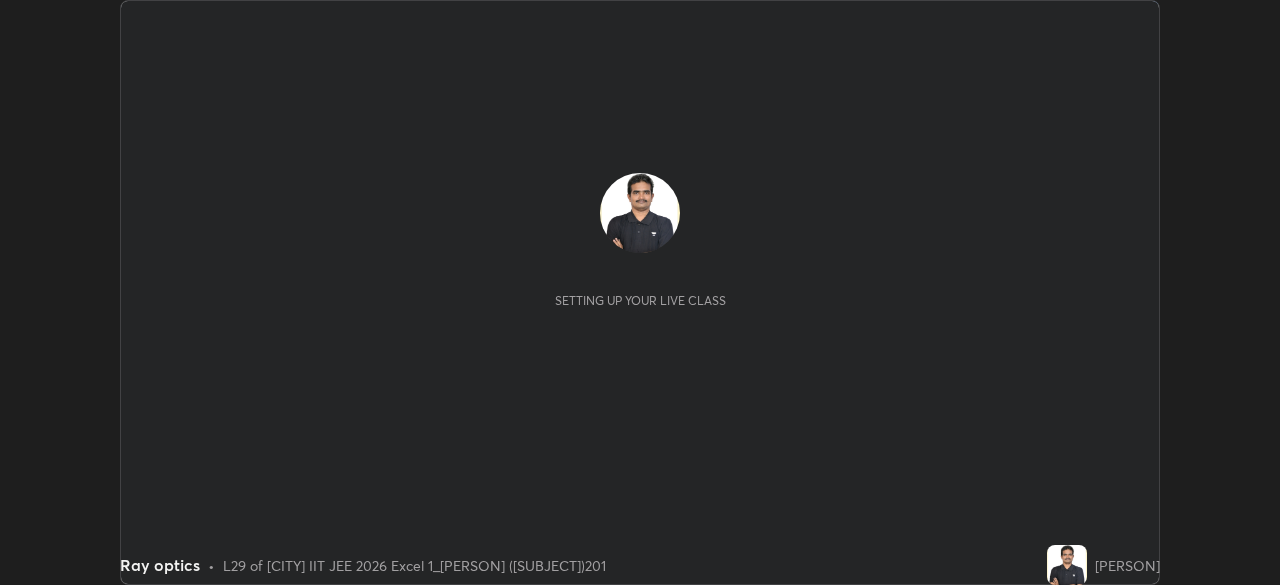 scroll, scrollTop: 0, scrollLeft: 0, axis: both 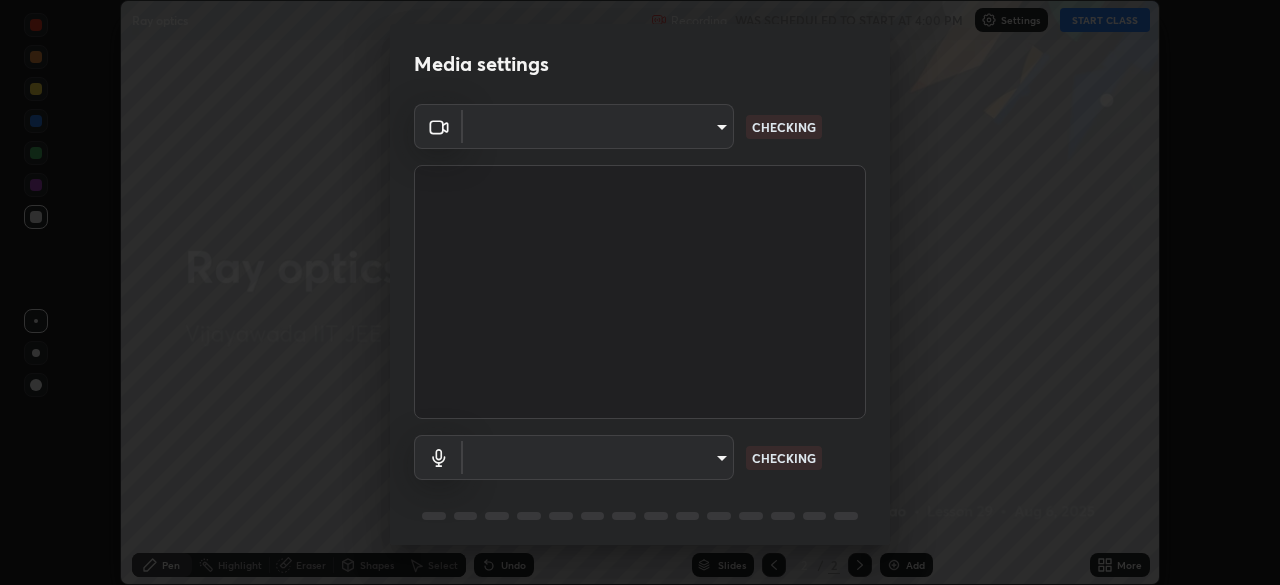 type on "3b33a3c761c0e45613f6c67bedc5ec5bb3616ed3905ce22176cb2855069b3ab3" 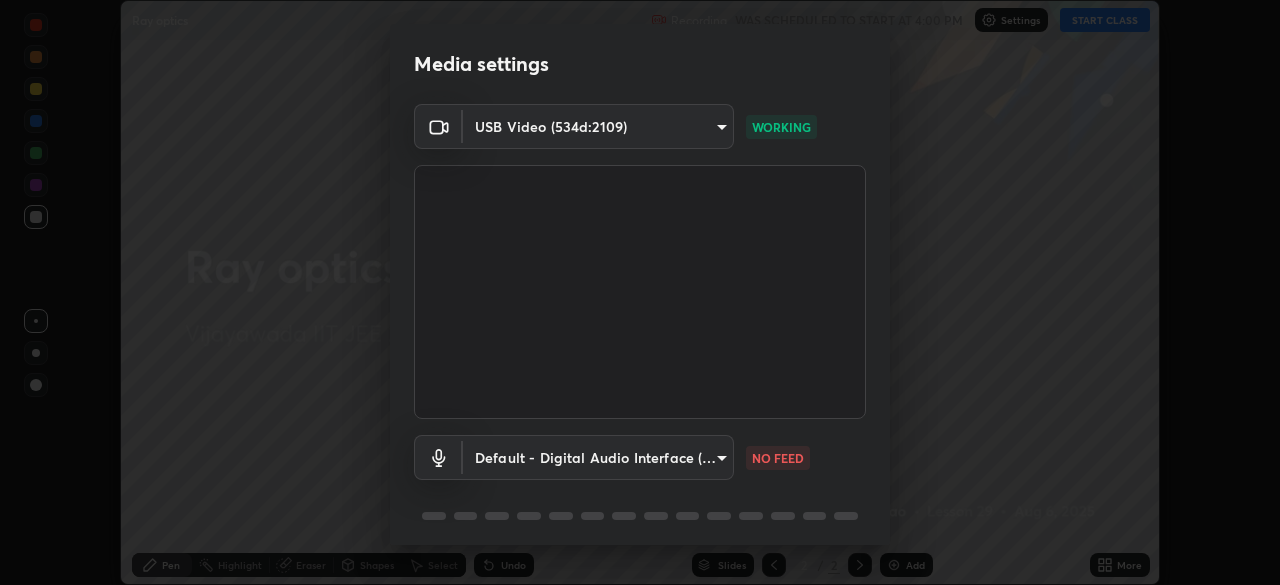 click on "Erase all Ray optics Recording WAS SCHEDULED TO START AT  4:00 PM Settings START CLASS Setting up your live class Ray optics • L29 of [CITY] IIT JEE 2026 Excel 1_[PERSON] ([SUBJECT])201 [PERSON] Pen Highlight Eraser Shapes Select Undo Slides 2 / 2 Add More No doubts shared Encourage your learners to ask a doubt for better clarity Report an issue Reason for reporting Buffering Chat not working Audio - Video sync issue Educator video quality low ​ Attach an image Report Media settings USB Video (534d:2109) 3b33a3c761c0e45613f6c67bedc5ec5bb3616ed3905ce22176cb2855069b3ab3 WORKING Default - Digital Audio Interface (USB Digital Audio) default NO FEED 1 / 5 Next" at bounding box center (640, 292) 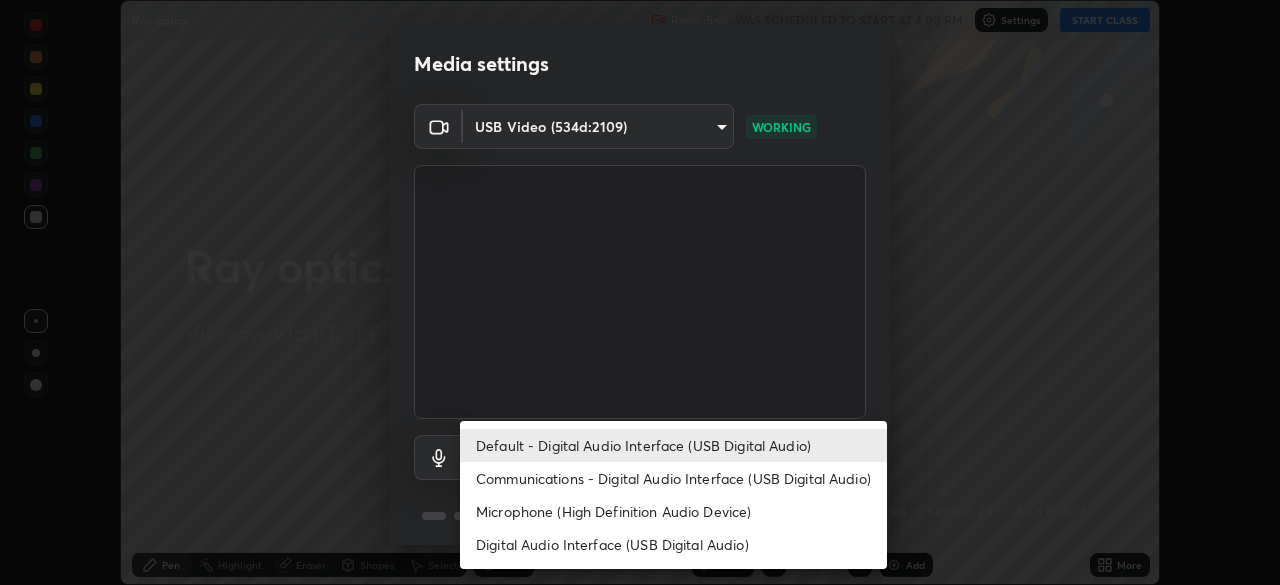 click on "Communications - Digital Audio Interface (USB Digital Audio)" at bounding box center [673, 478] 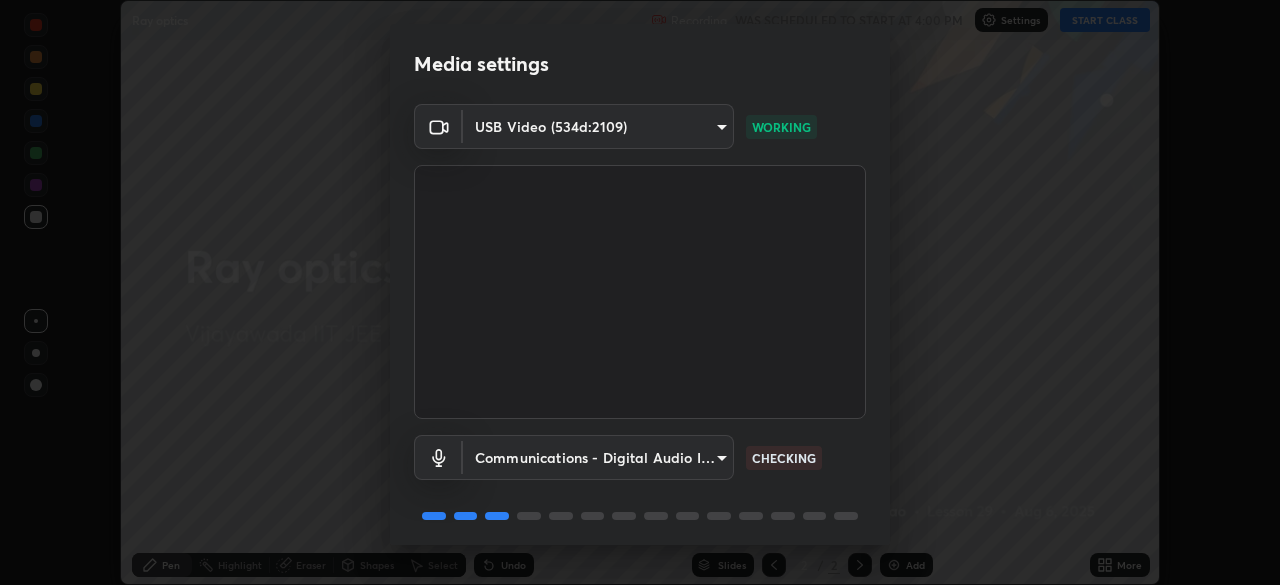 scroll, scrollTop: 71, scrollLeft: 0, axis: vertical 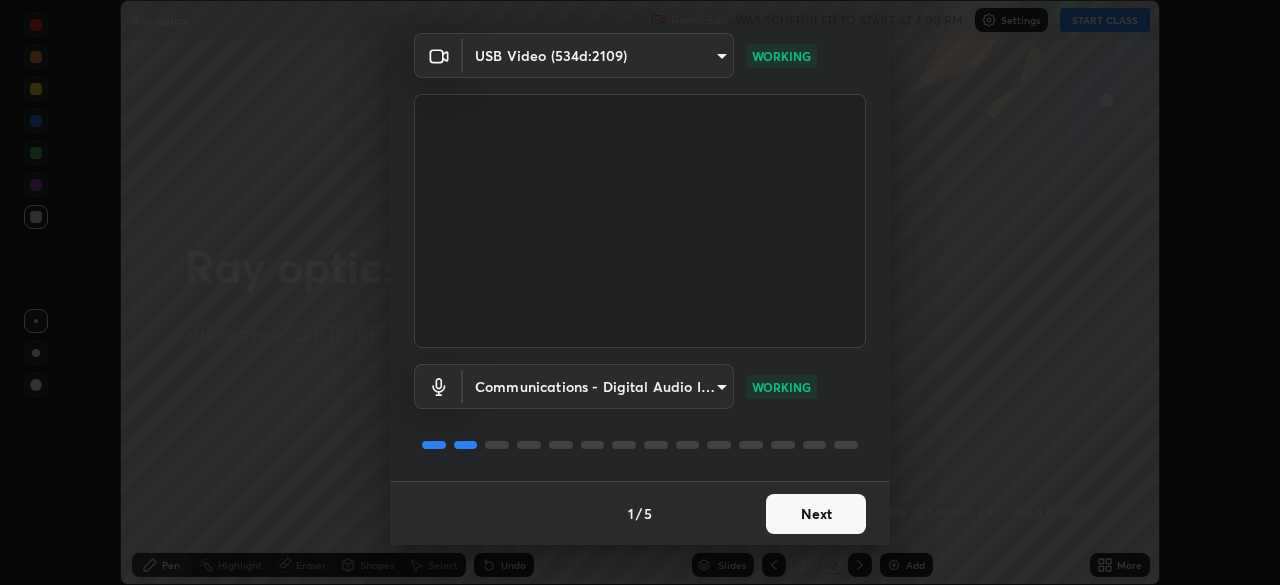 click on "Next" at bounding box center [816, 514] 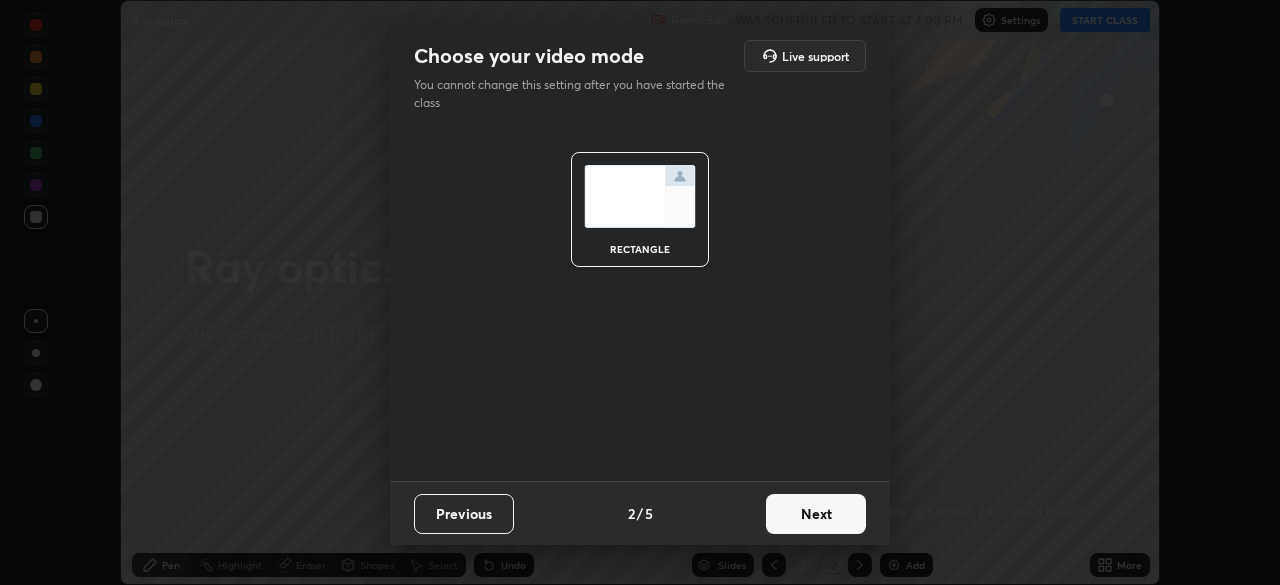 scroll, scrollTop: 0, scrollLeft: 0, axis: both 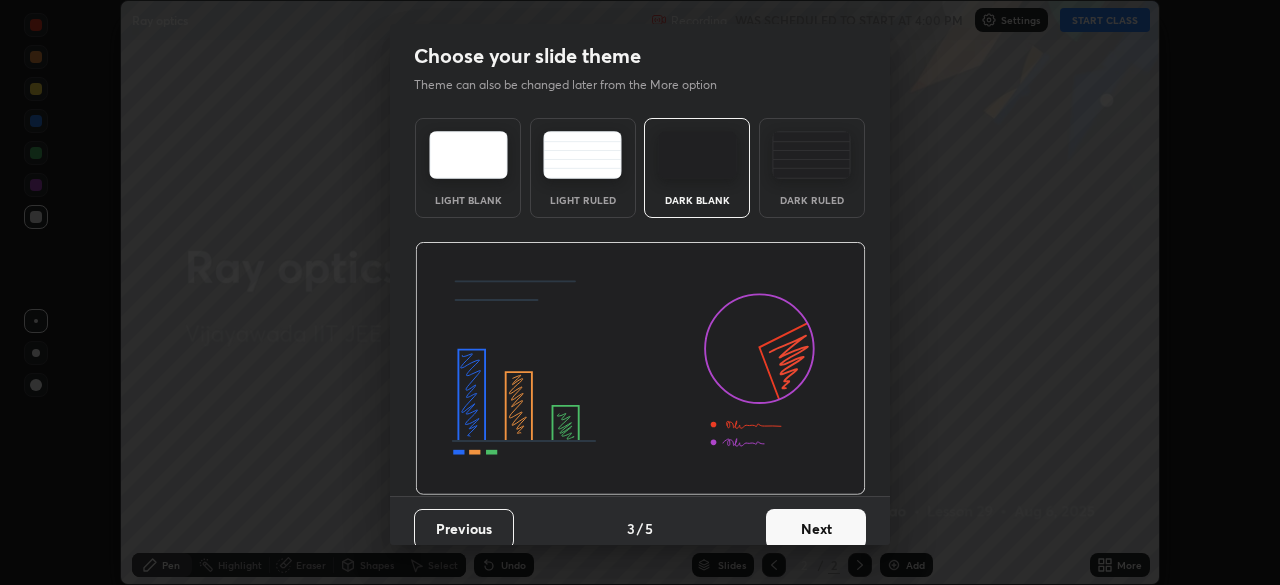 click on "Next" at bounding box center [816, 529] 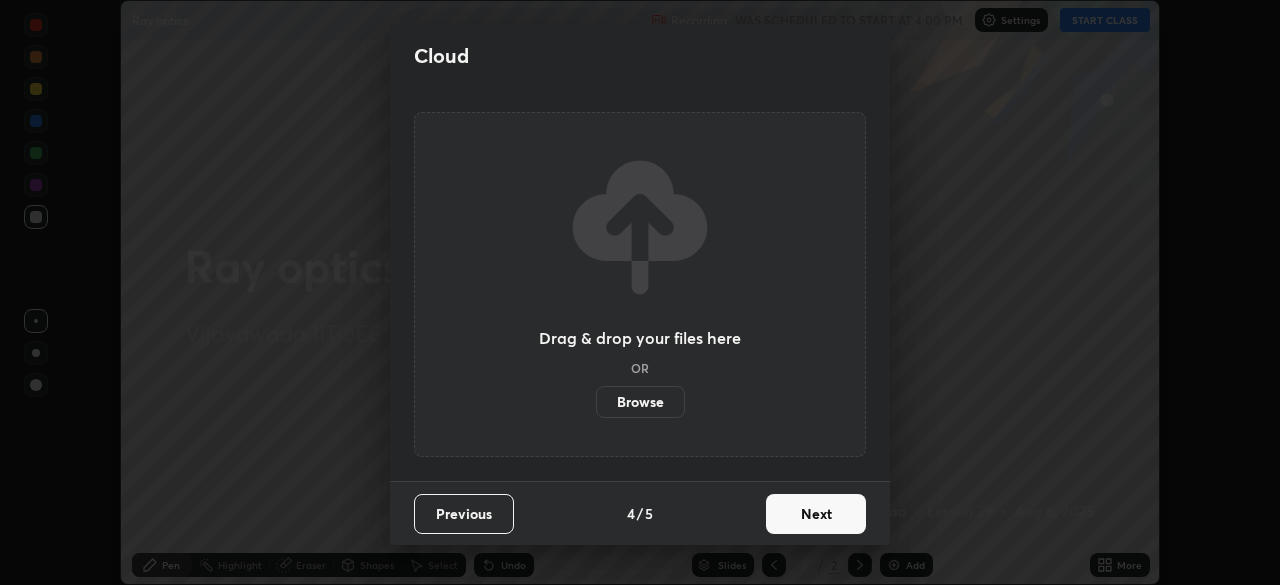 click on "Next" at bounding box center (816, 514) 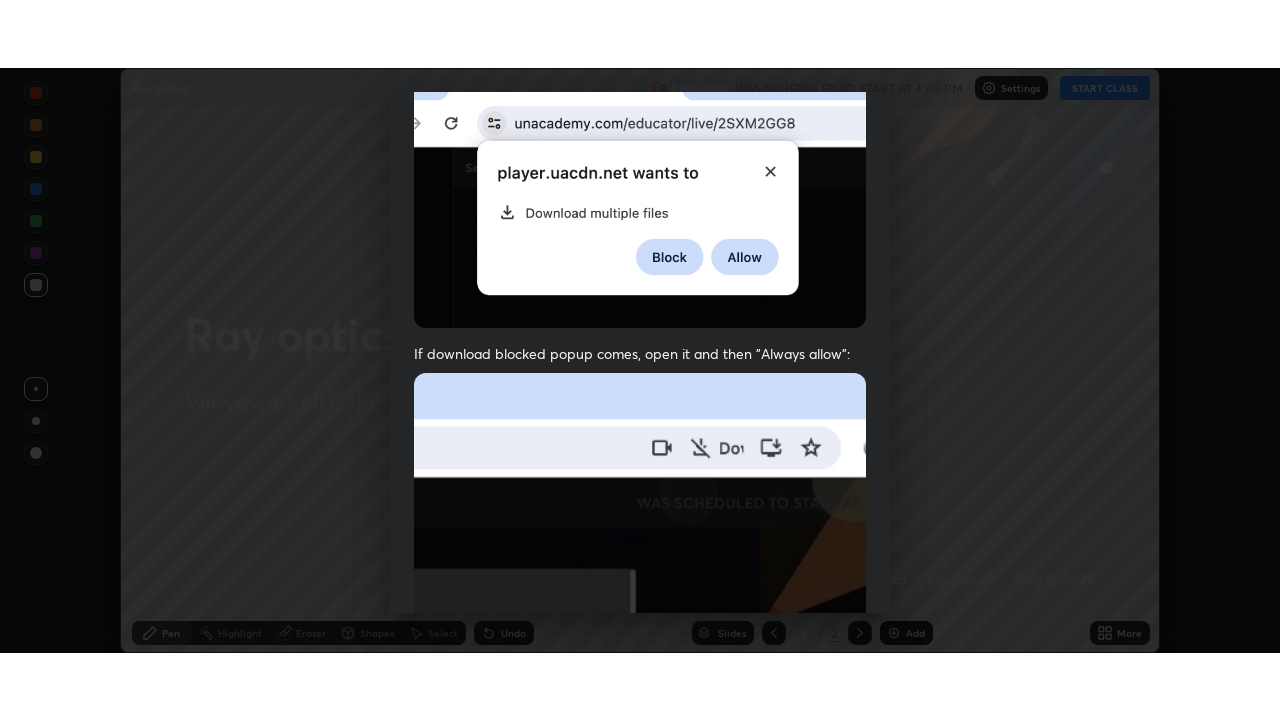 scroll, scrollTop: 479, scrollLeft: 0, axis: vertical 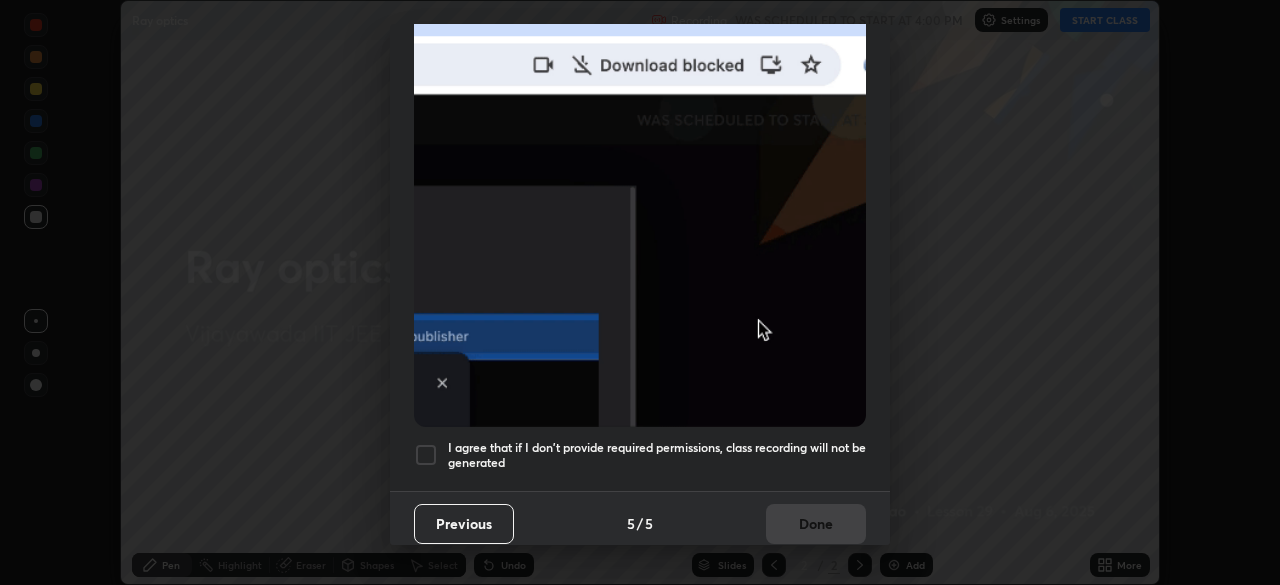 click at bounding box center (426, 455) 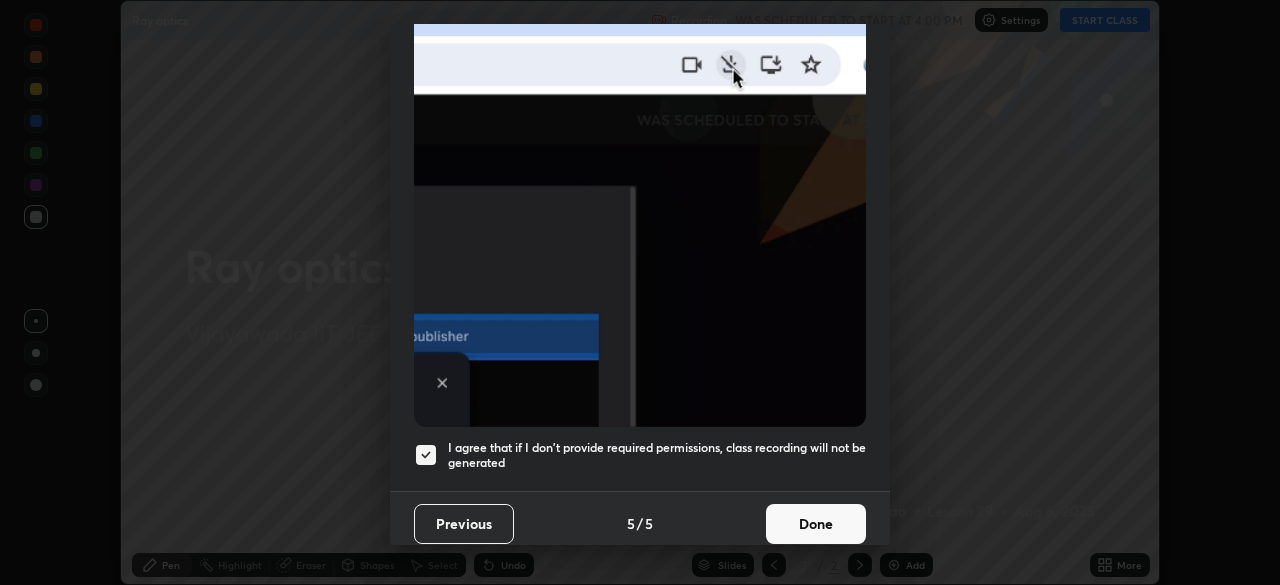 click on "Done" at bounding box center (816, 524) 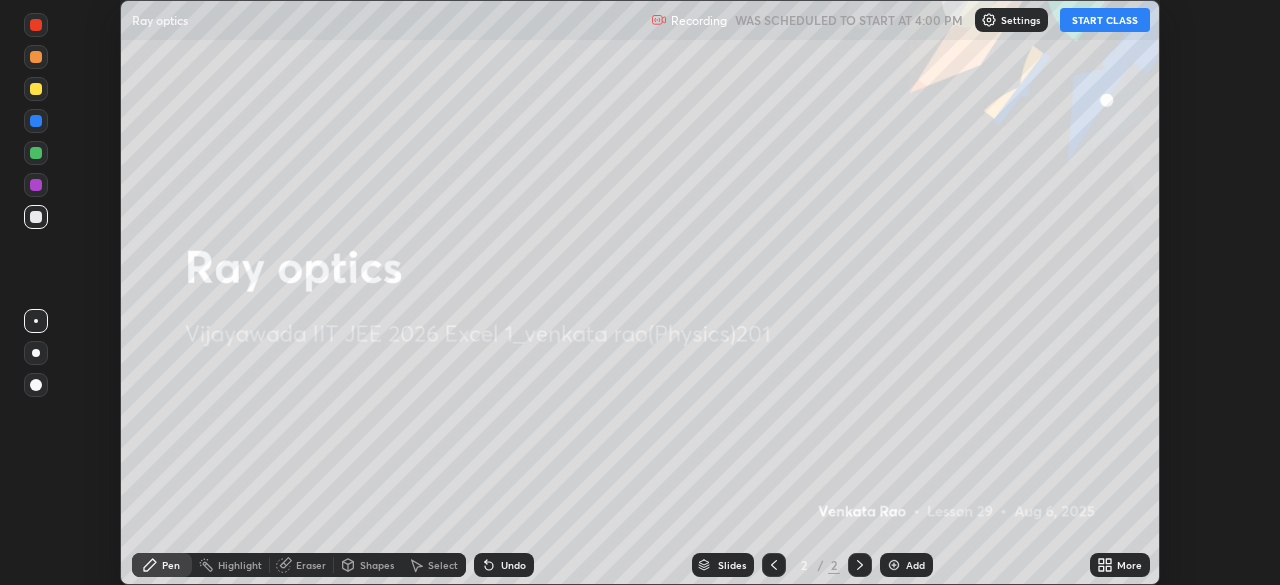 click on "START CLASS" at bounding box center [1105, 20] 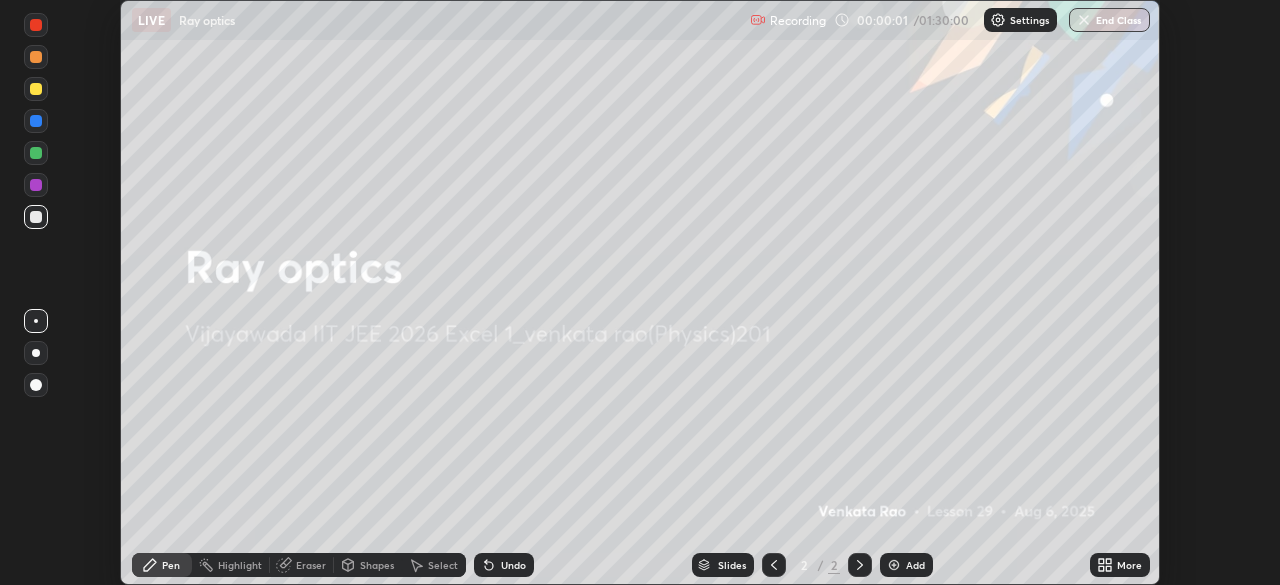click 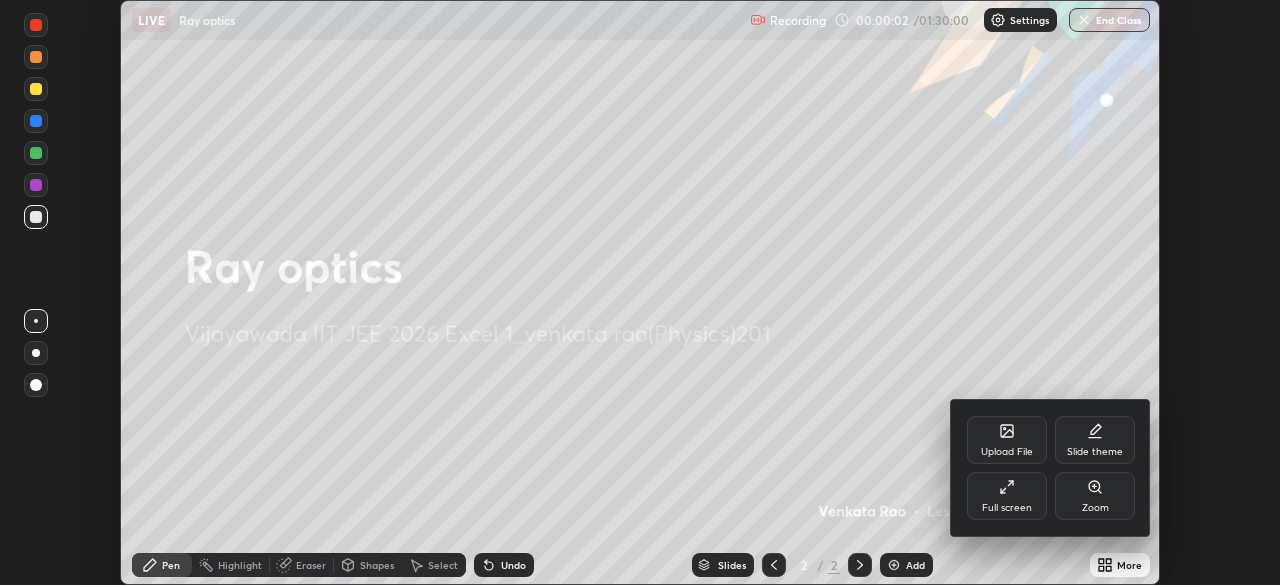 click on "Full screen" at bounding box center [1007, 496] 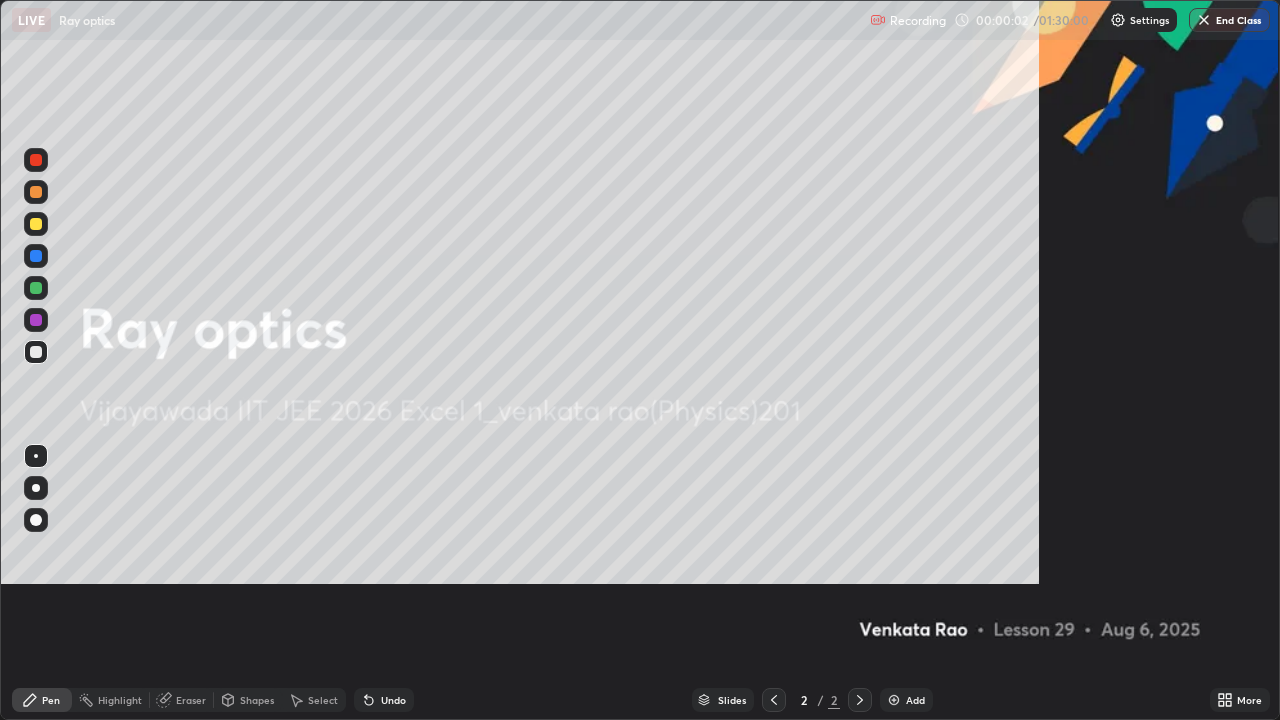 scroll, scrollTop: 99280, scrollLeft: 98720, axis: both 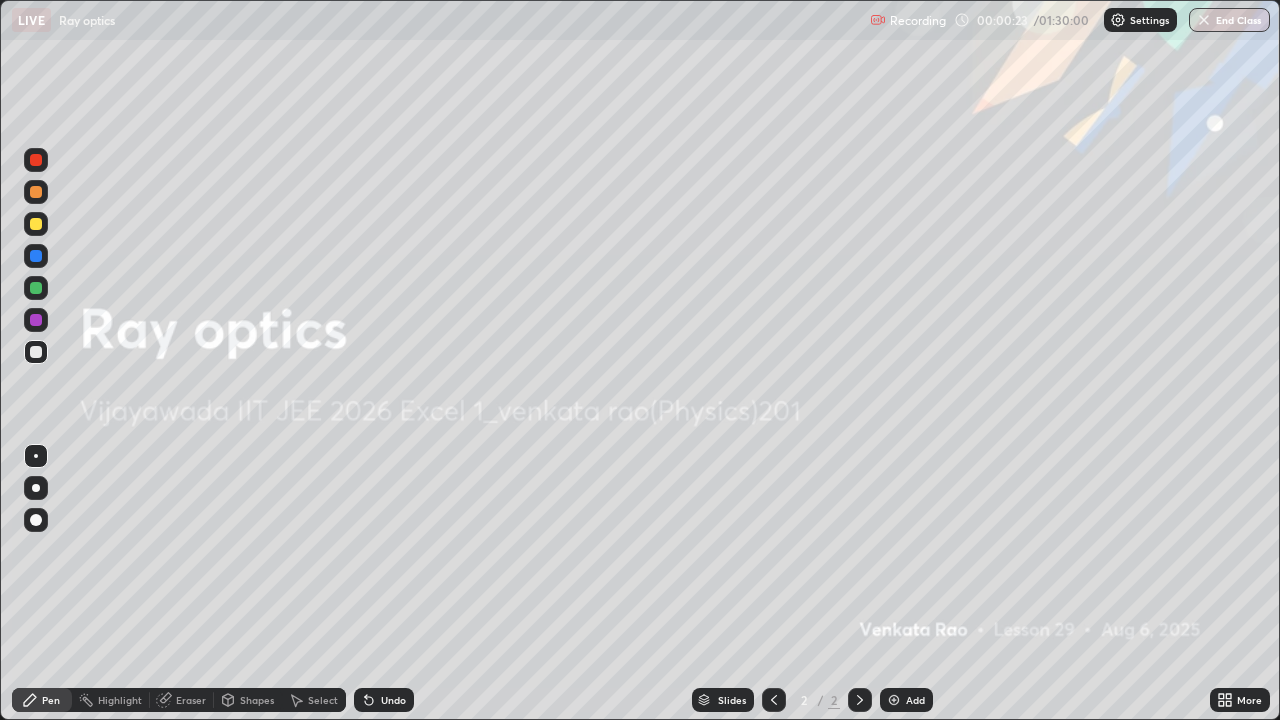 click on "Add" at bounding box center [915, 700] 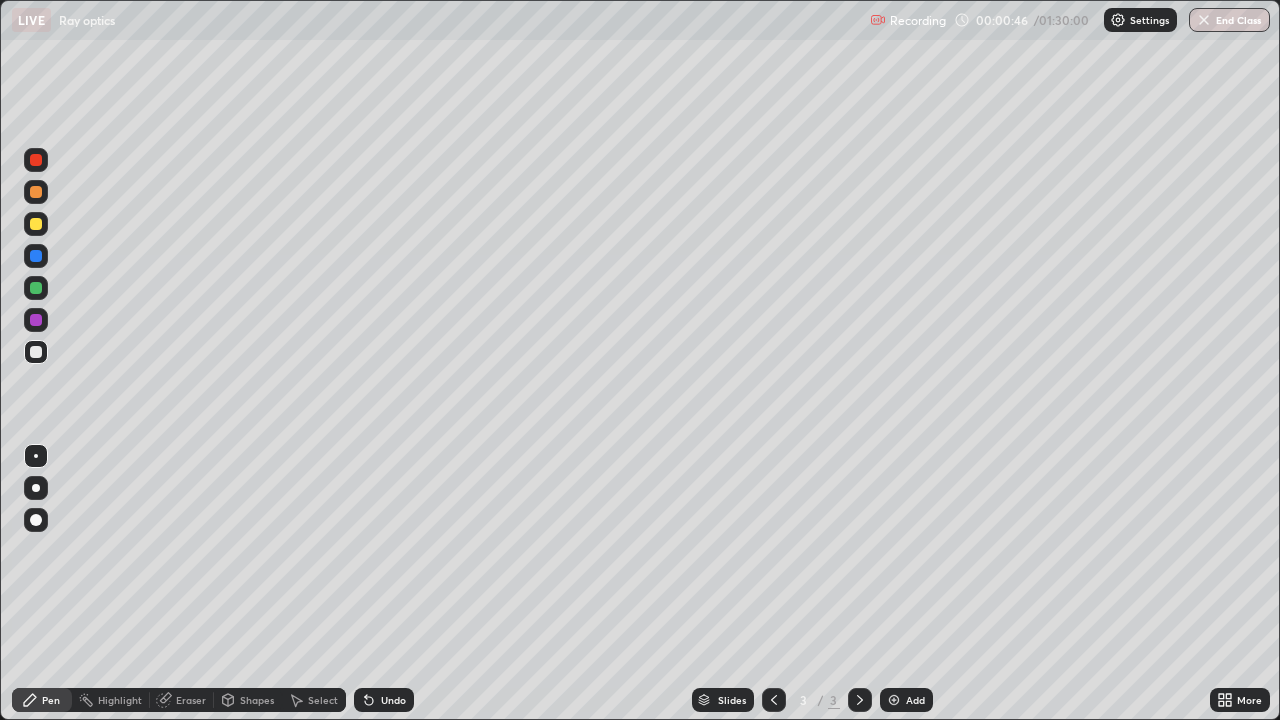 click at bounding box center [36, 192] 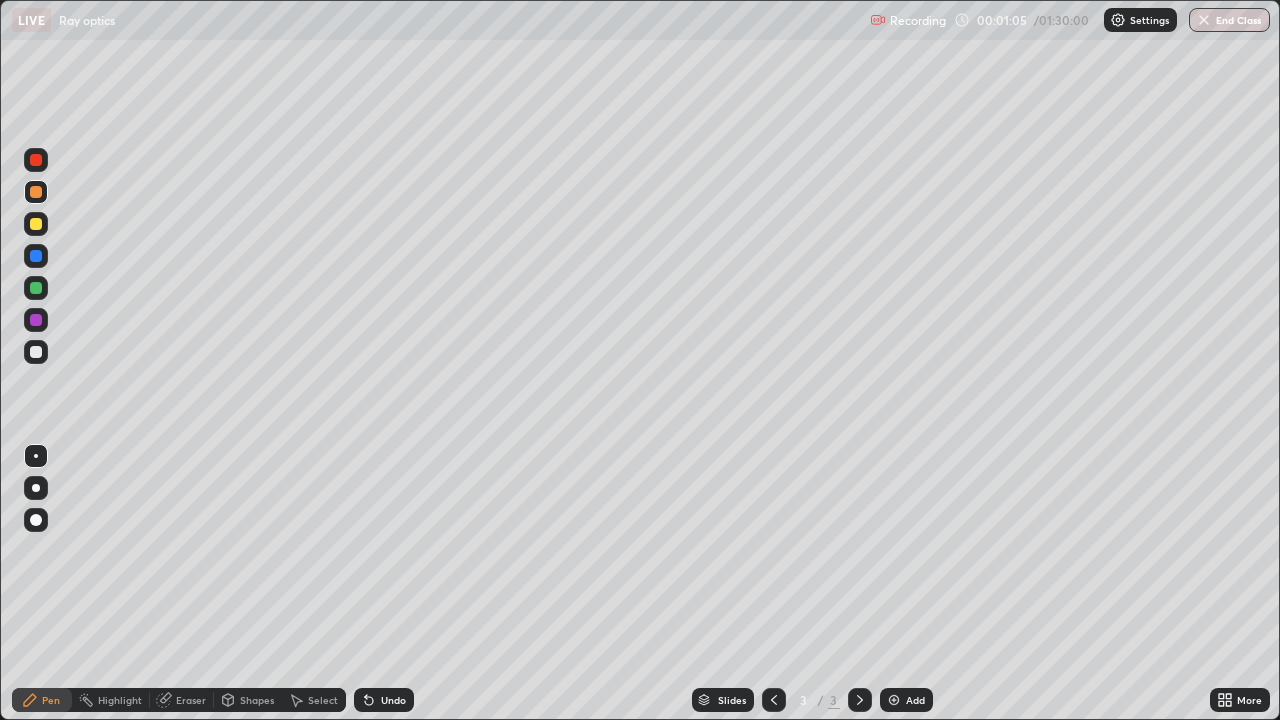 click at bounding box center (36, 352) 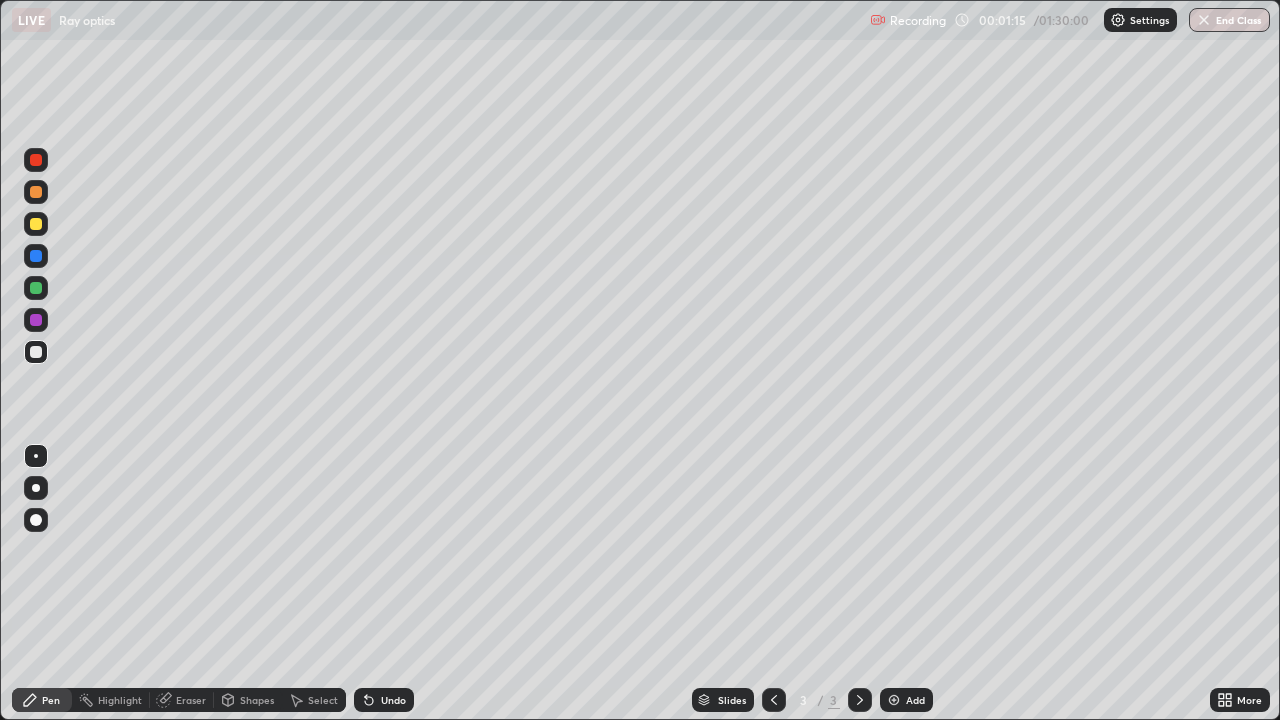 click on "Undo" at bounding box center [393, 700] 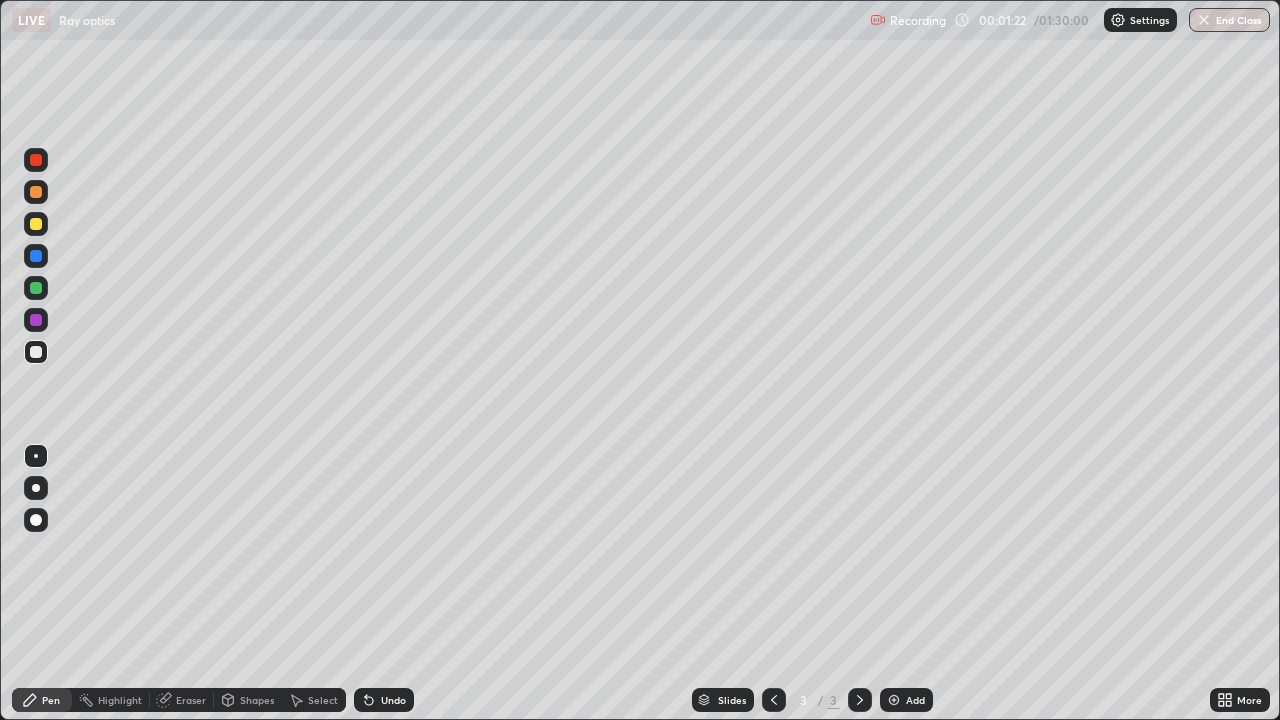 click on "Select" at bounding box center [323, 700] 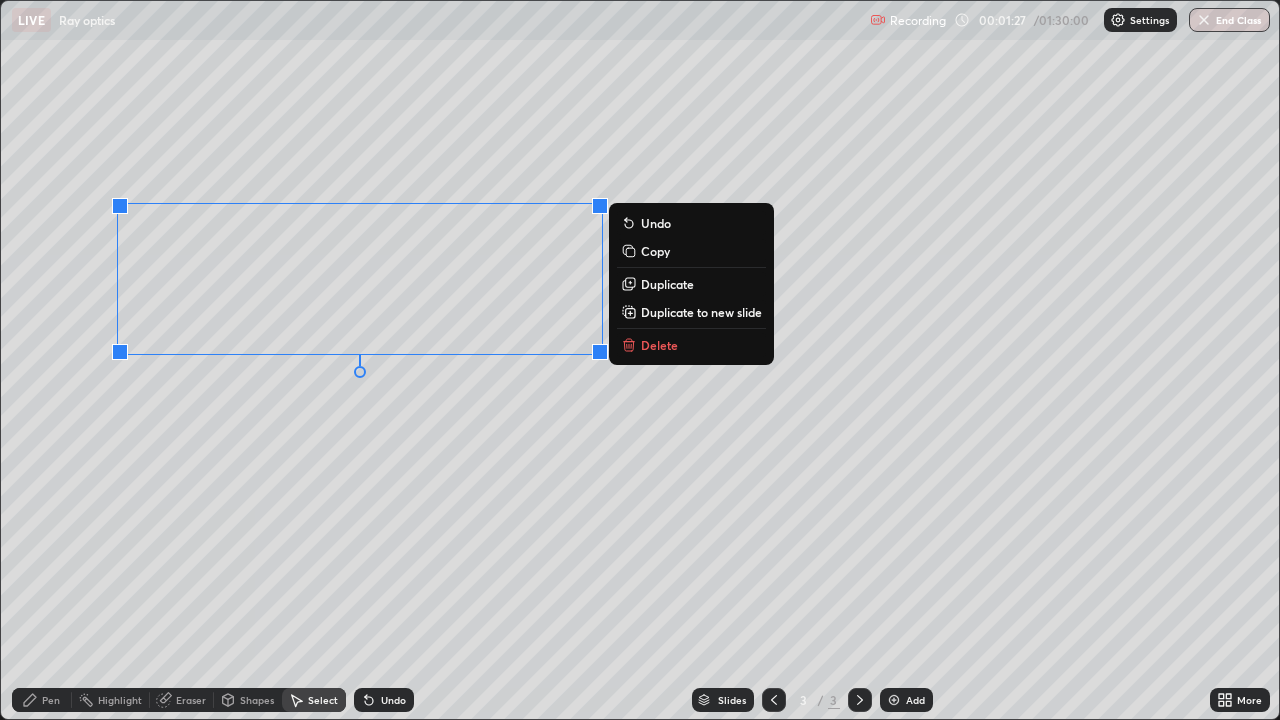 click on "Copy" at bounding box center (655, 251) 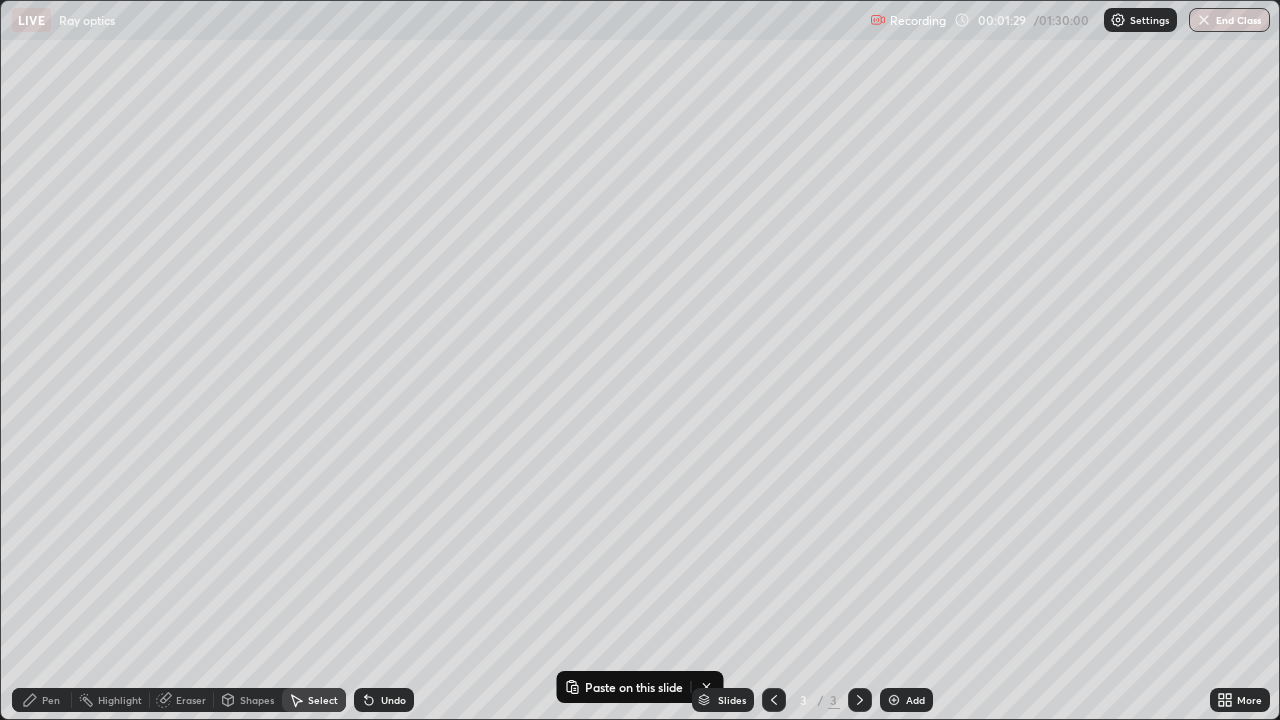 click at bounding box center (894, 700) 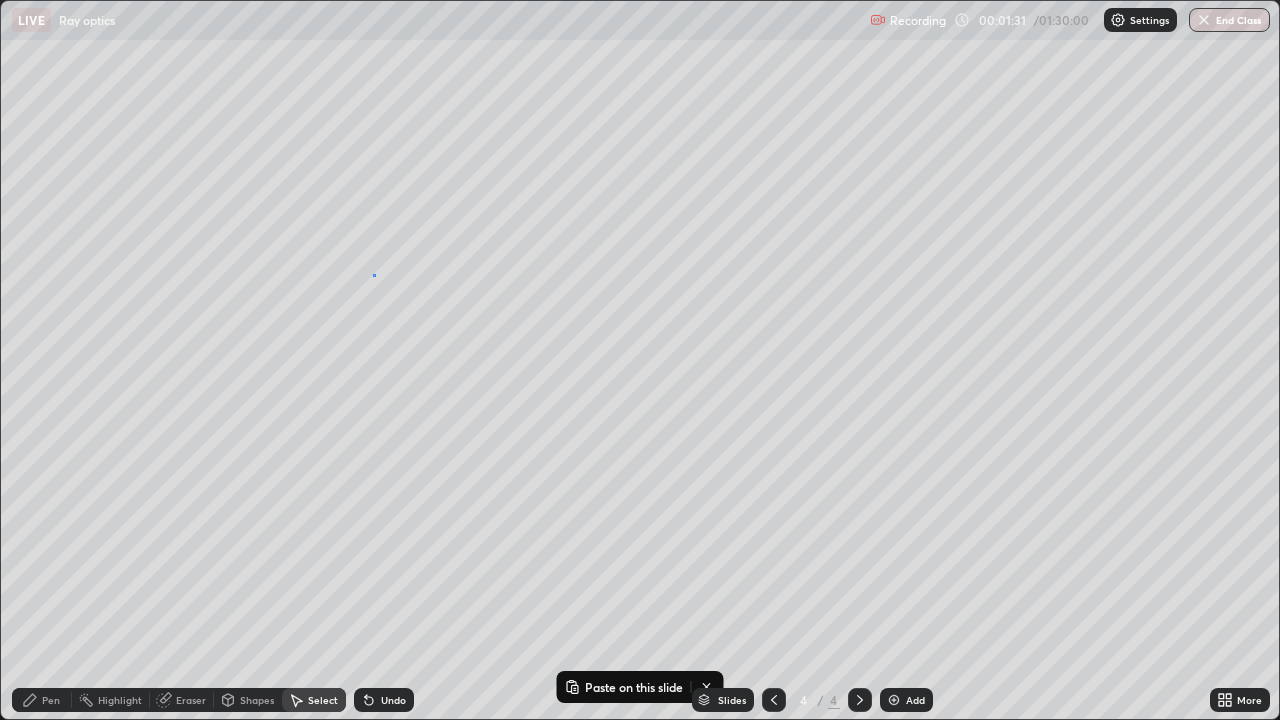 click on "0 ° Undo Copy Paste here Duplicate Duplicate to new slide Delete" at bounding box center [640, 360] 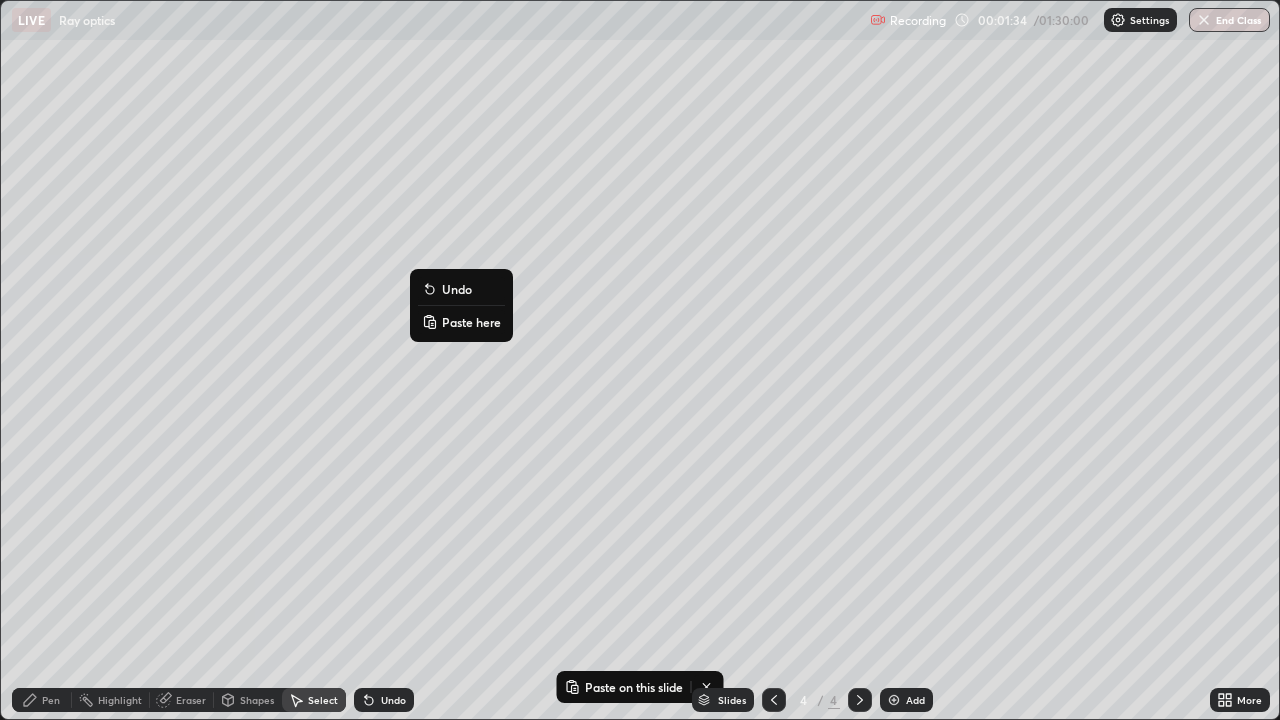 click on "Paste here" at bounding box center (471, 322) 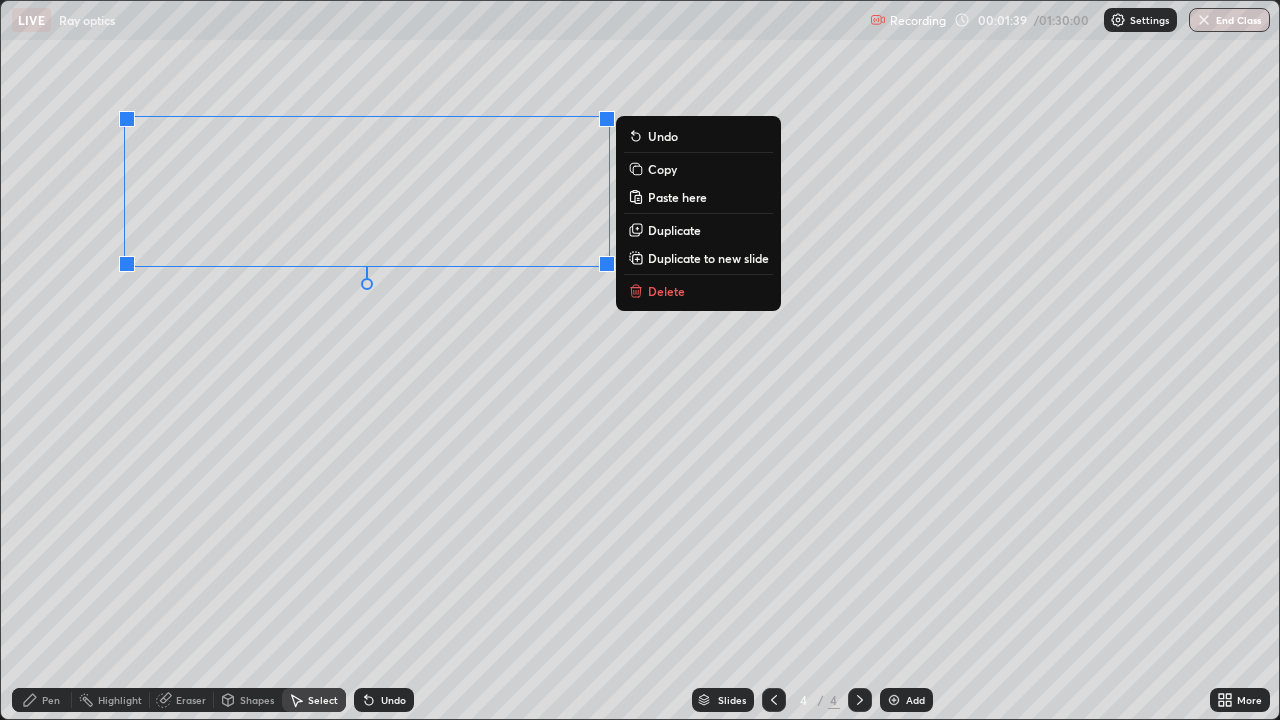 click on "Add" at bounding box center [915, 700] 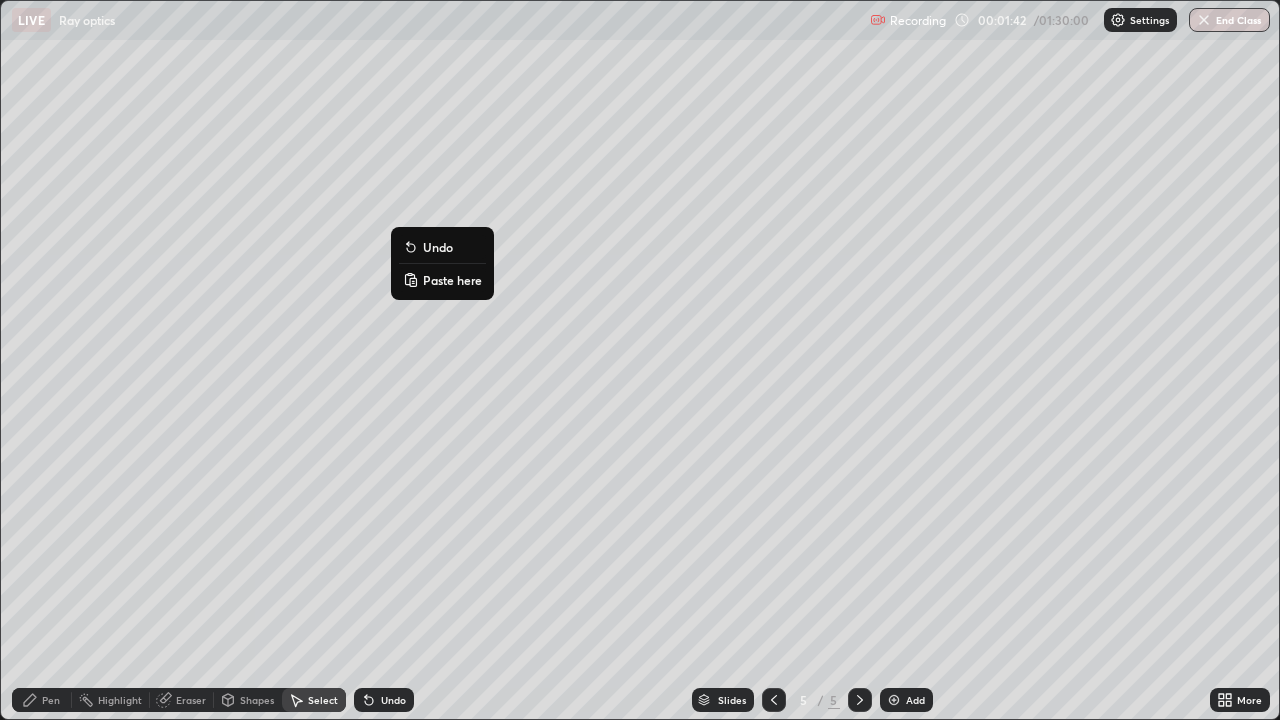 click on "Paste here" at bounding box center (452, 280) 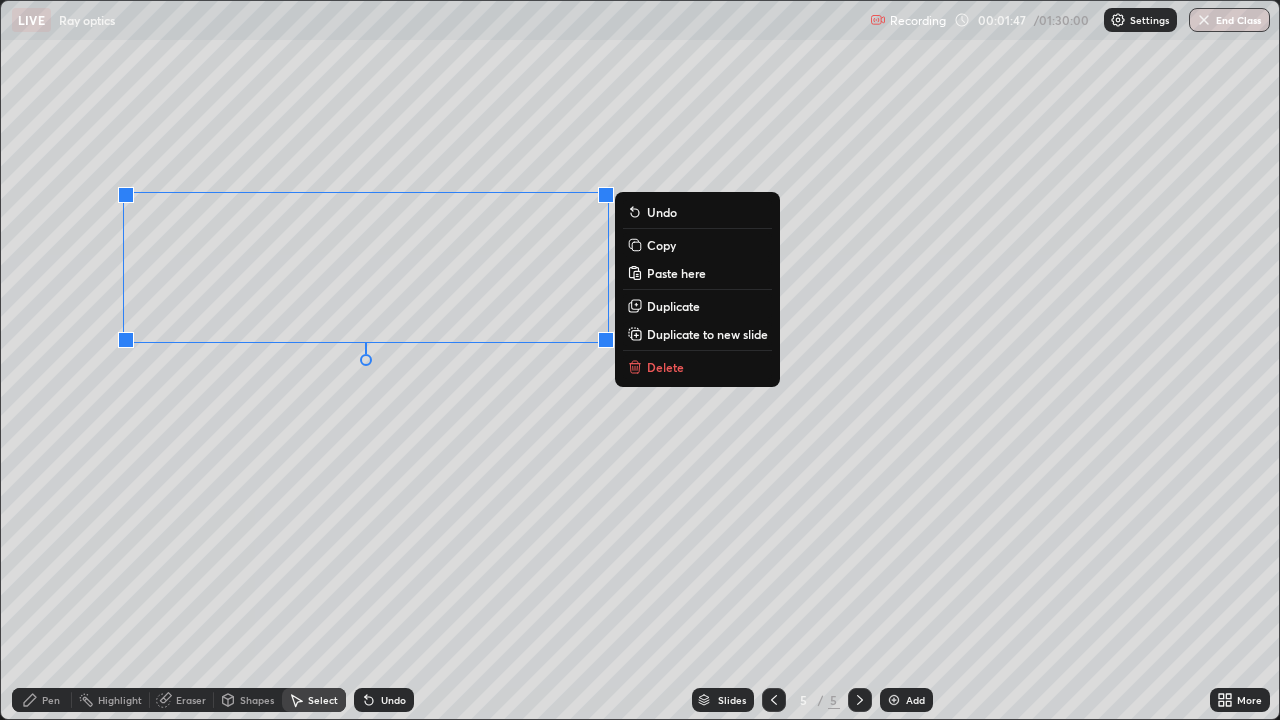 click on "Add" at bounding box center [915, 700] 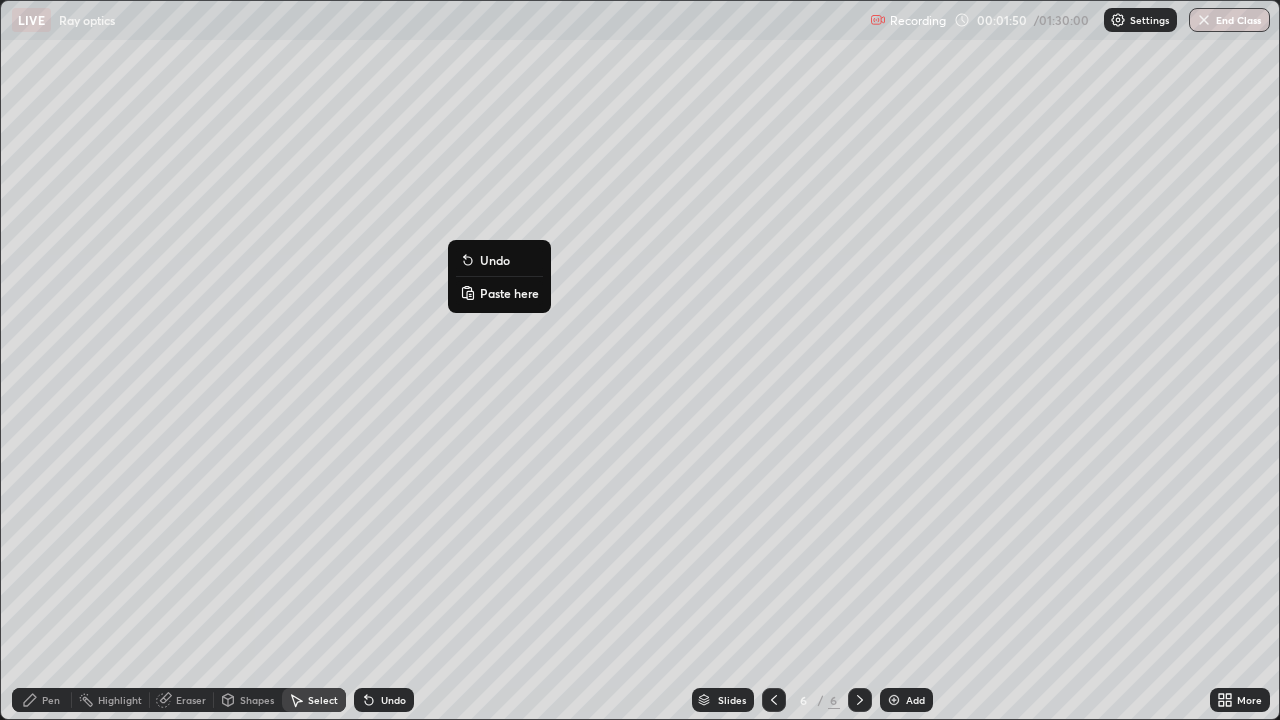 click on "Paste here" at bounding box center (509, 293) 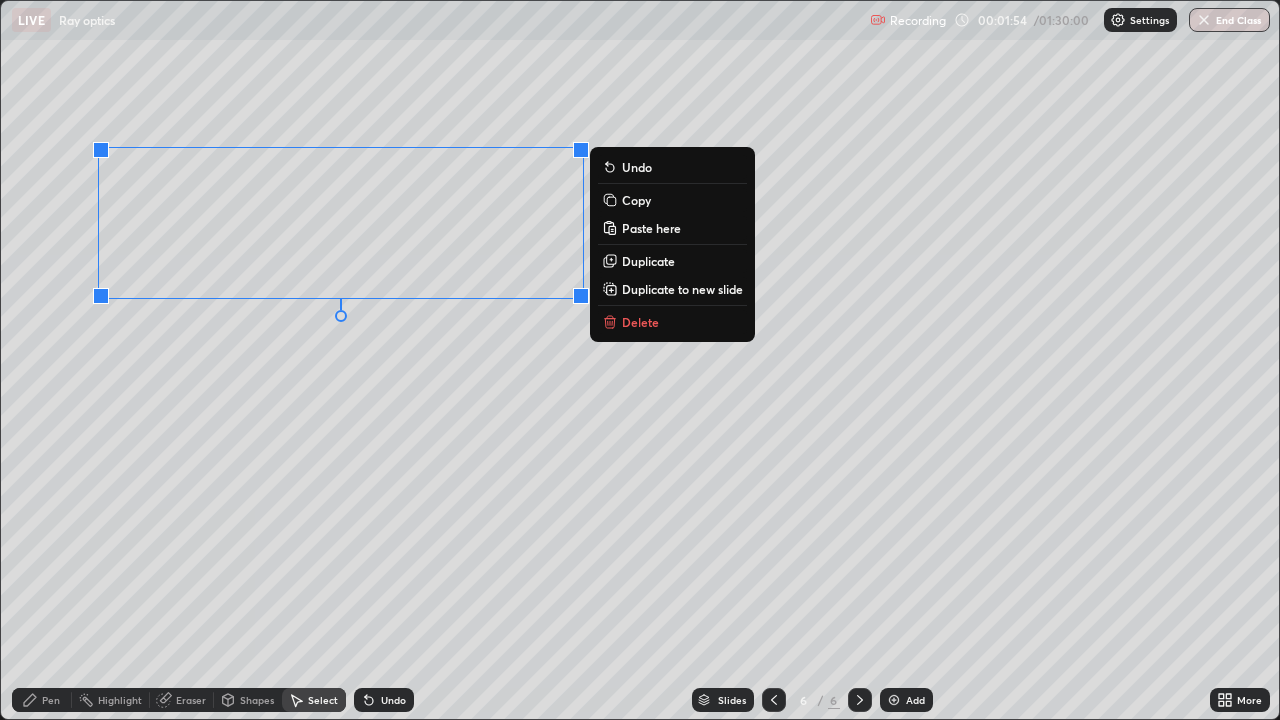 click on "0 ° Undo Copy Paste here Duplicate Duplicate to new slide Delete" at bounding box center (640, 360) 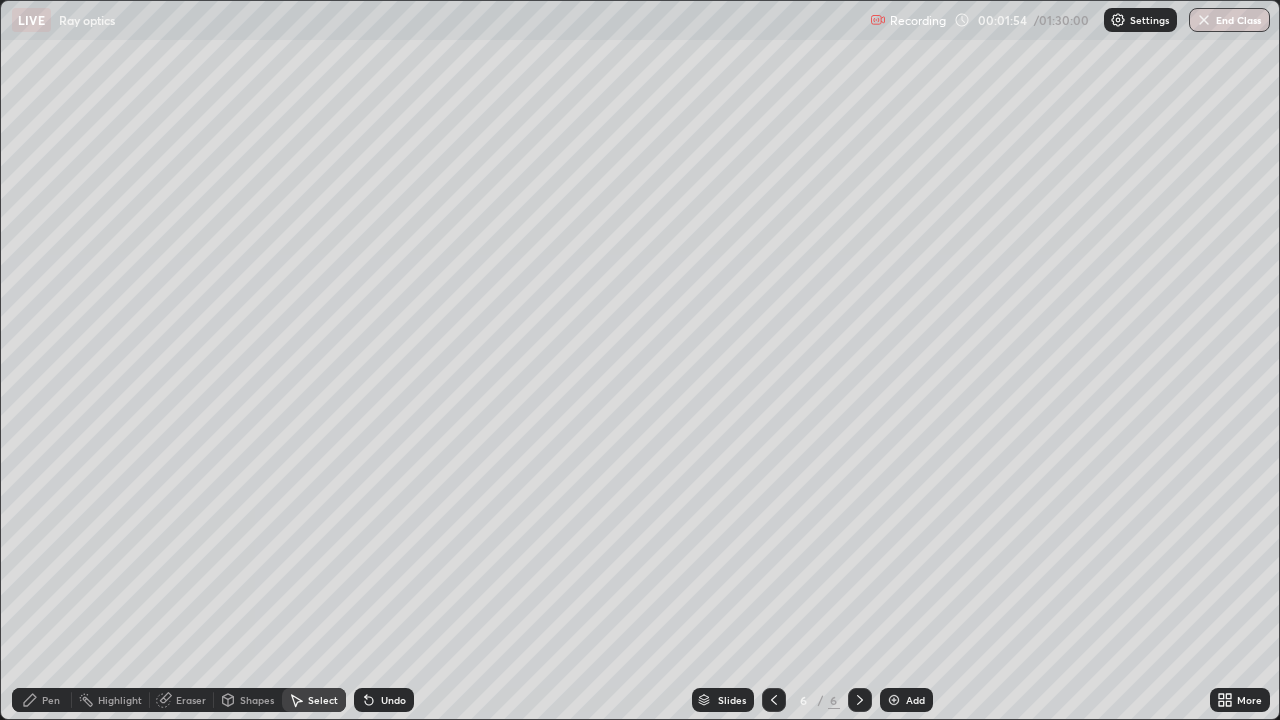 click on "Add" at bounding box center (915, 700) 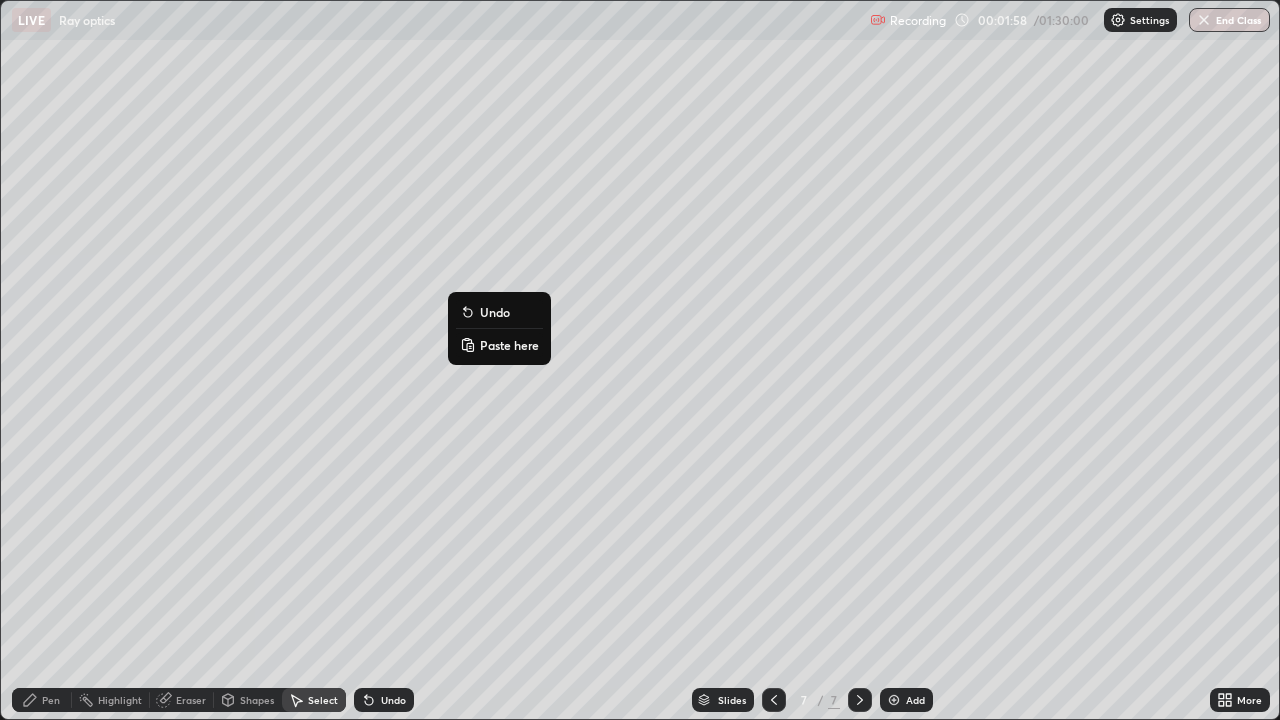 click on "Paste here" at bounding box center (509, 345) 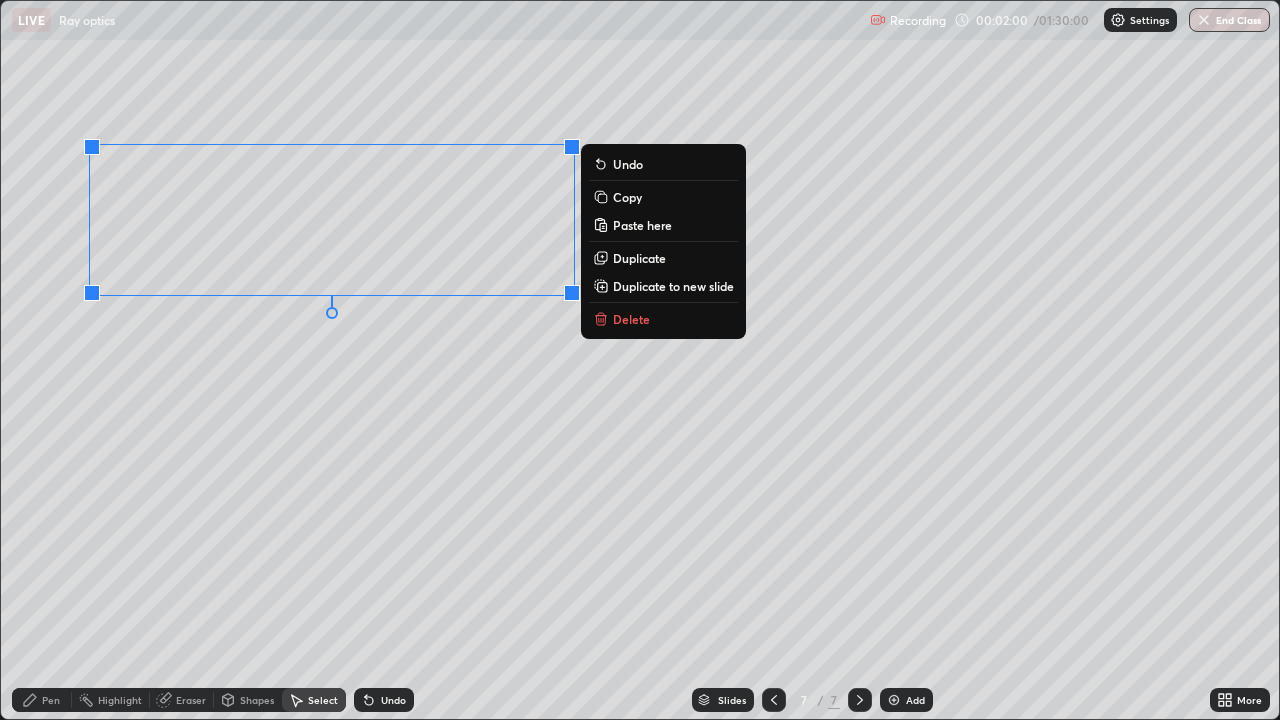 click on "0 ° Undo Copy Paste here Duplicate Duplicate to new slide Delete" at bounding box center (640, 360) 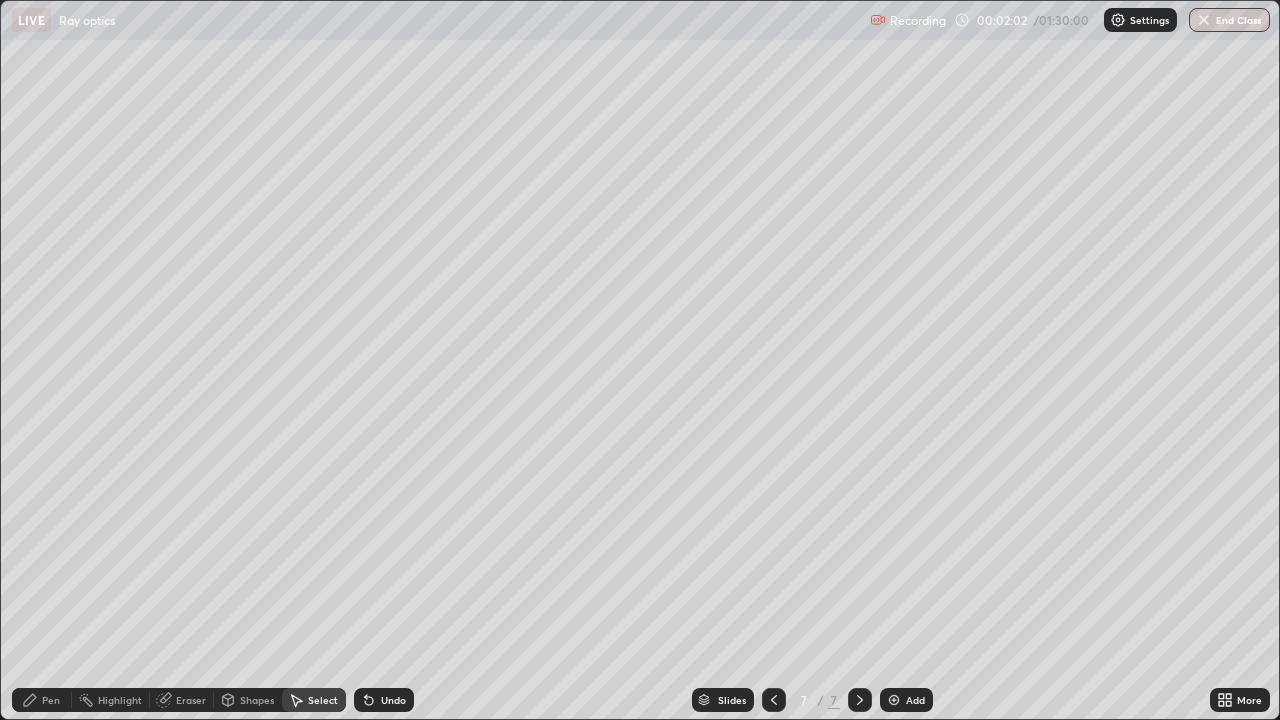 click 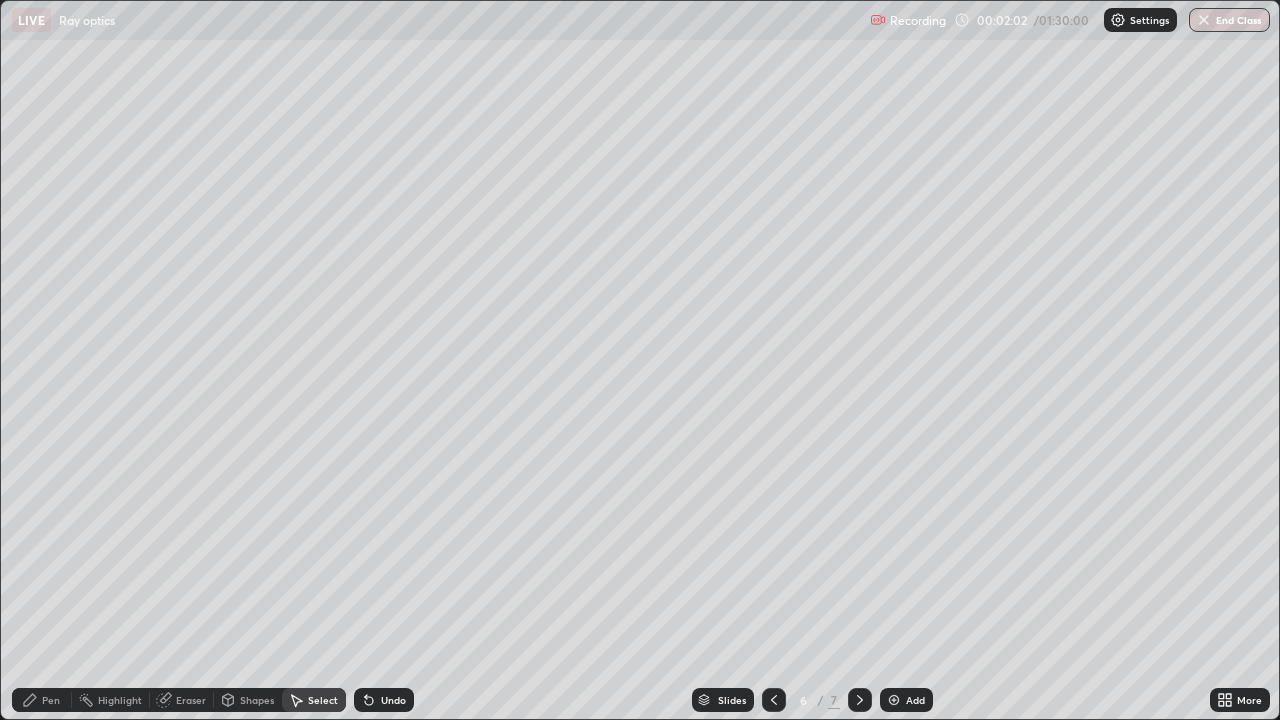 click 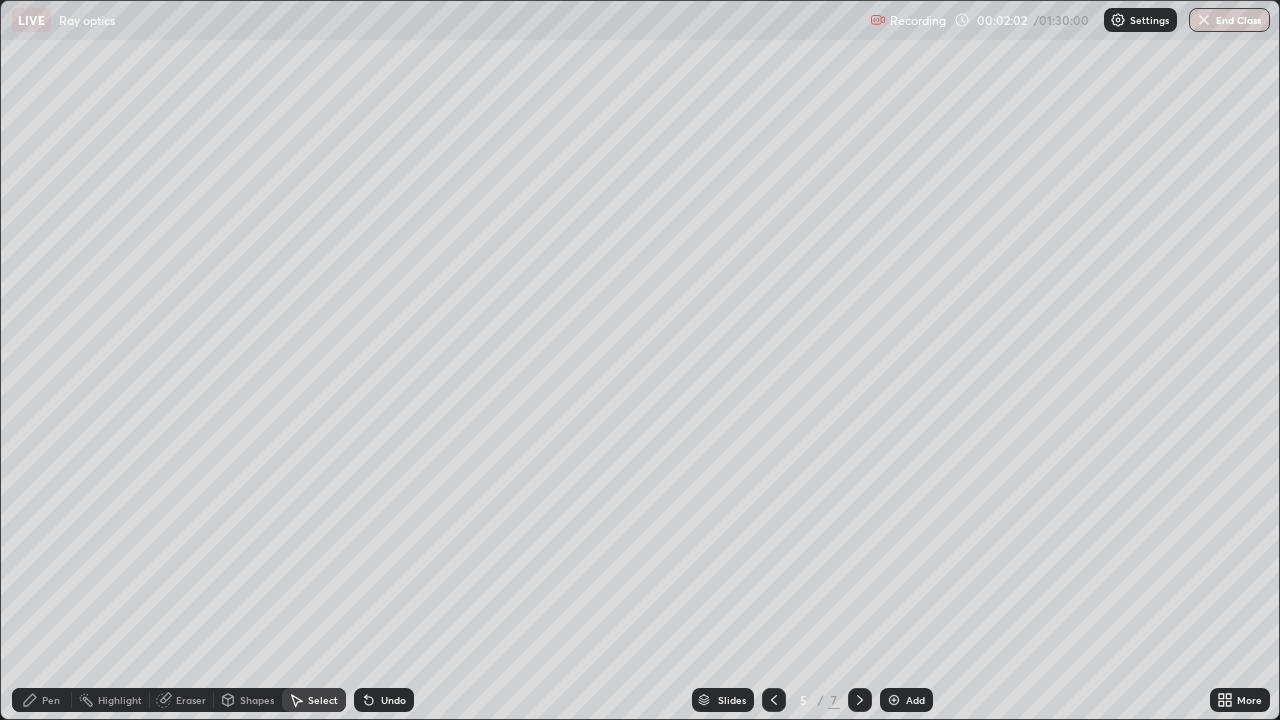click 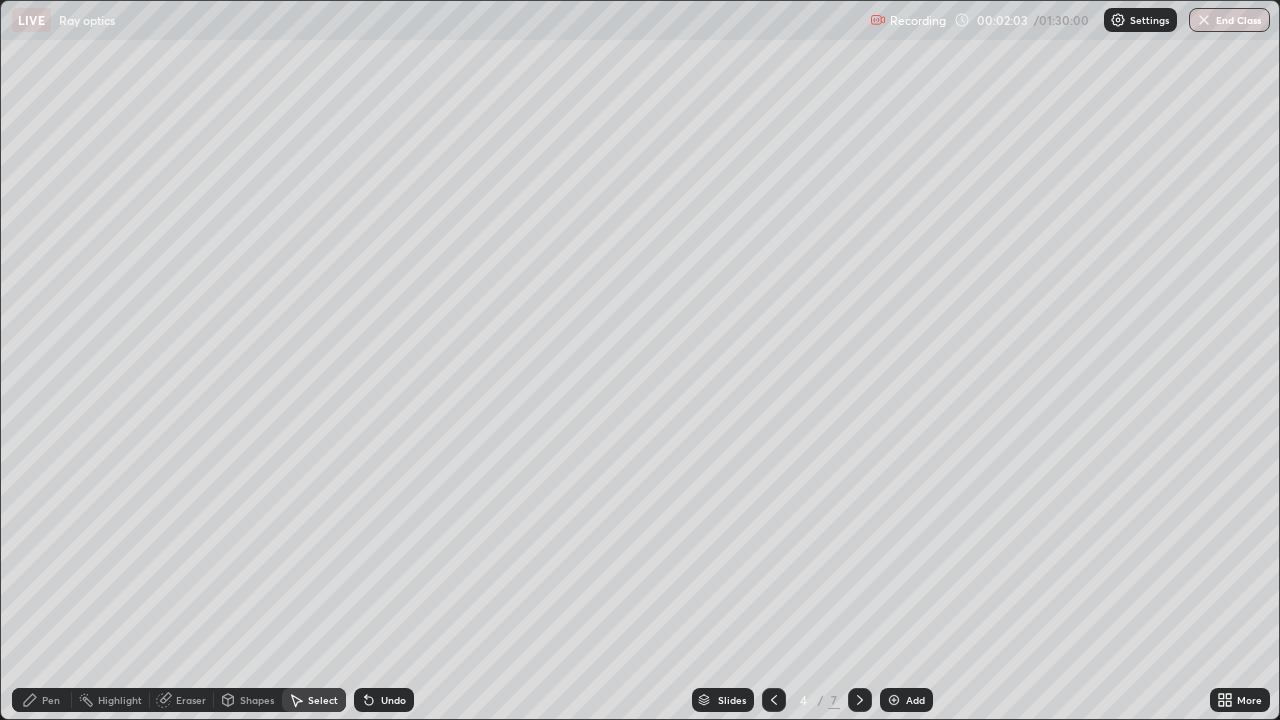 click 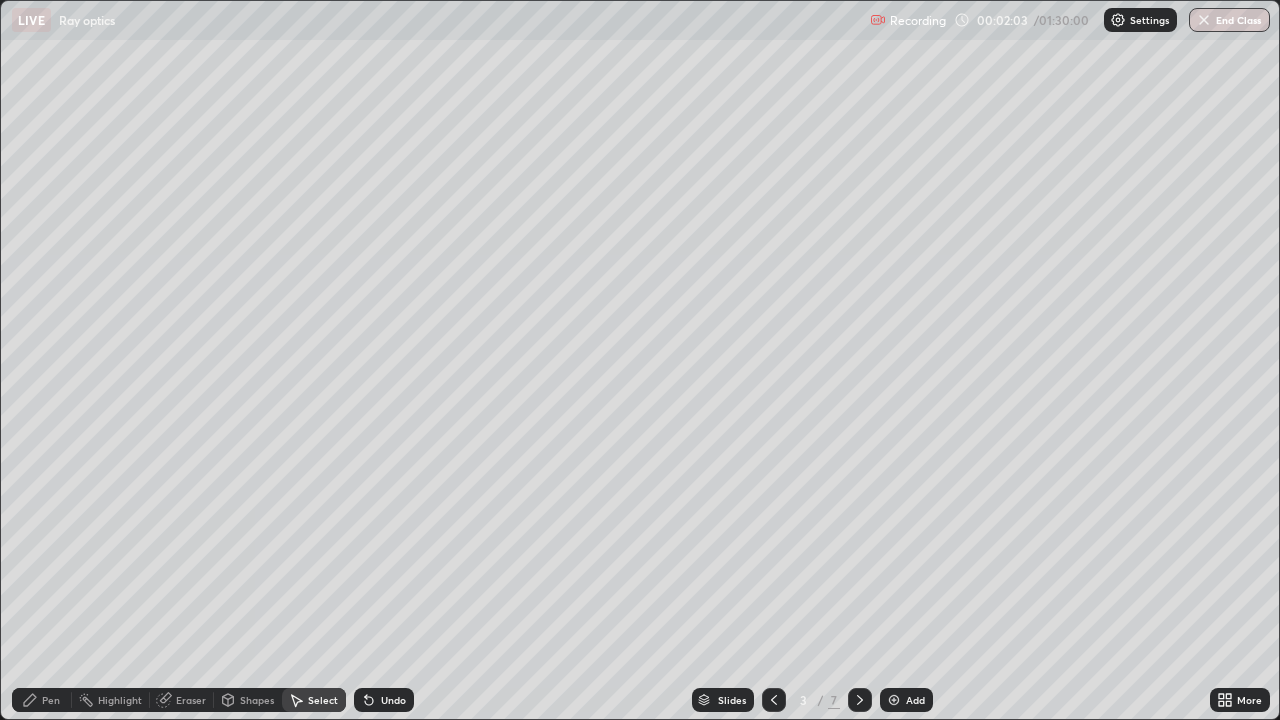 click 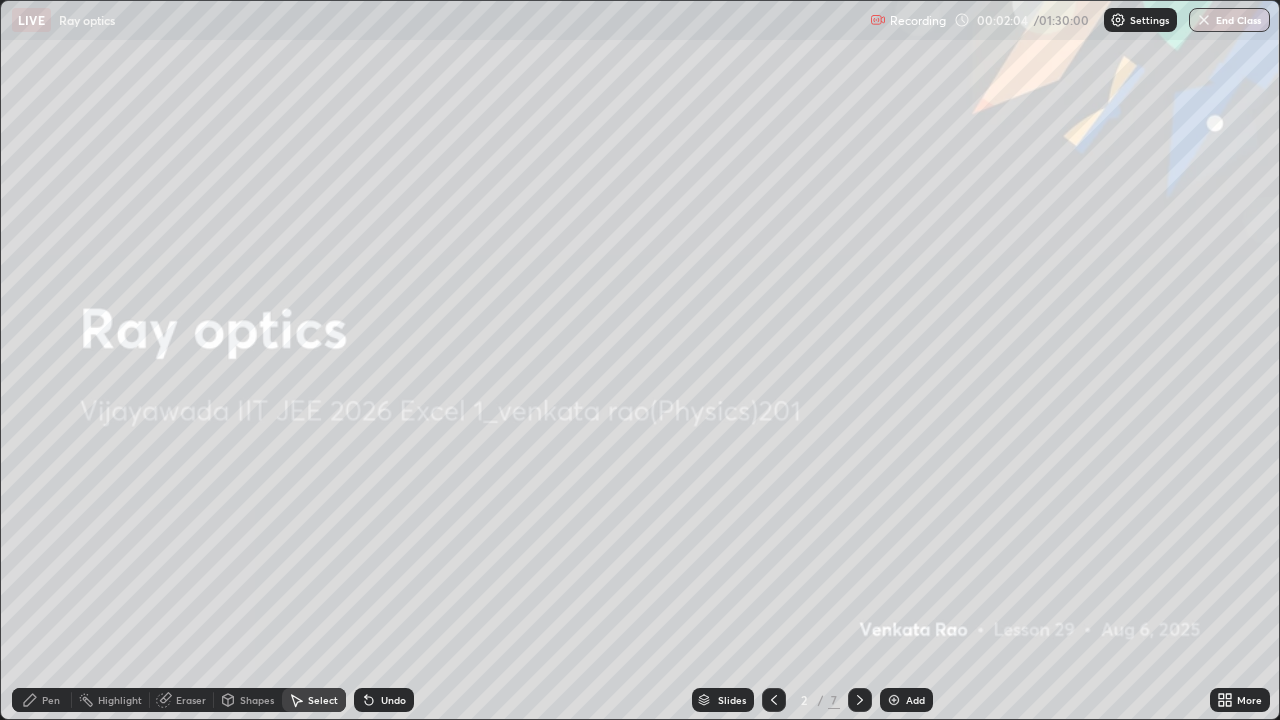 click 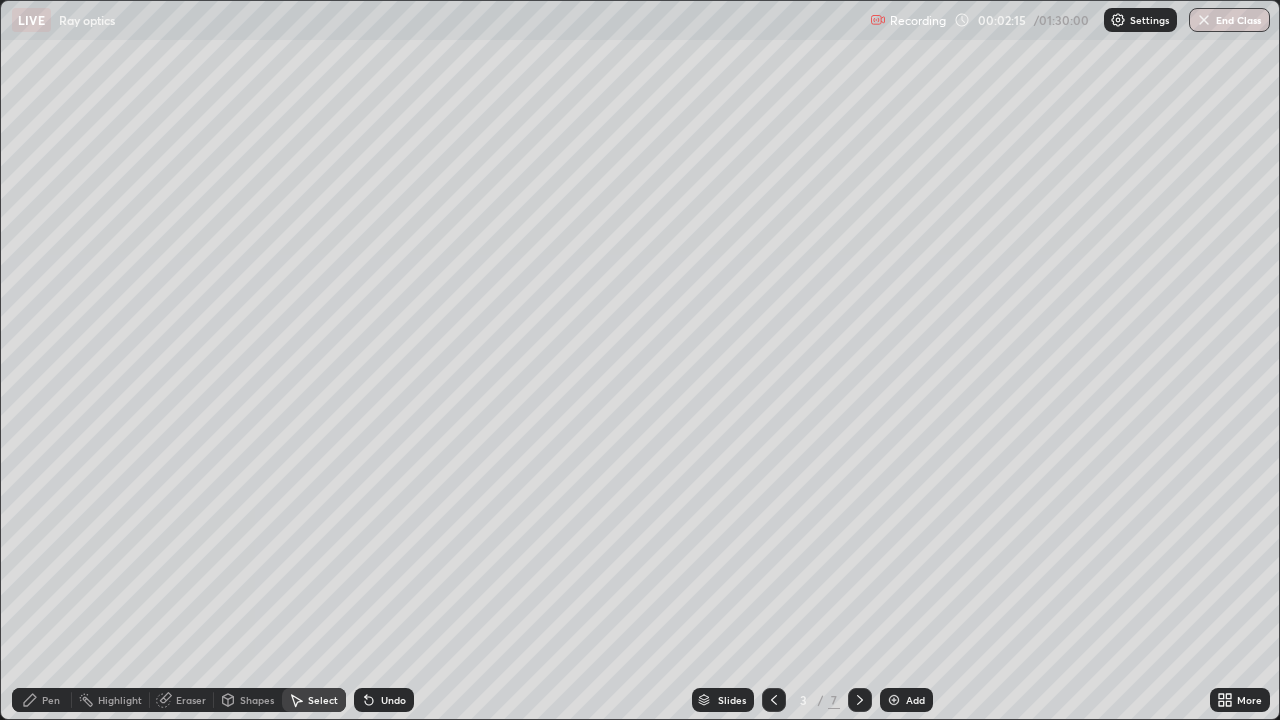 click on "Undo" at bounding box center (393, 700) 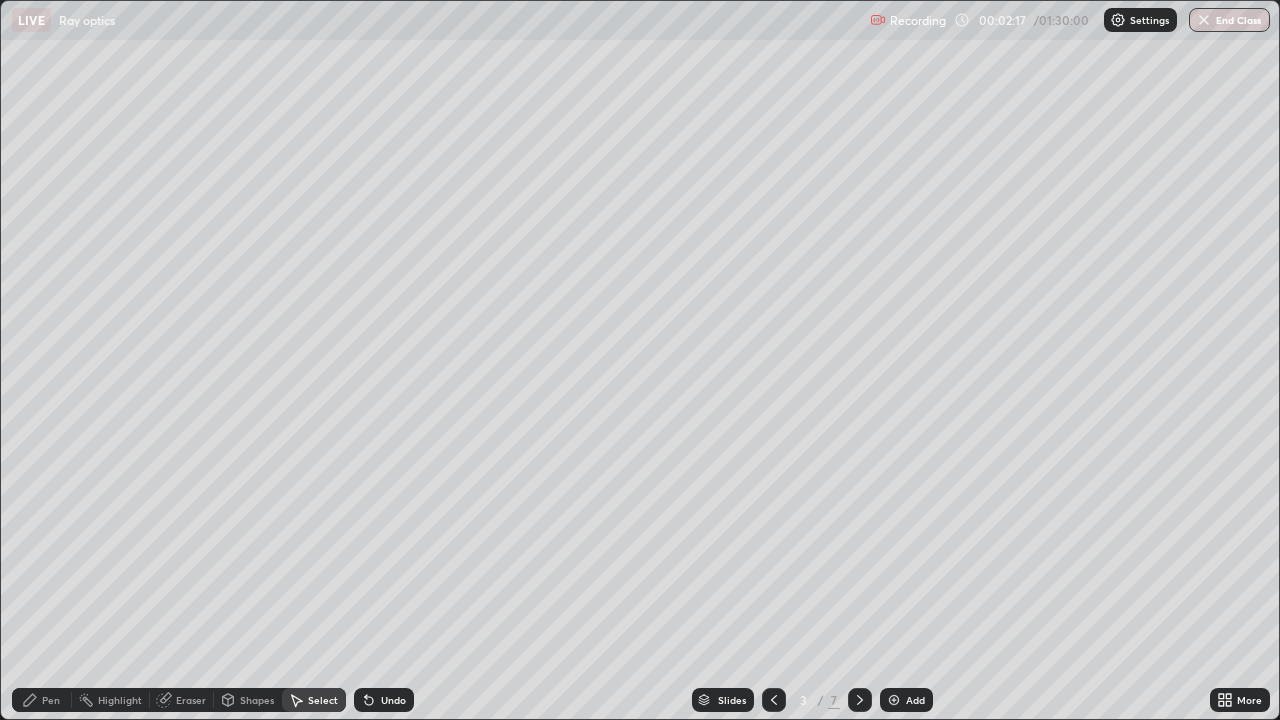 click on "Pen" at bounding box center (42, 700) 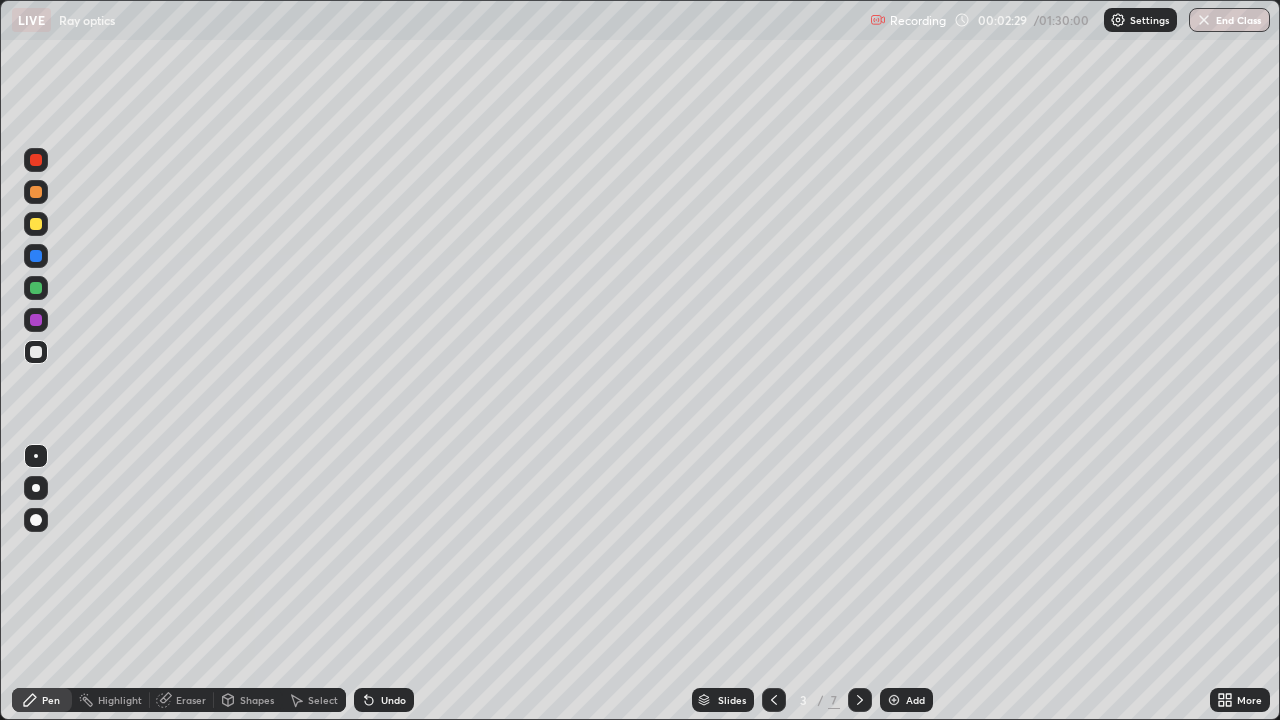 click on "Pen" at bounding box center (51, 700) 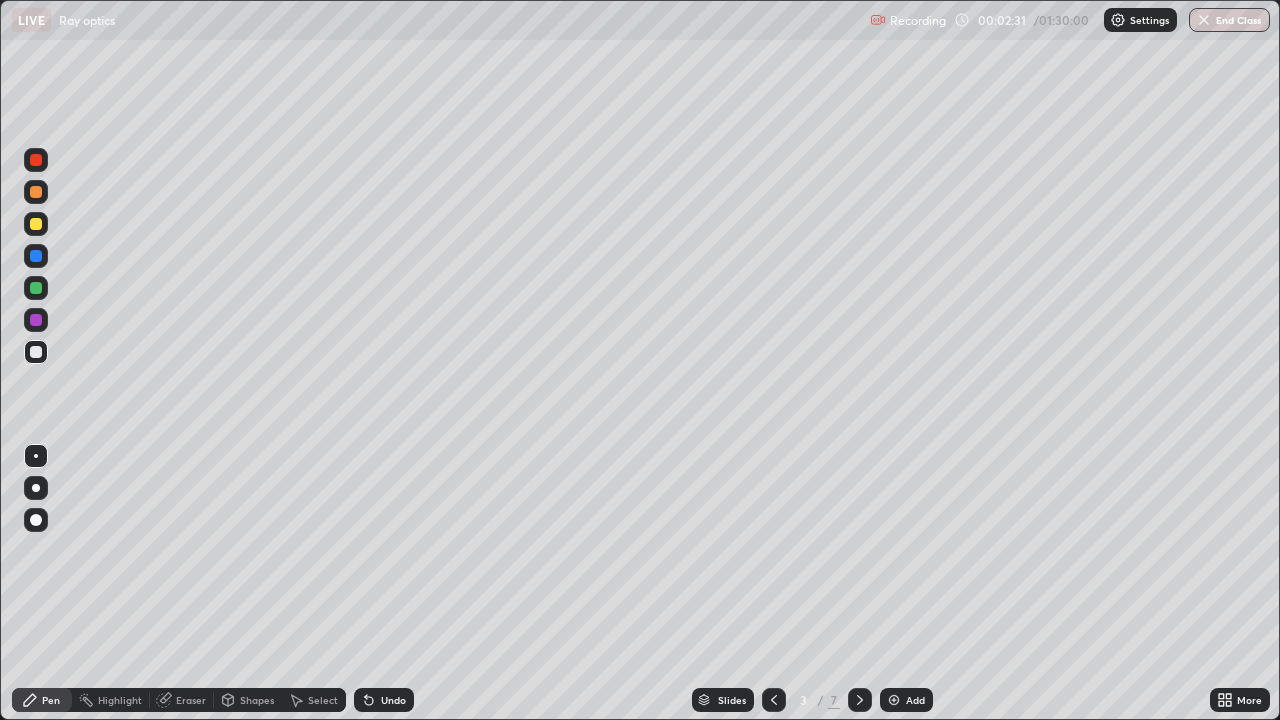 click at bounding box center (36, 288) 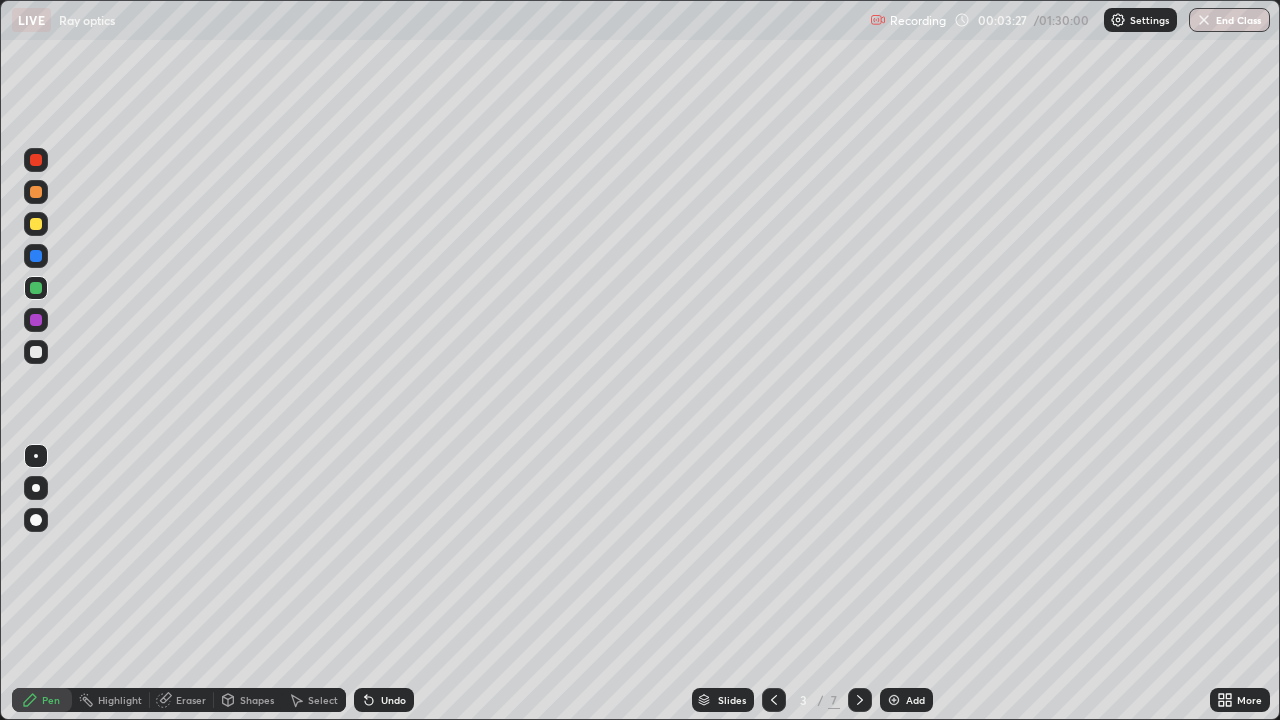 click at bounding box center (36, 352) 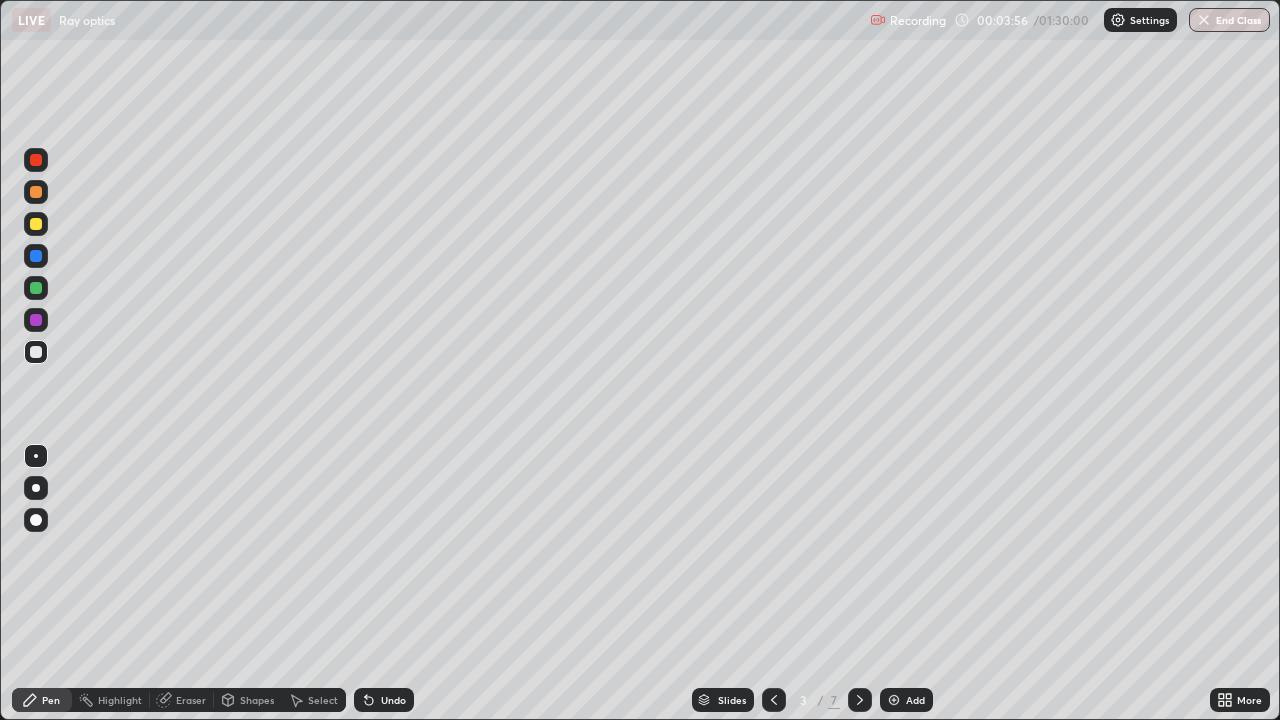 click at bounding box center (36, 224) 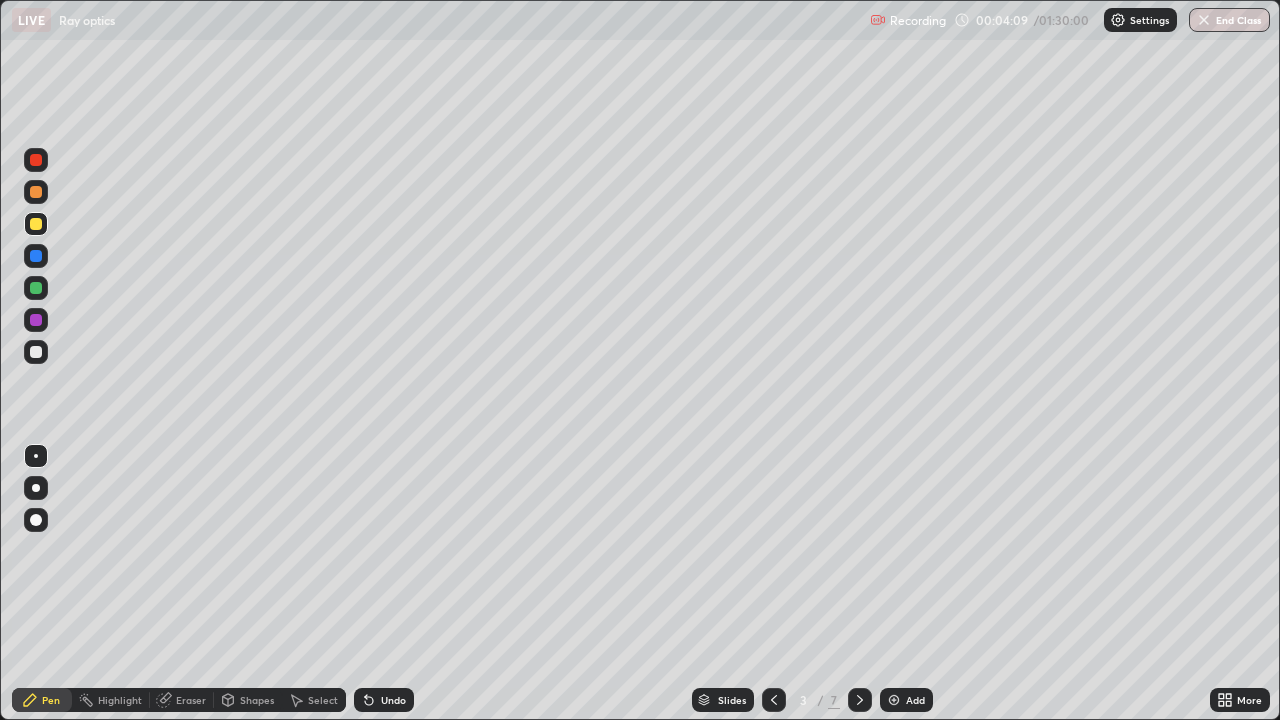 click at bounding box center [36, 352] 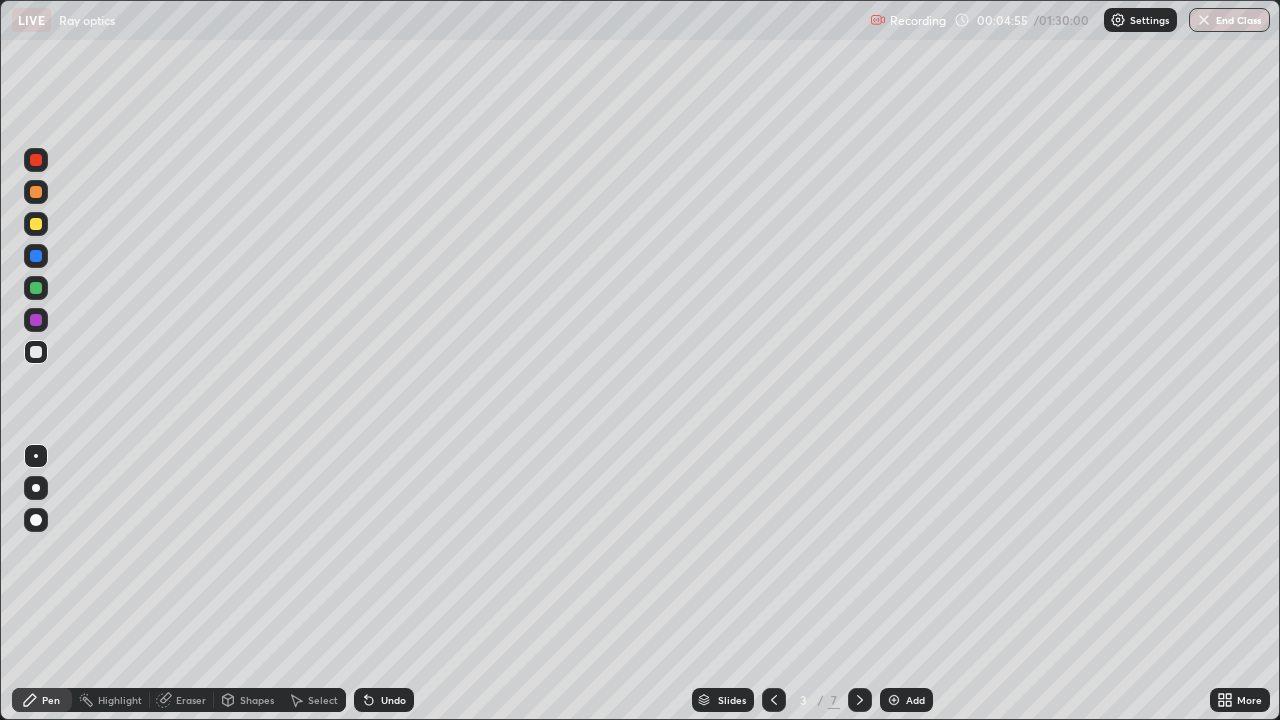 click 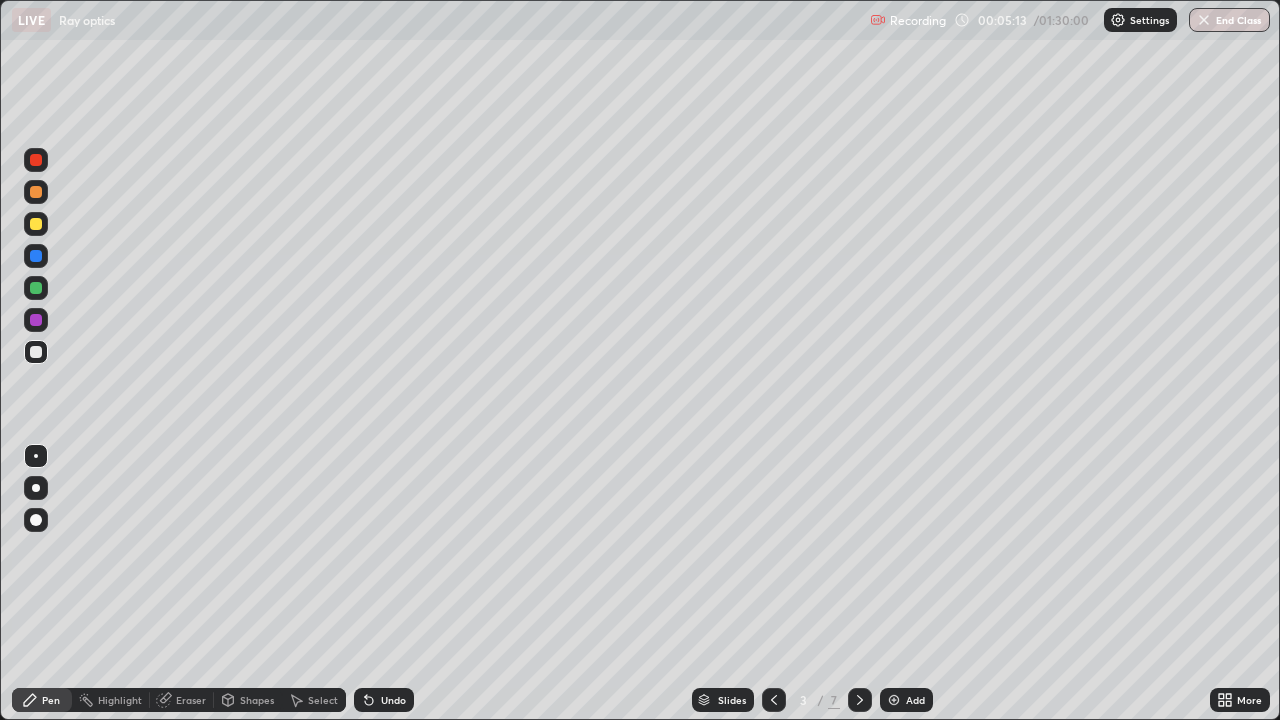 click 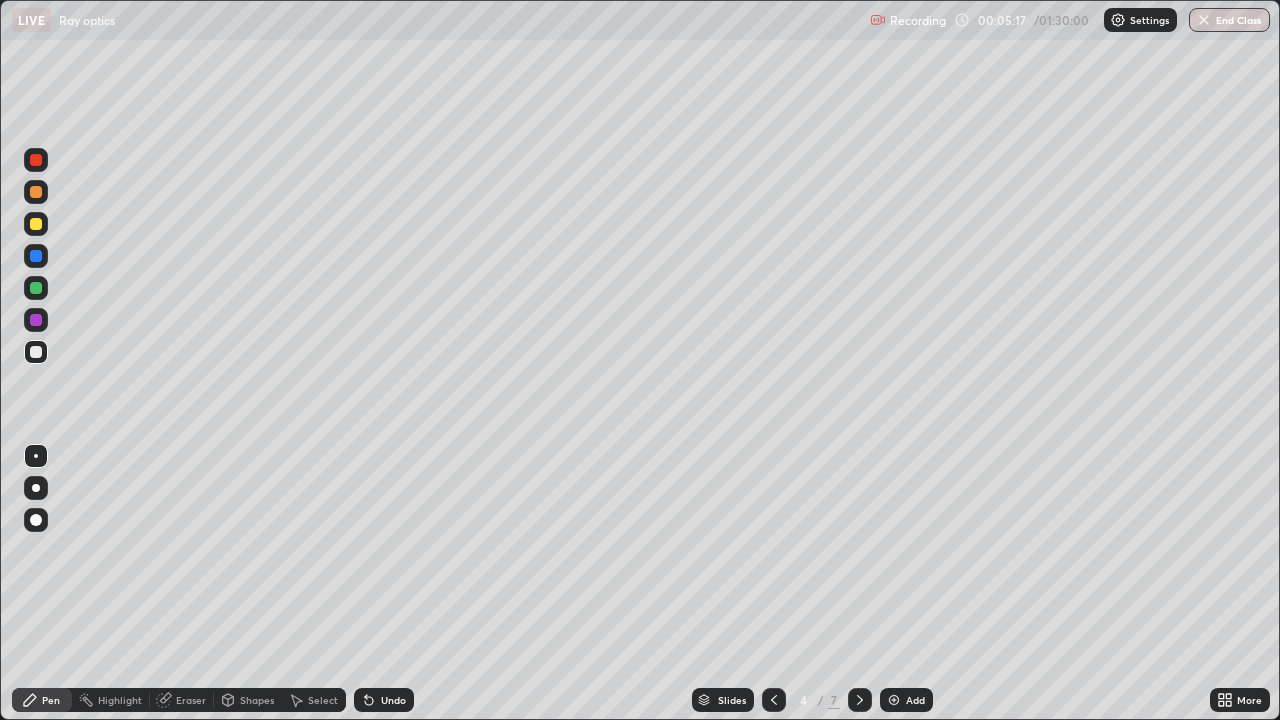 click at bounding box center [36, 160] 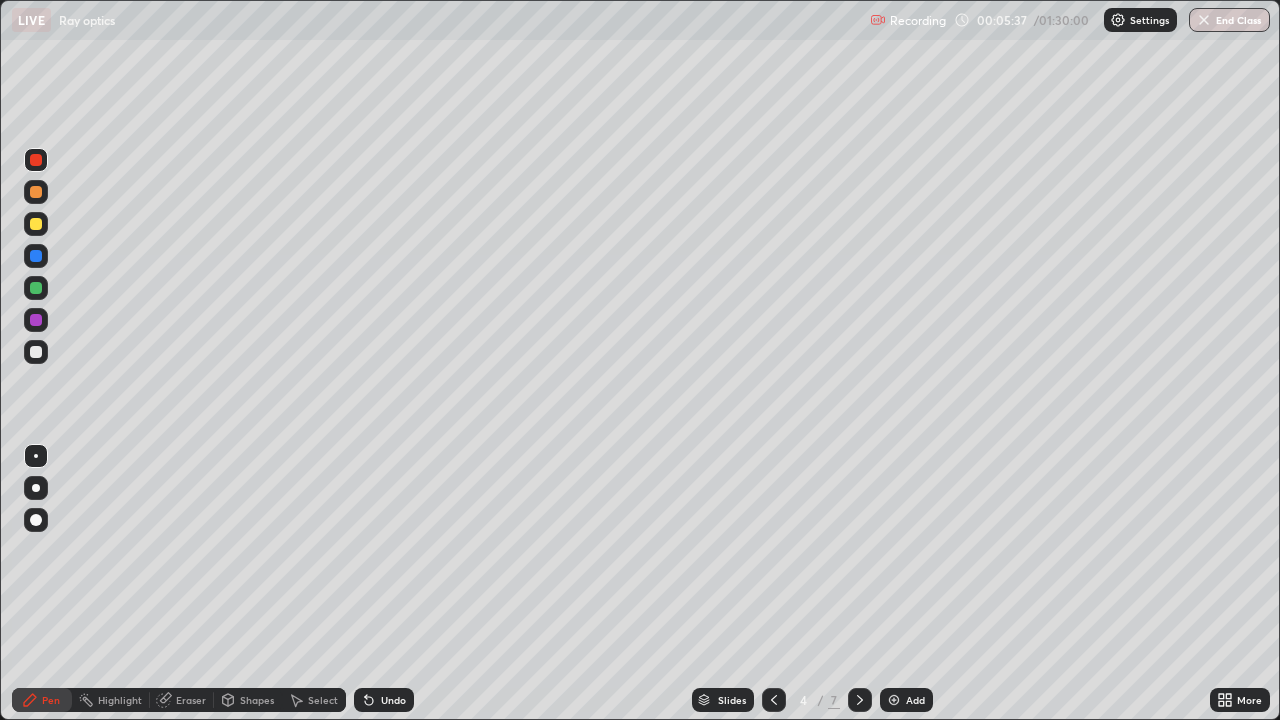 click at bounding box center [36, 288] 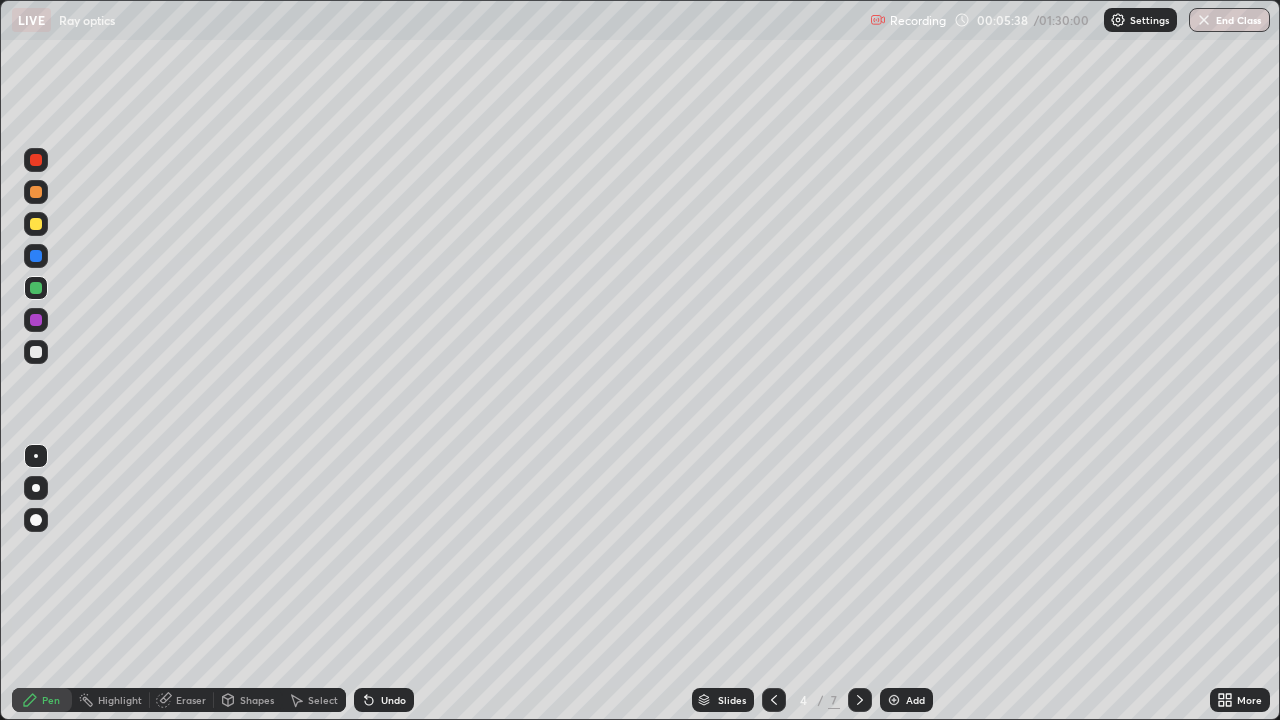 click on "Shapes" at bounding box center [257, 700] 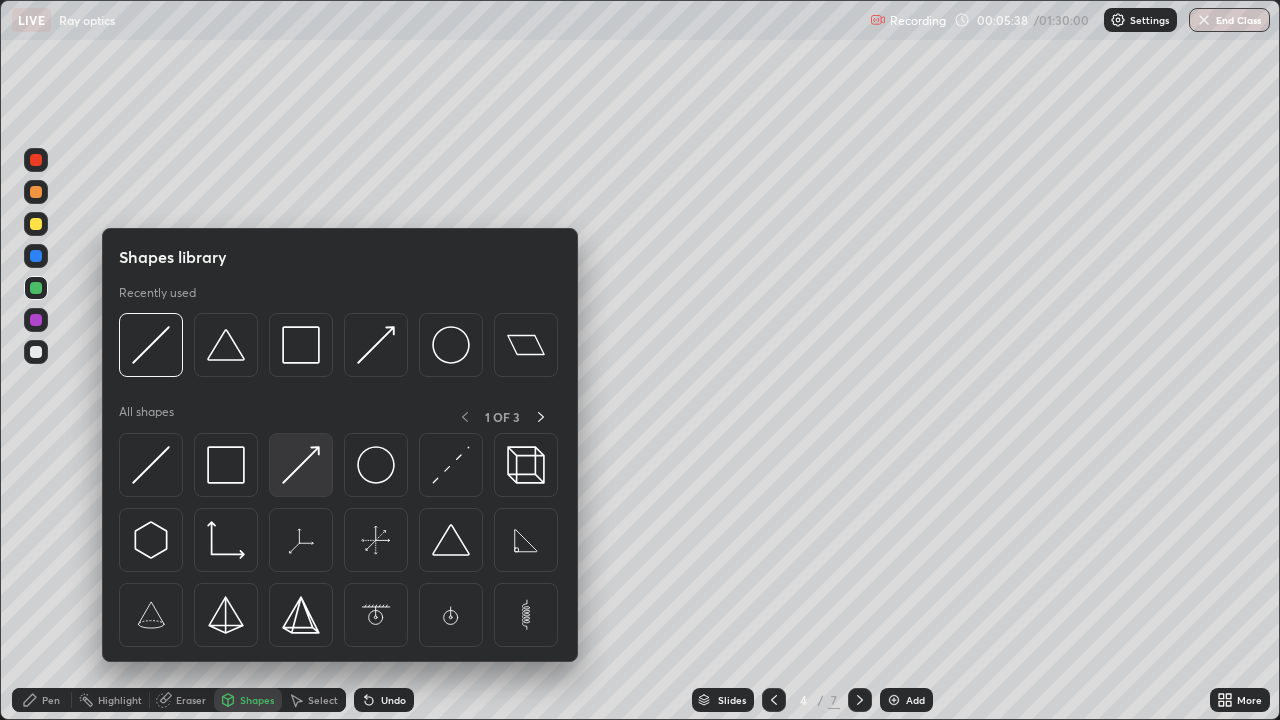 click at bounding box center (301, 465) 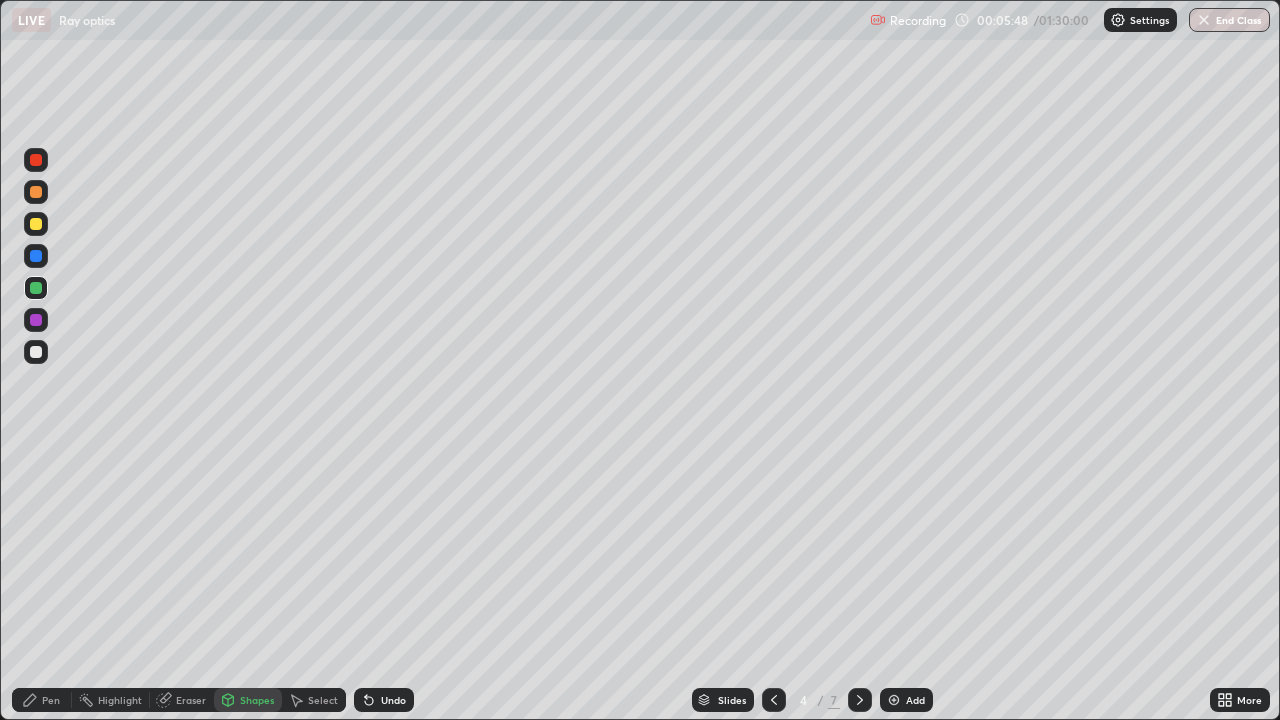 click at bounding box center (36, 256) 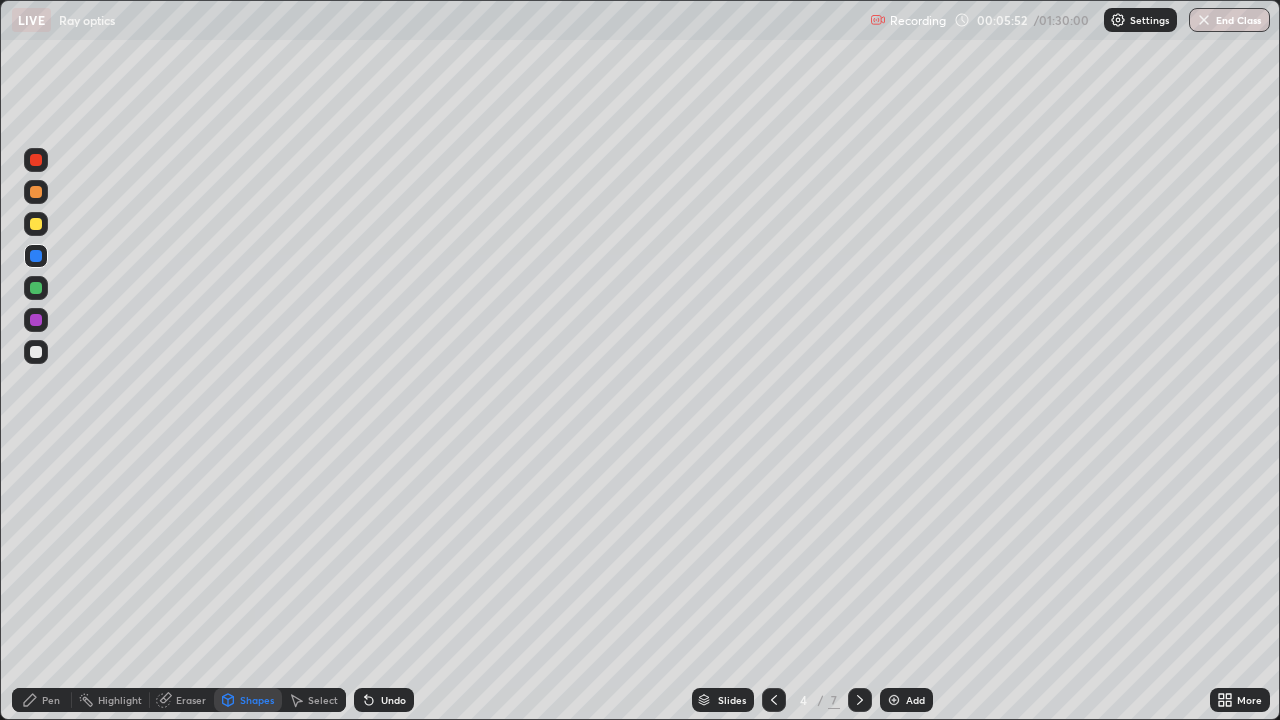 click on "Pen" at bounding box center [51, 700] 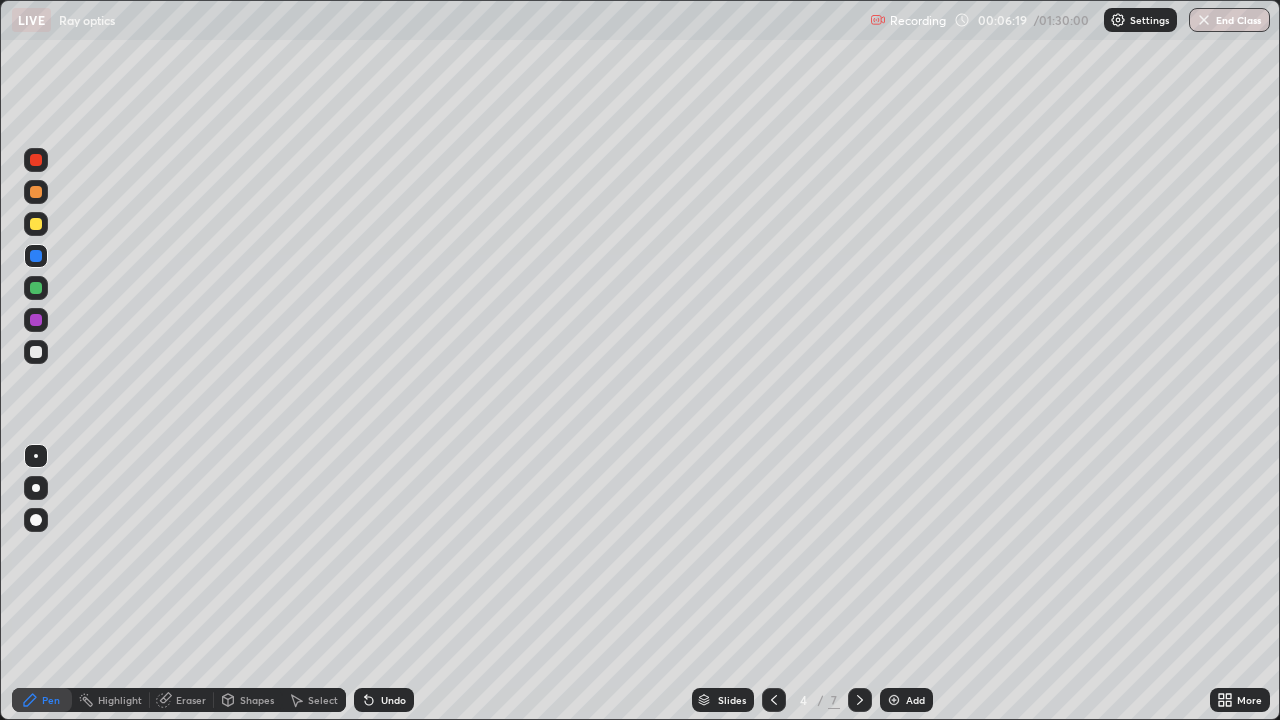 click at bounding box center [36, 352] 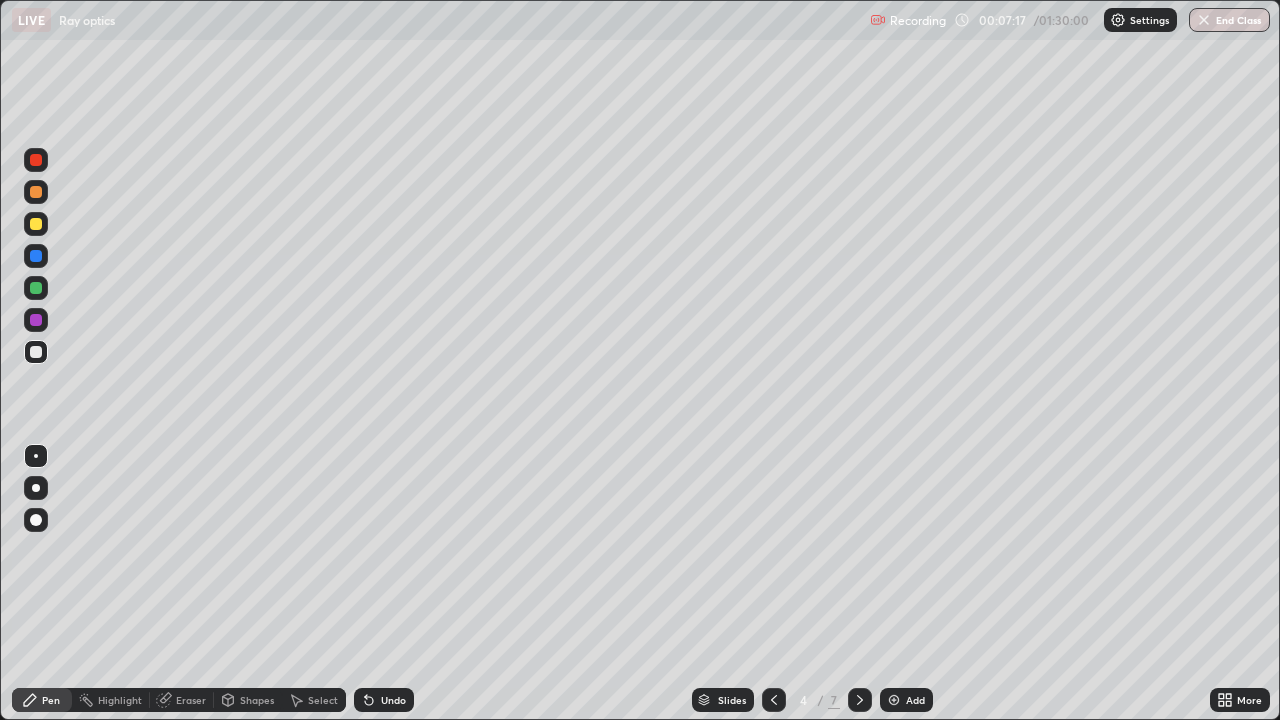 click 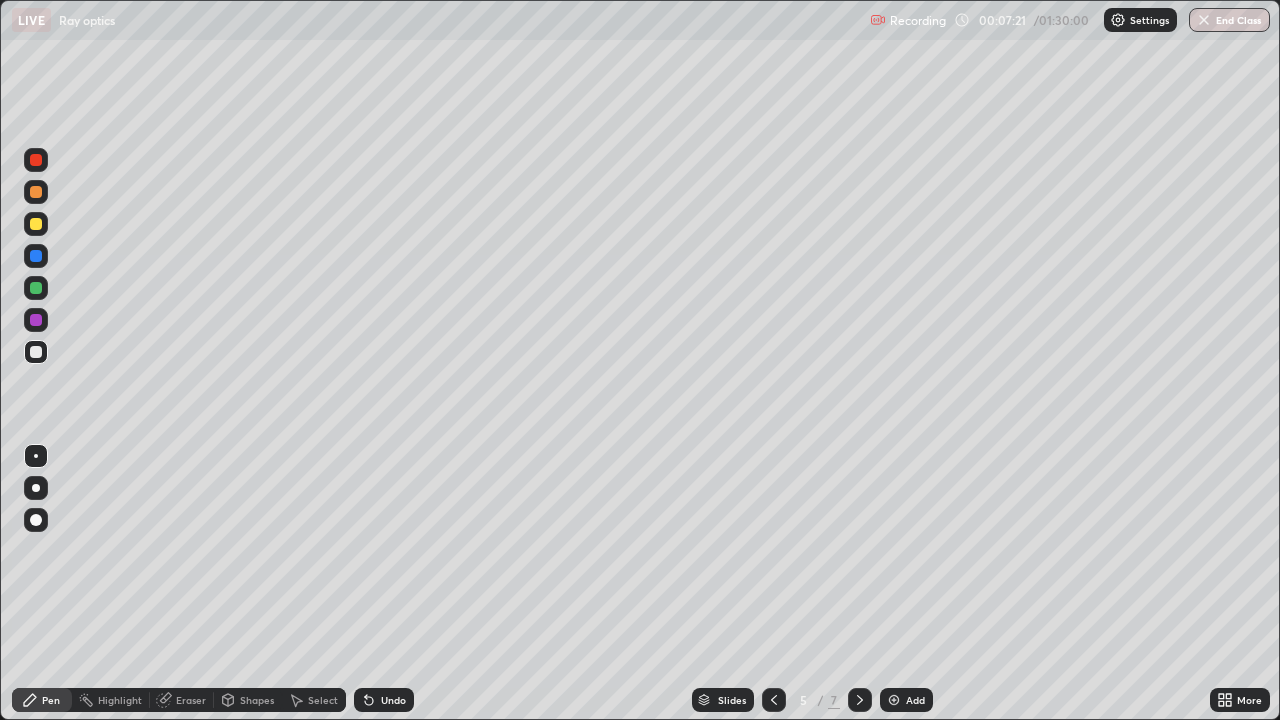 click at bounding box center [36, 224] 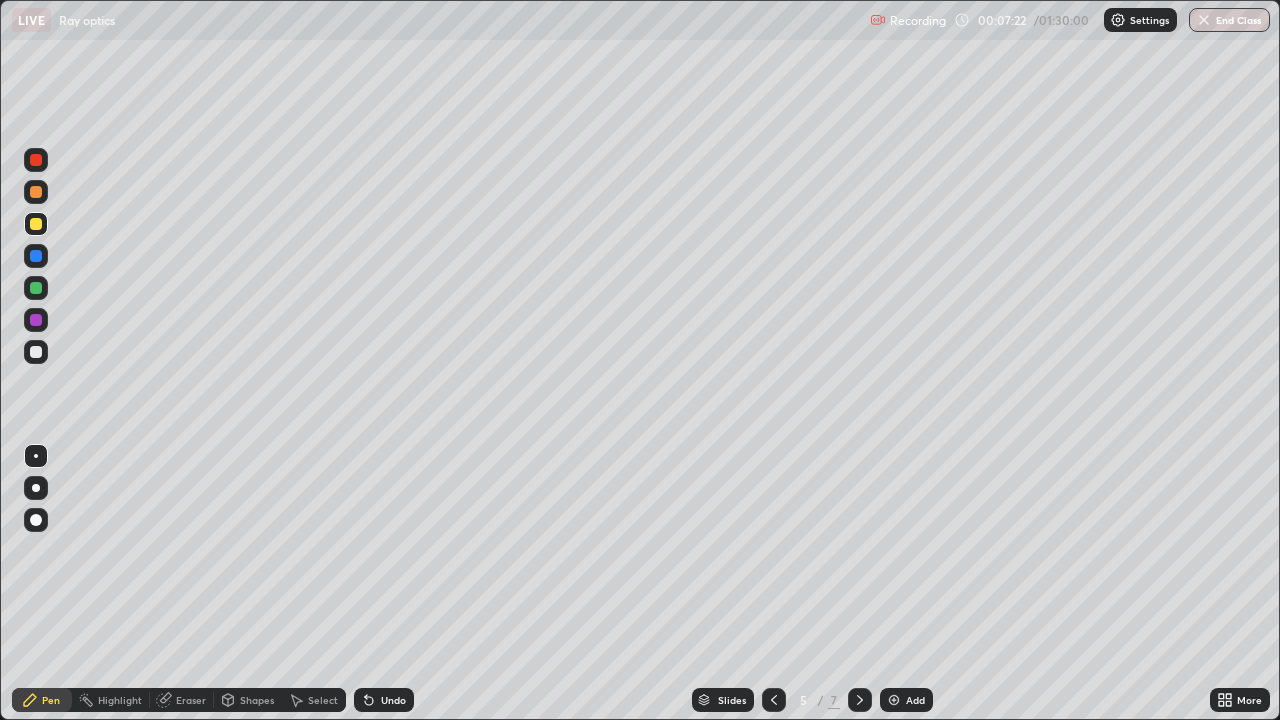 click at bounding box center [36, 288] 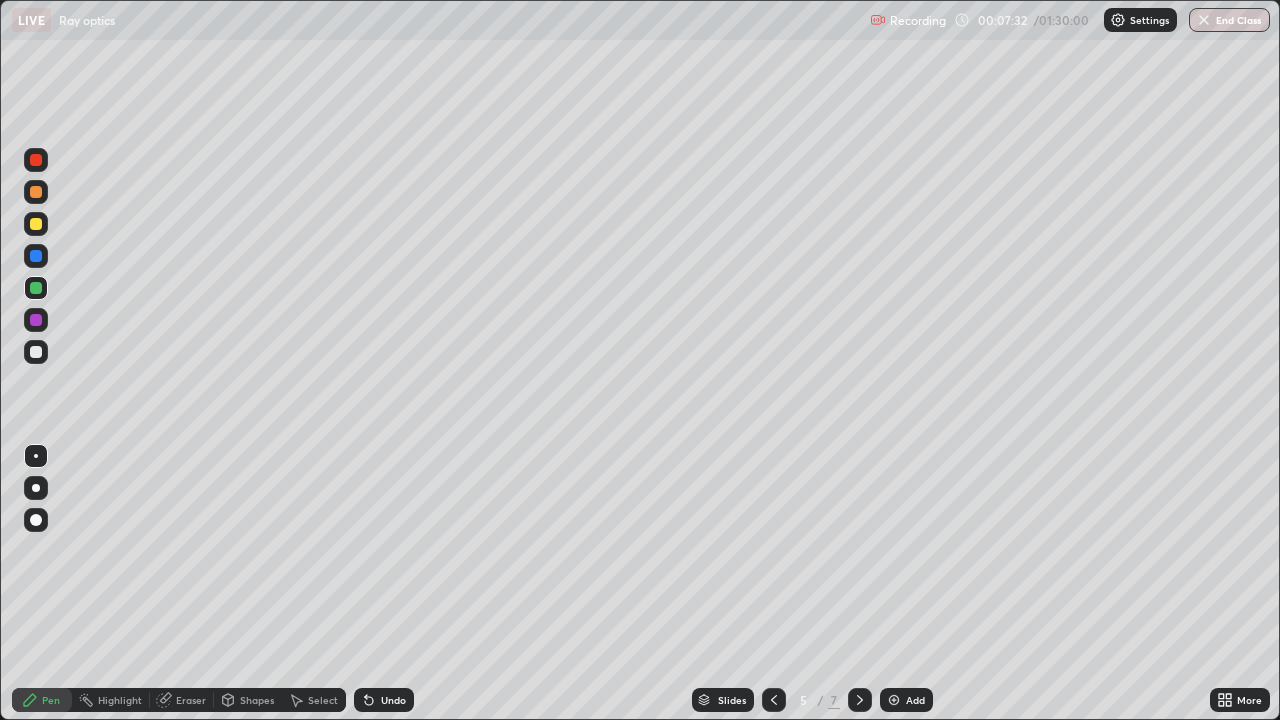 click at bounding box center [36, 256] 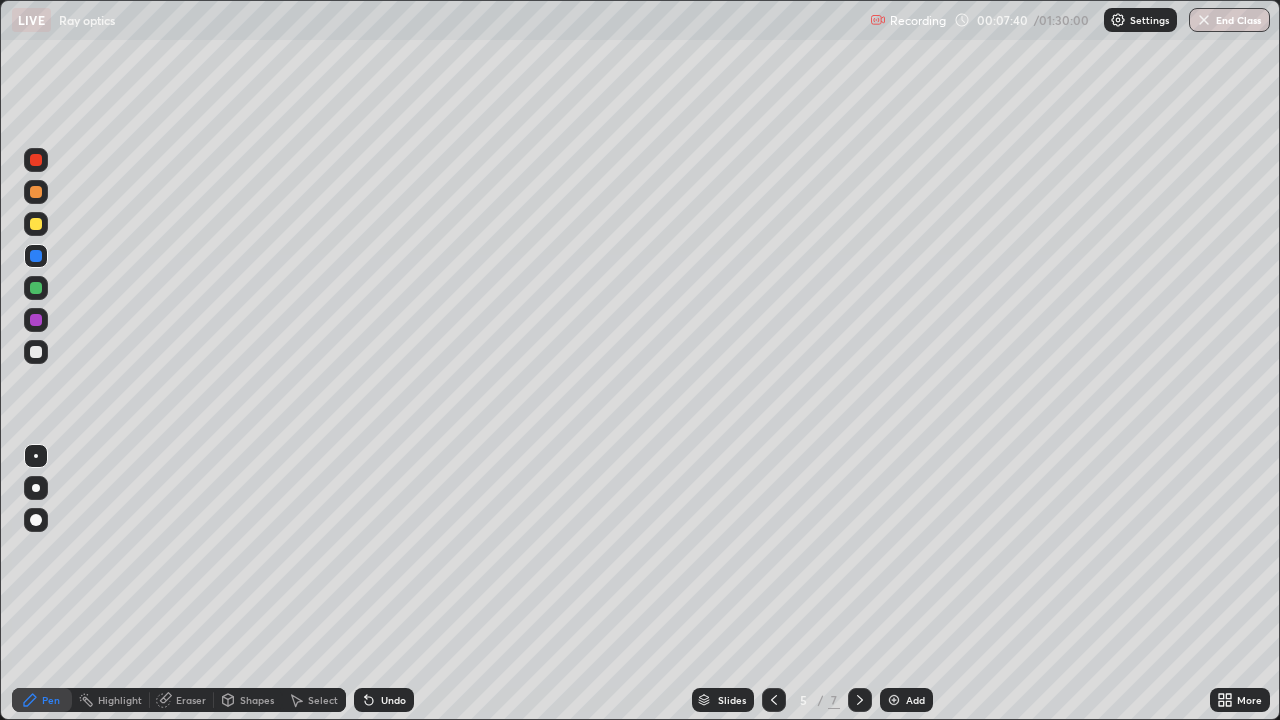click at bounding box center (36, 160) 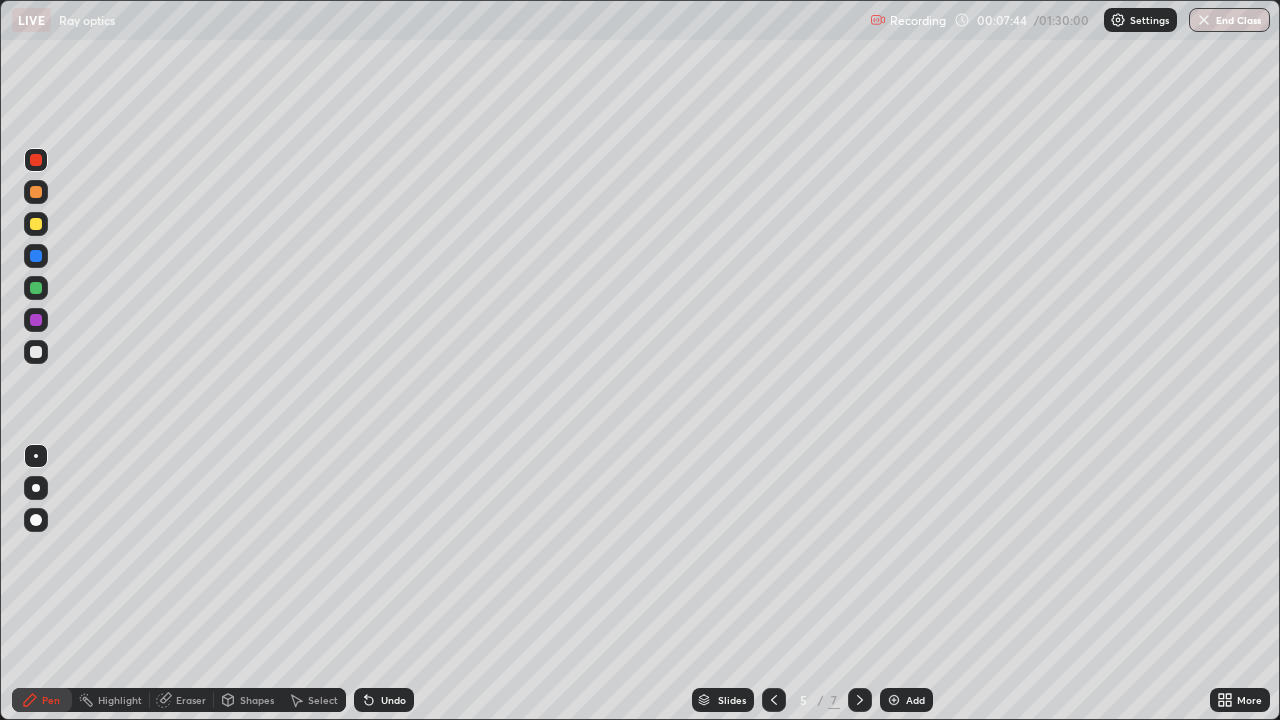 click on "Shapes" at bounding box center [257, 700] 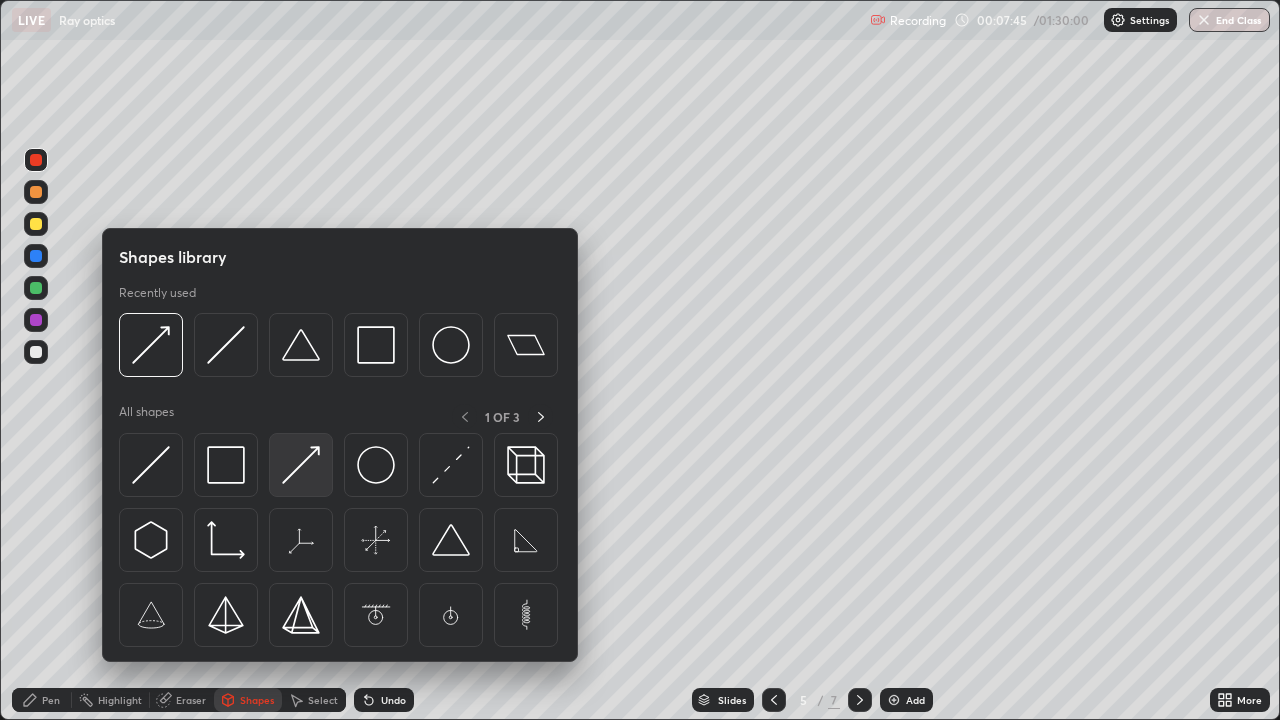 click at bounding box center (301, 465) 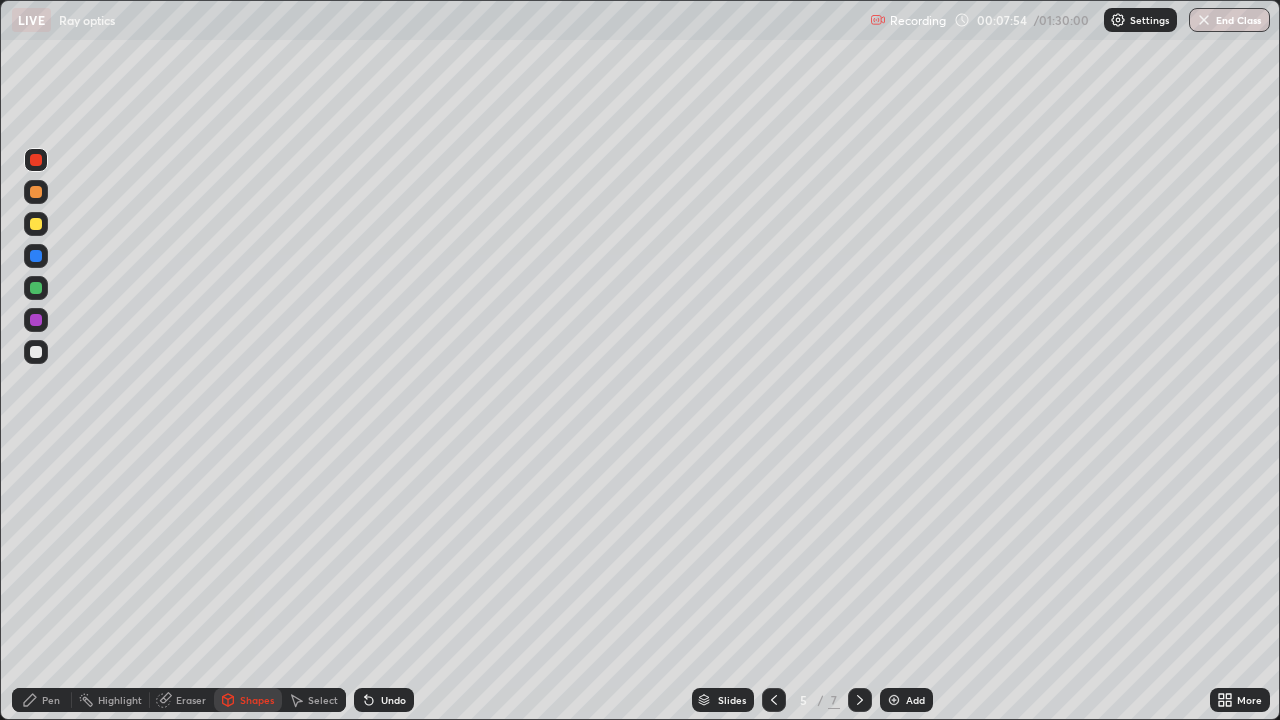 click on "Pen" at bounding box center [51, 700] 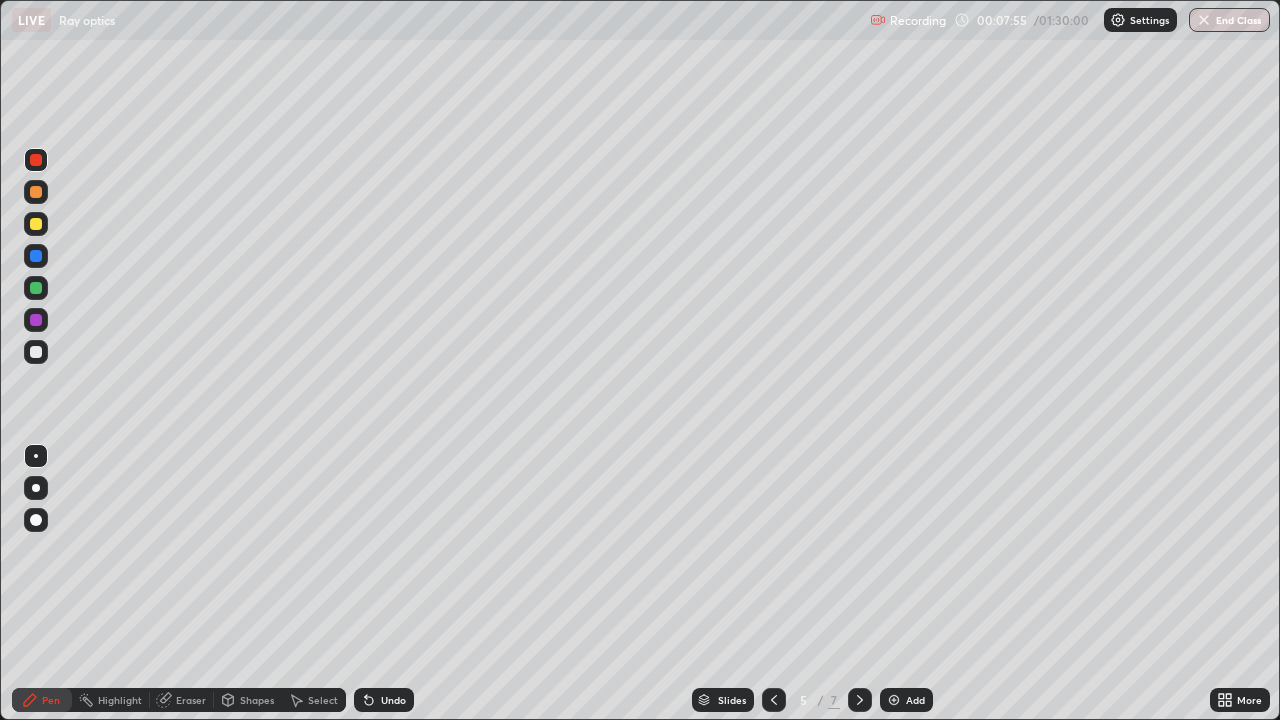 click at bounding box center [36, 288] 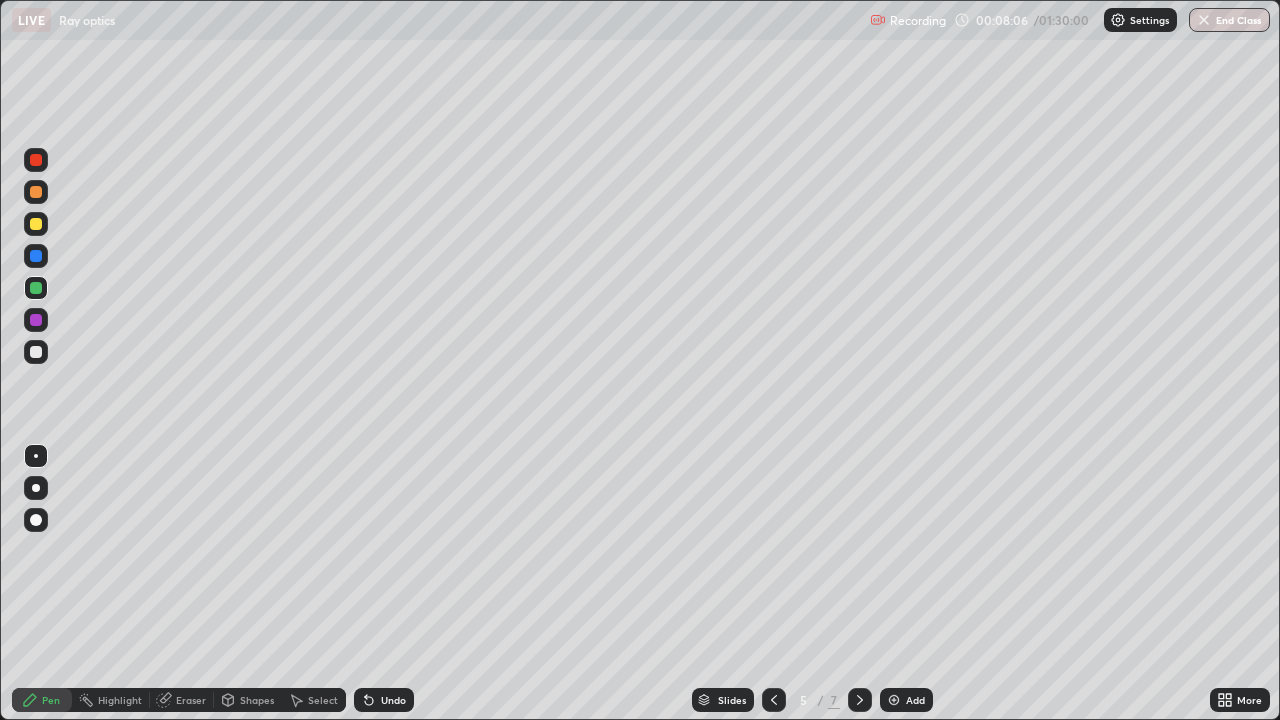 click at bounding box center [36, 352] 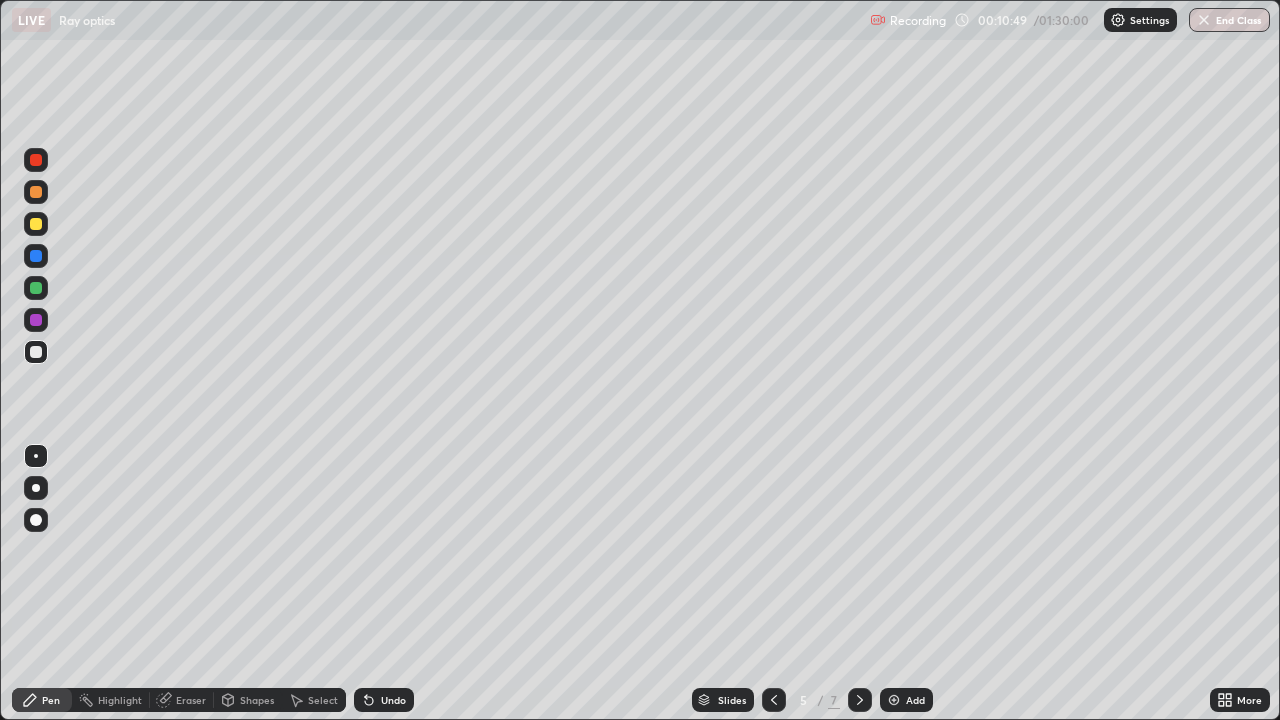 click 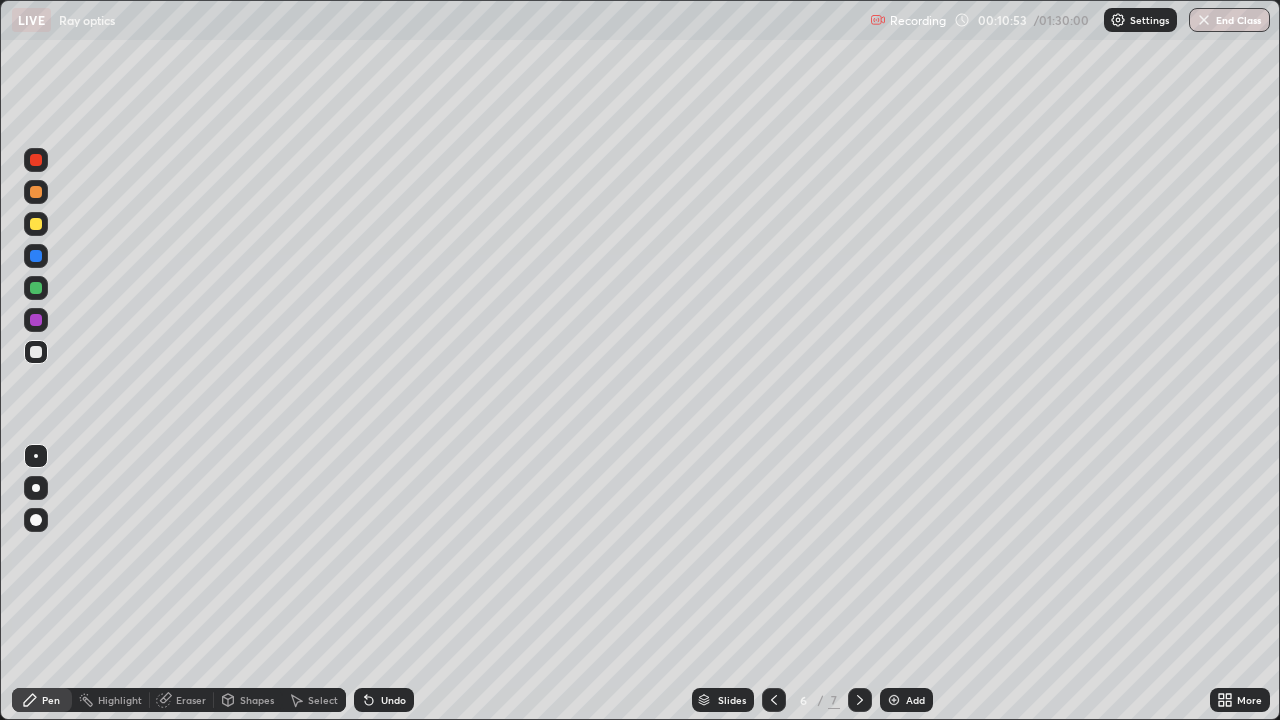 click at bounding box center [36, 288] 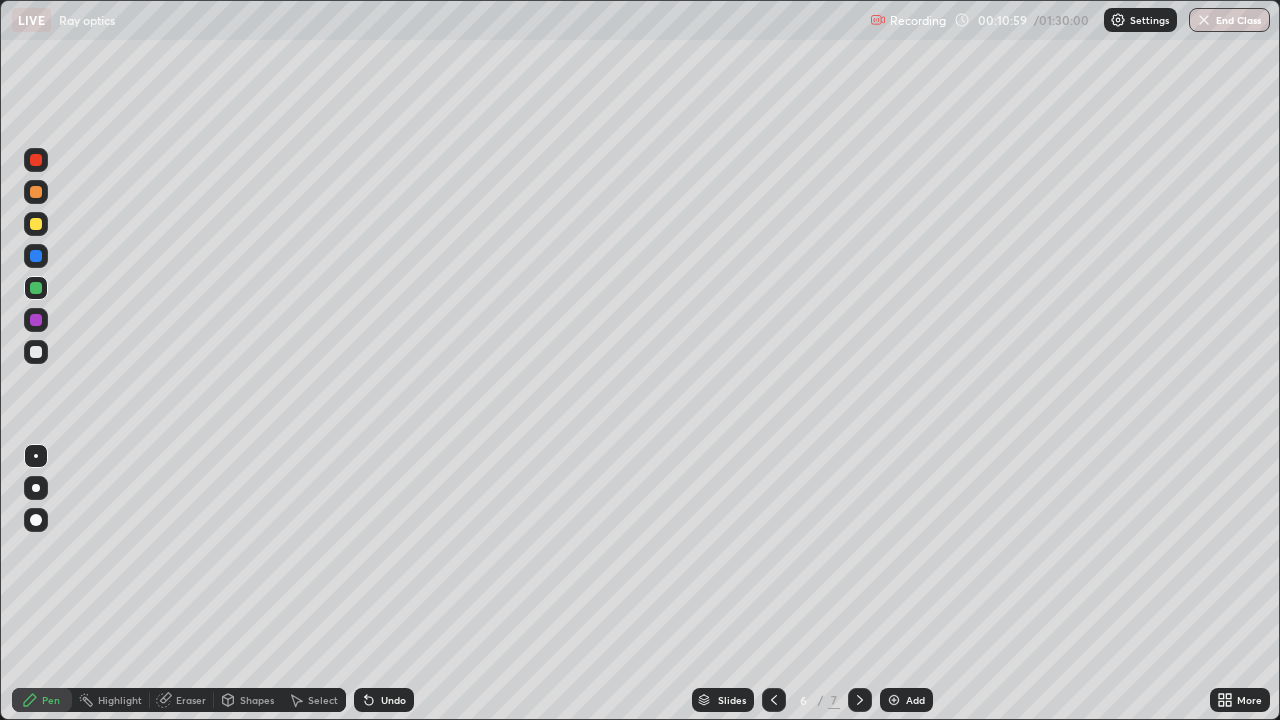 click at bounding box center (36, 224) 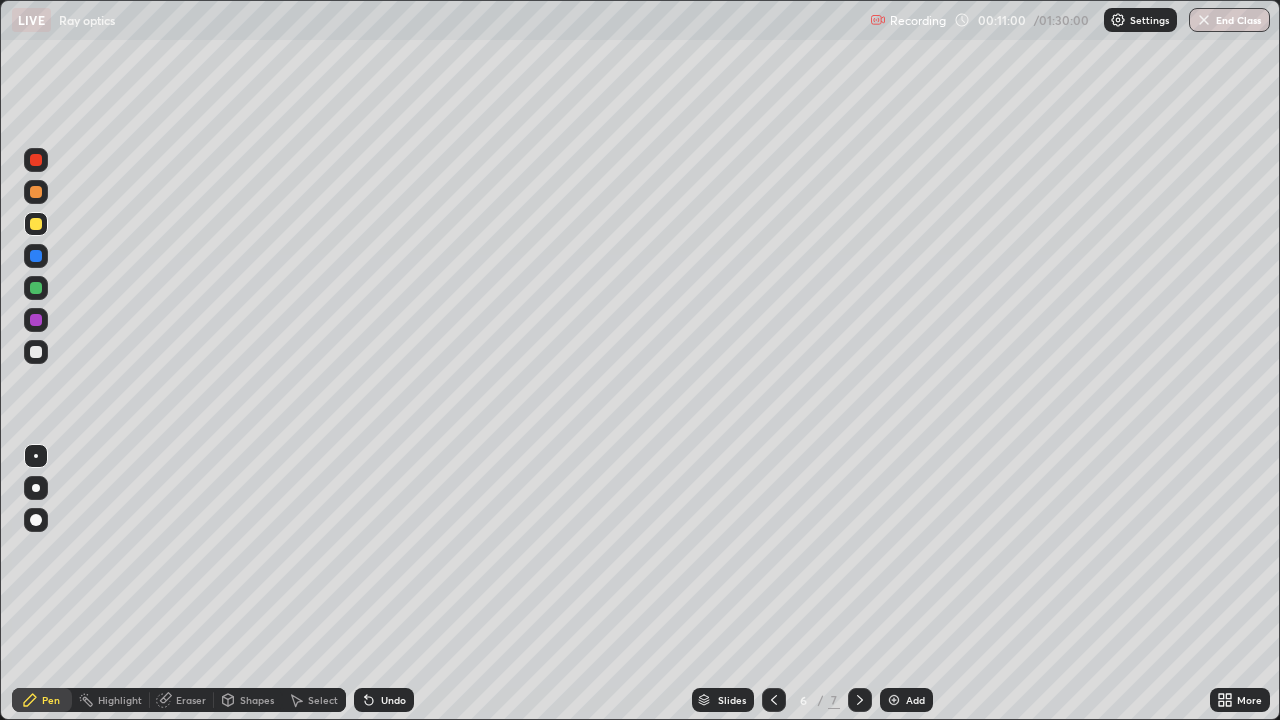 click at bounding box center (36, 288) 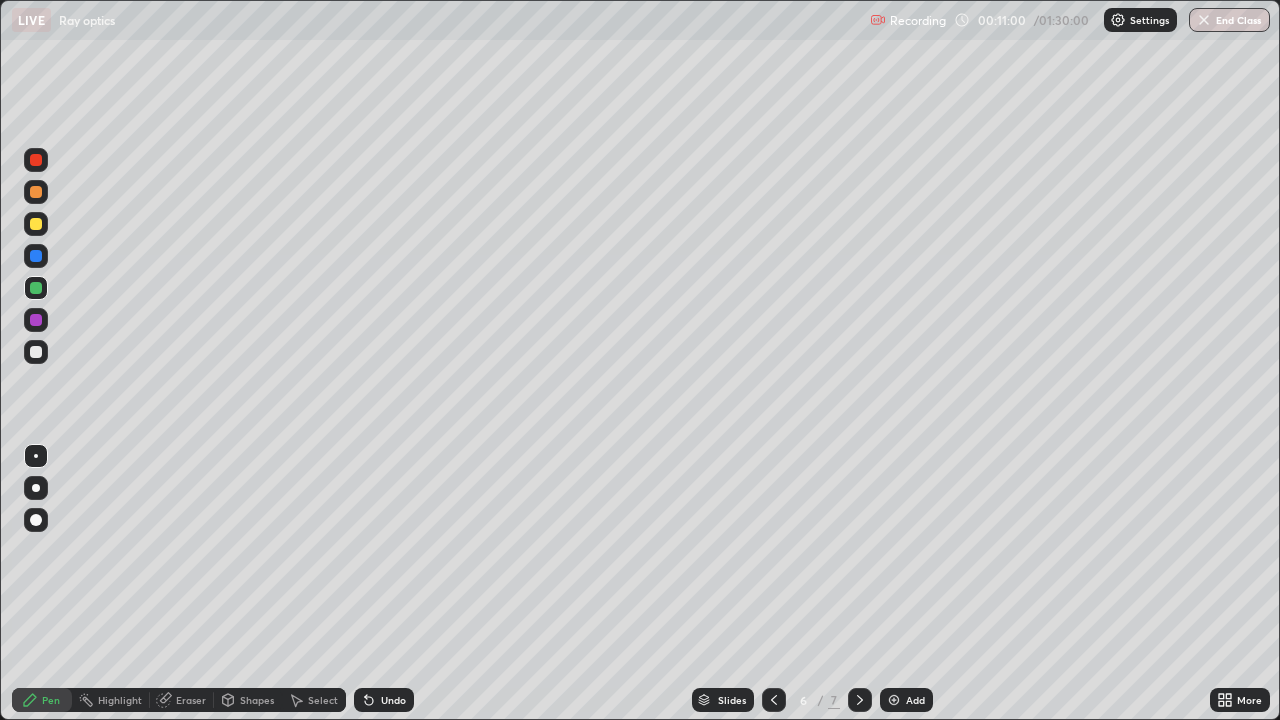 click at bounding box center [36, 352] 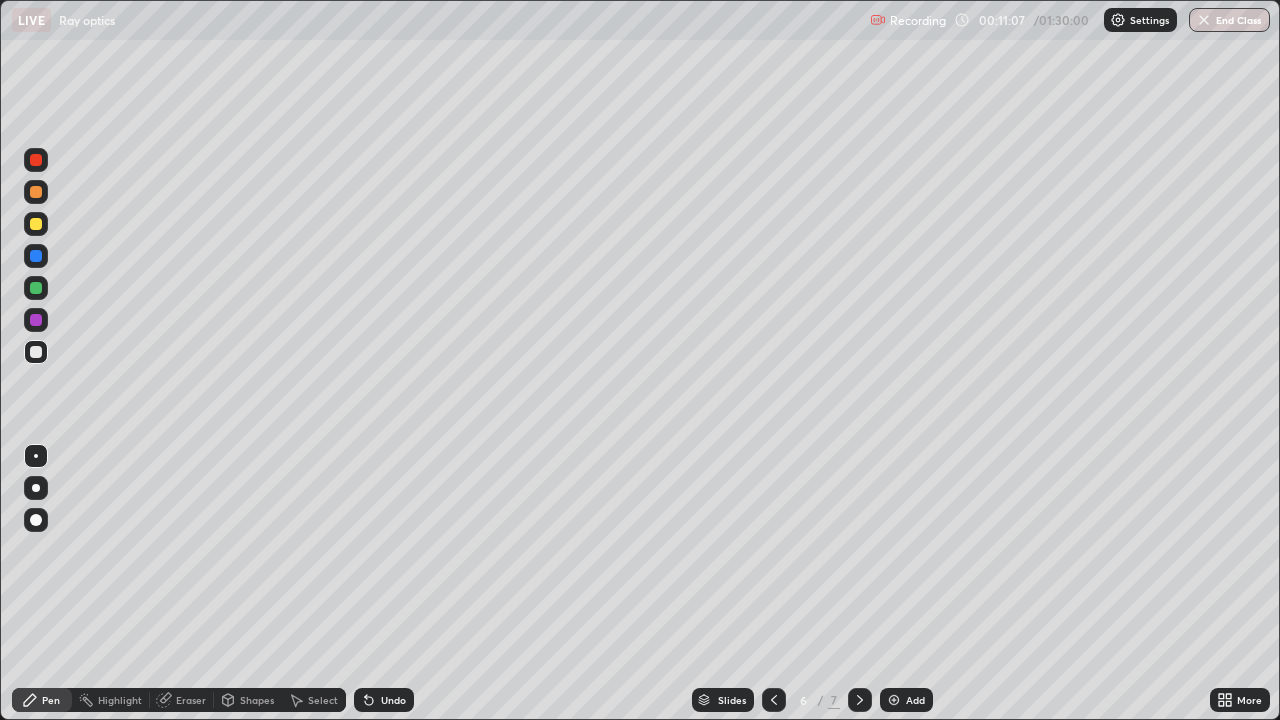 click on "Shapes" at bounding box center (257, 700) 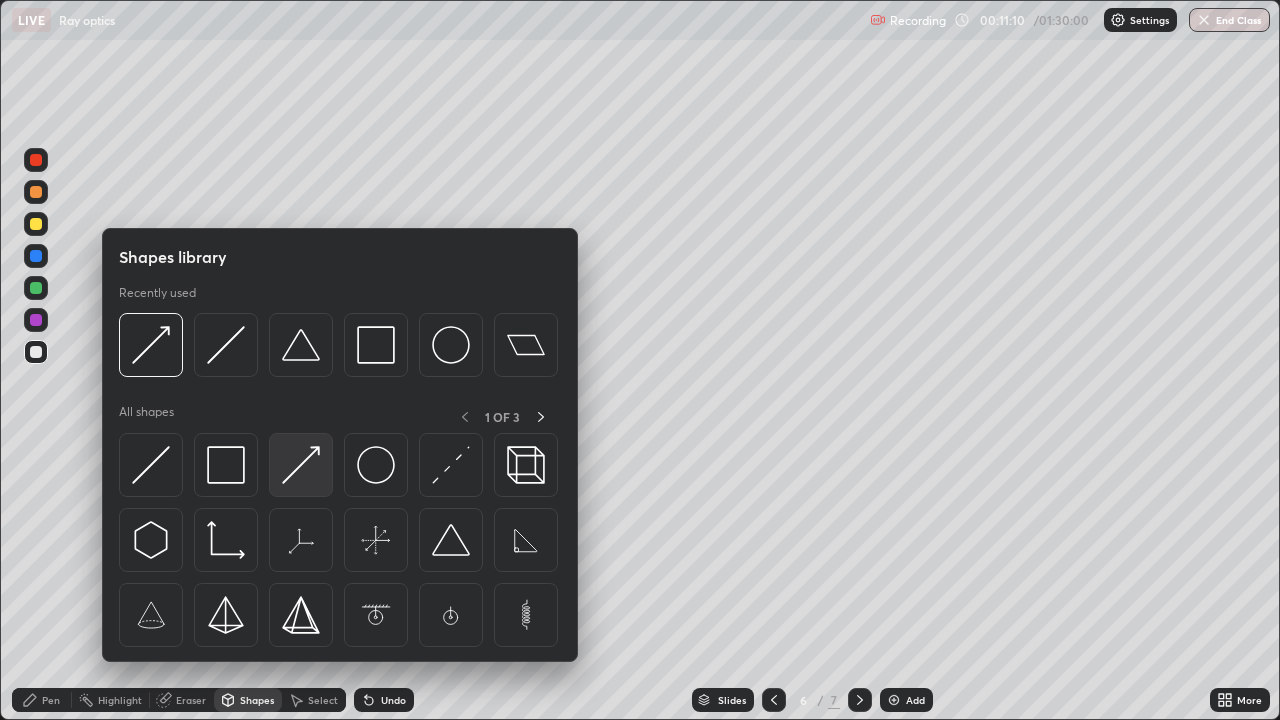 click at bounding box center [301, 465] 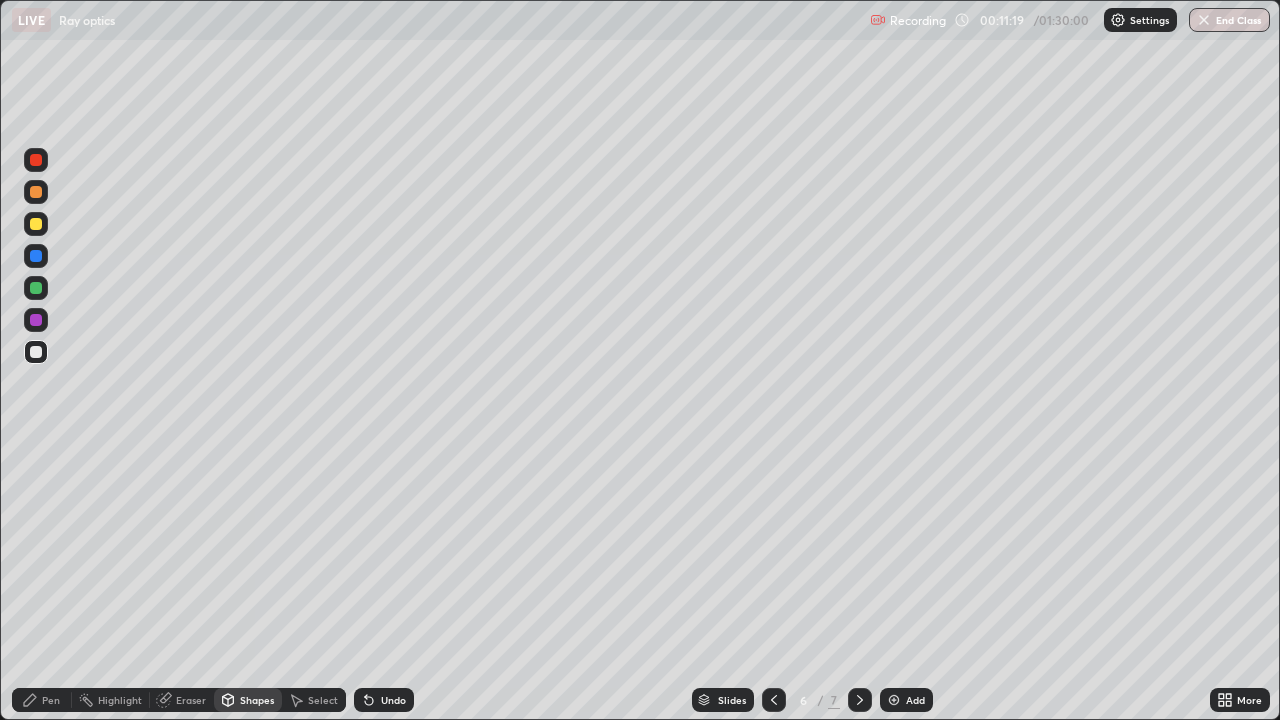 click at bounding box center (36, 288) 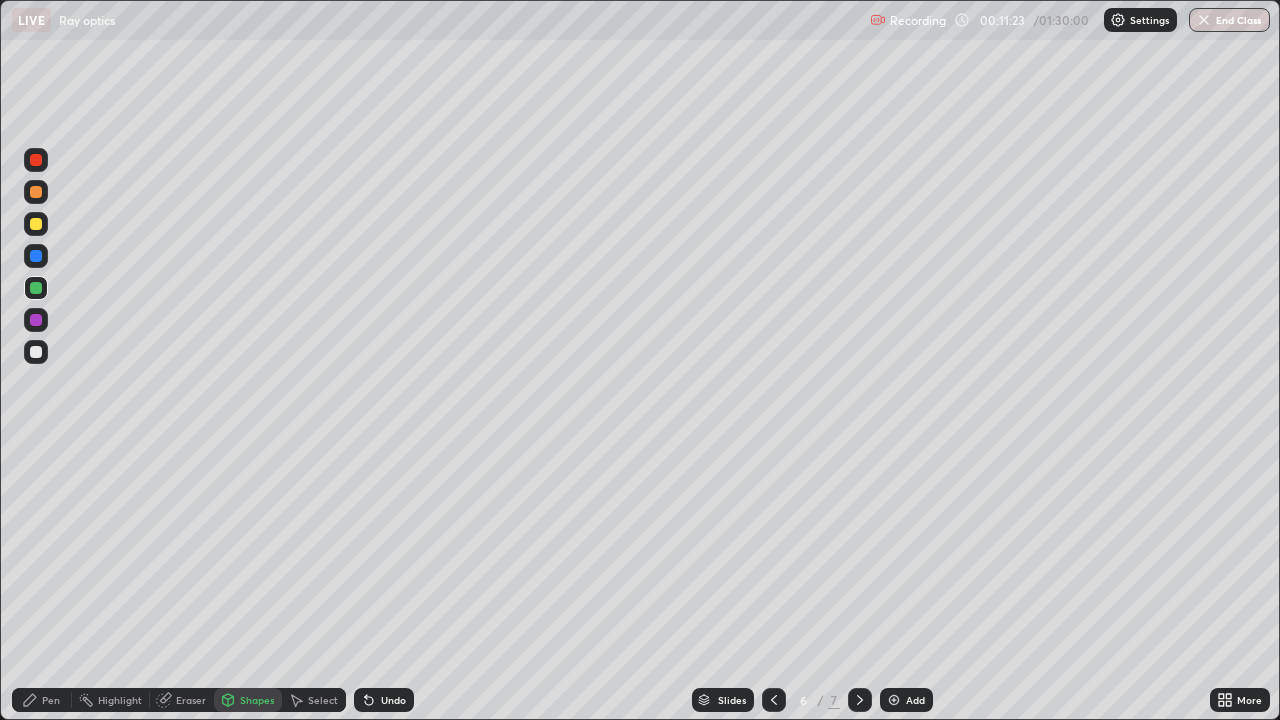 click on "Pen" at bounding box center [51, 700] 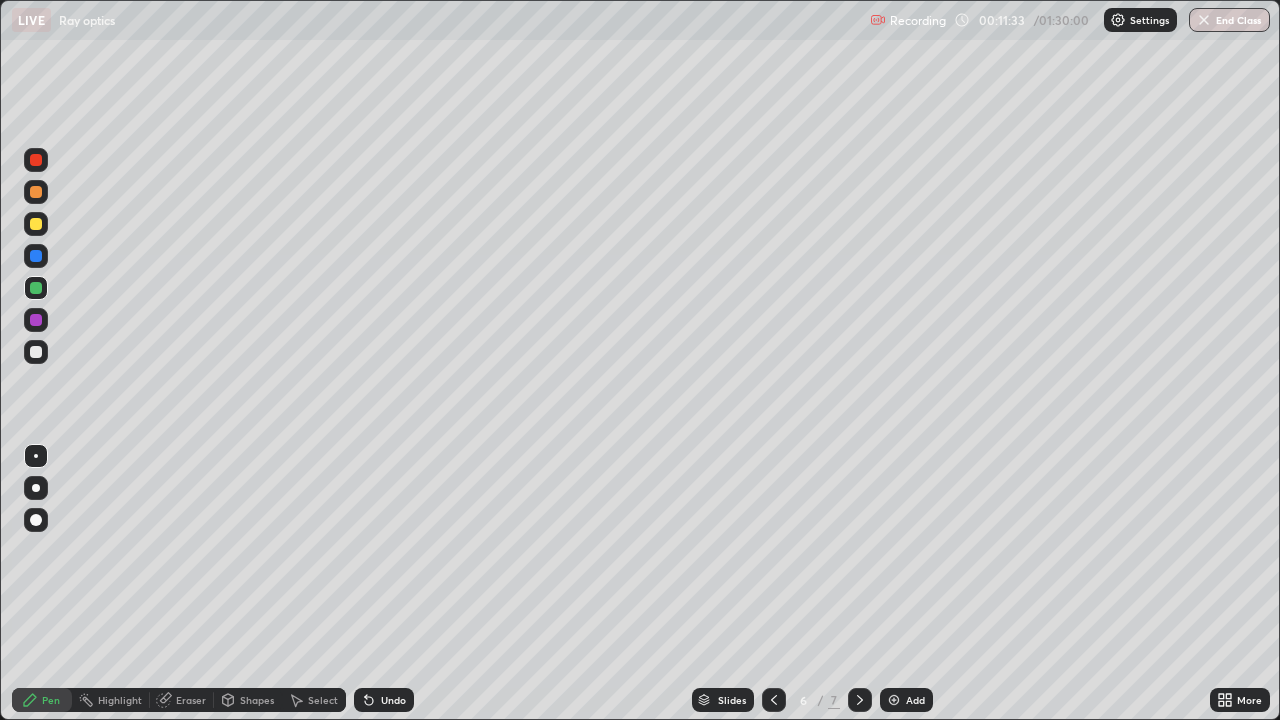 click at bounding box center (36, 192) 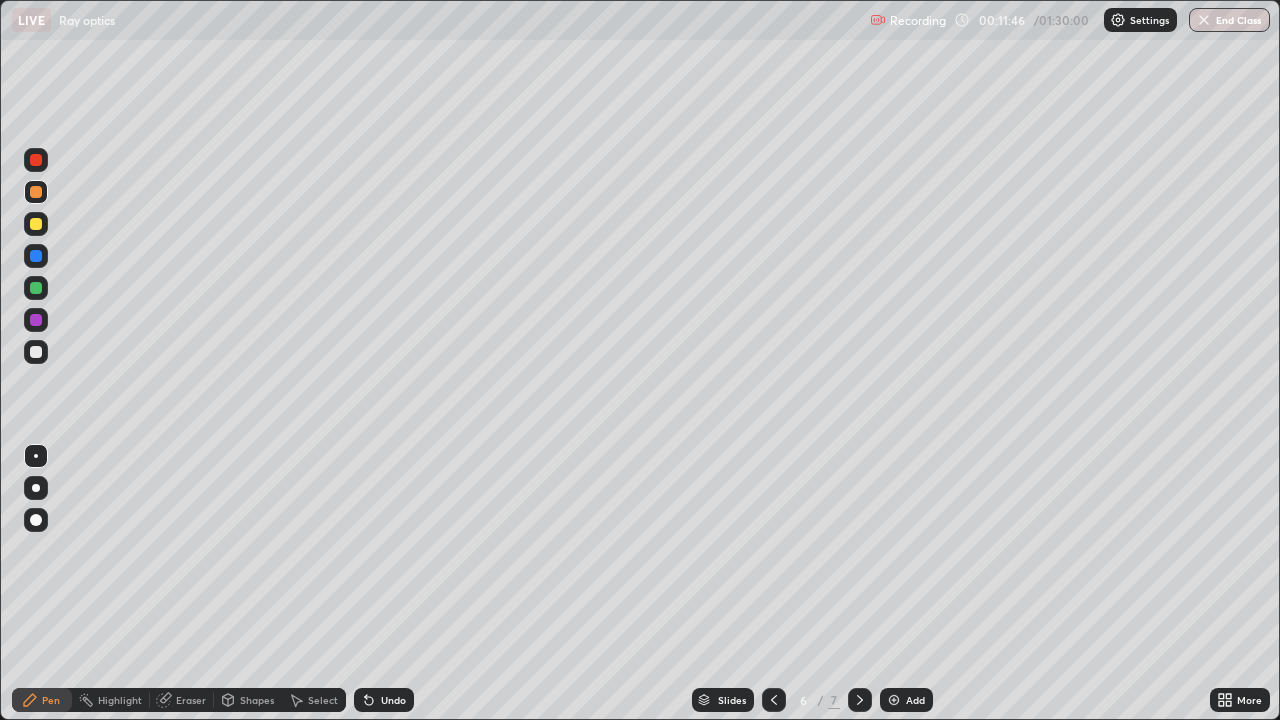 click at bounding box center [36, 352] 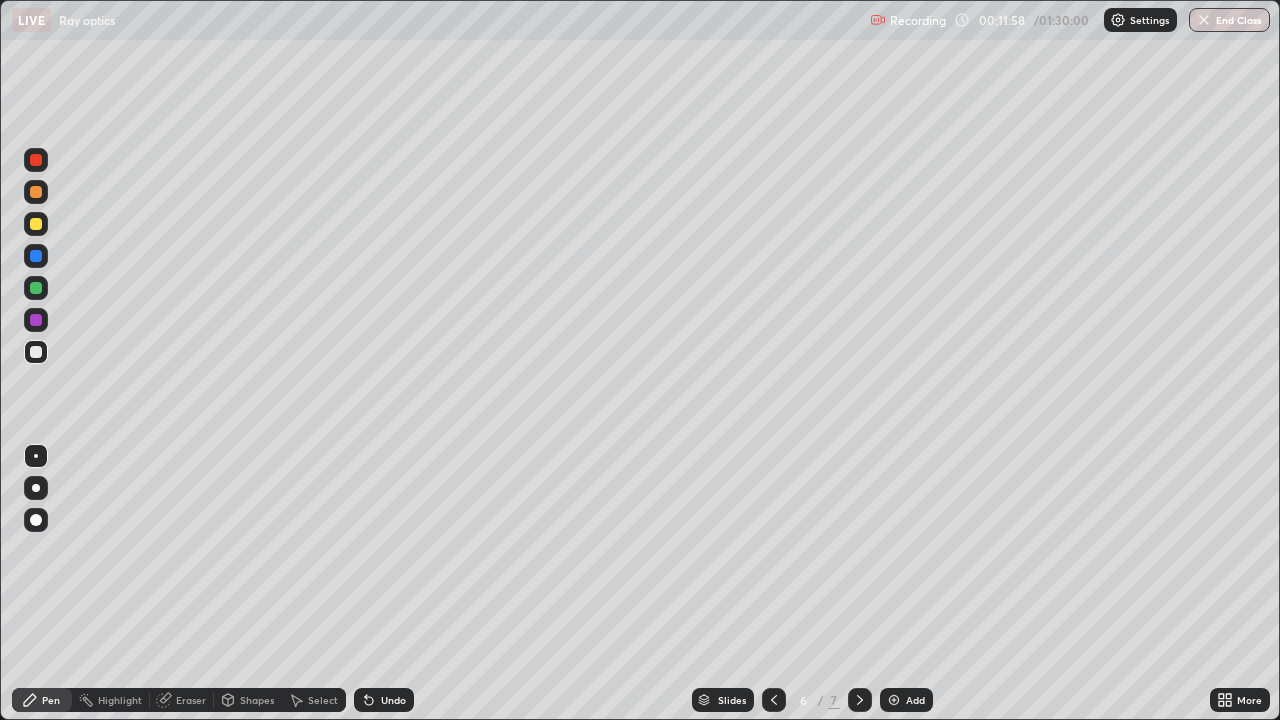 click on "Undo" at bounding box center (393, 700) 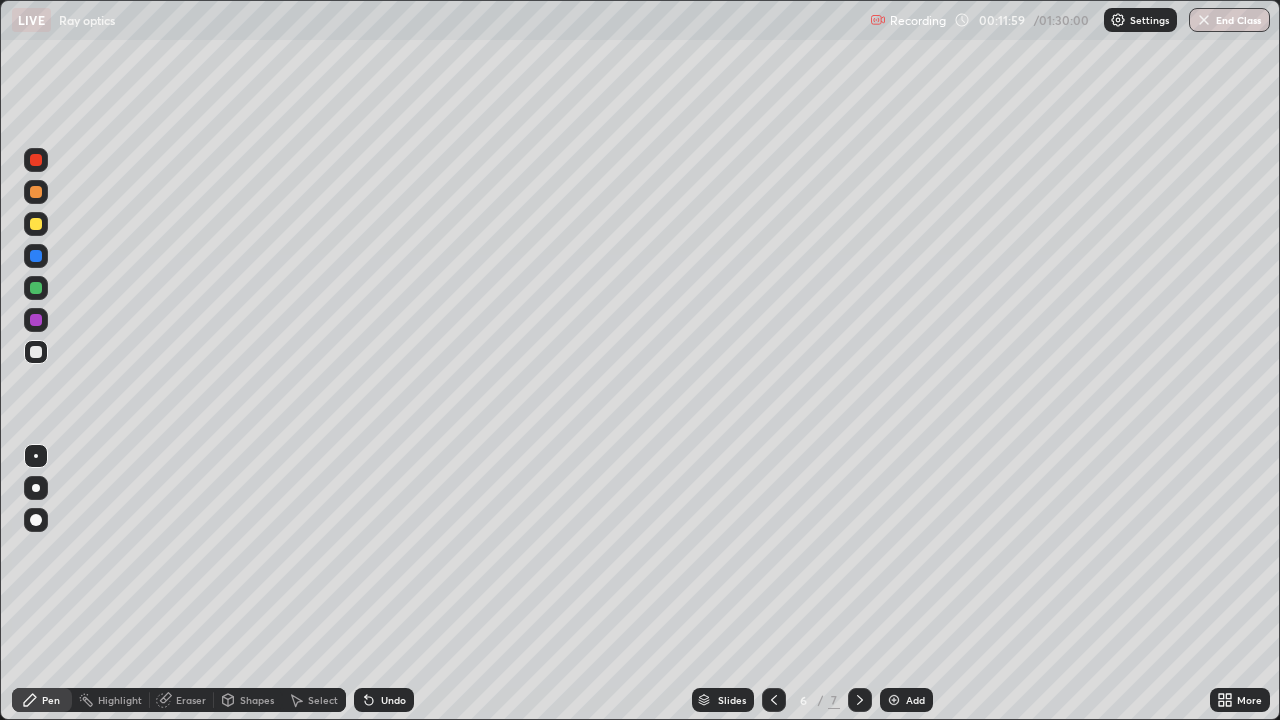 click on "Undo" at bounding box center [393, 700] 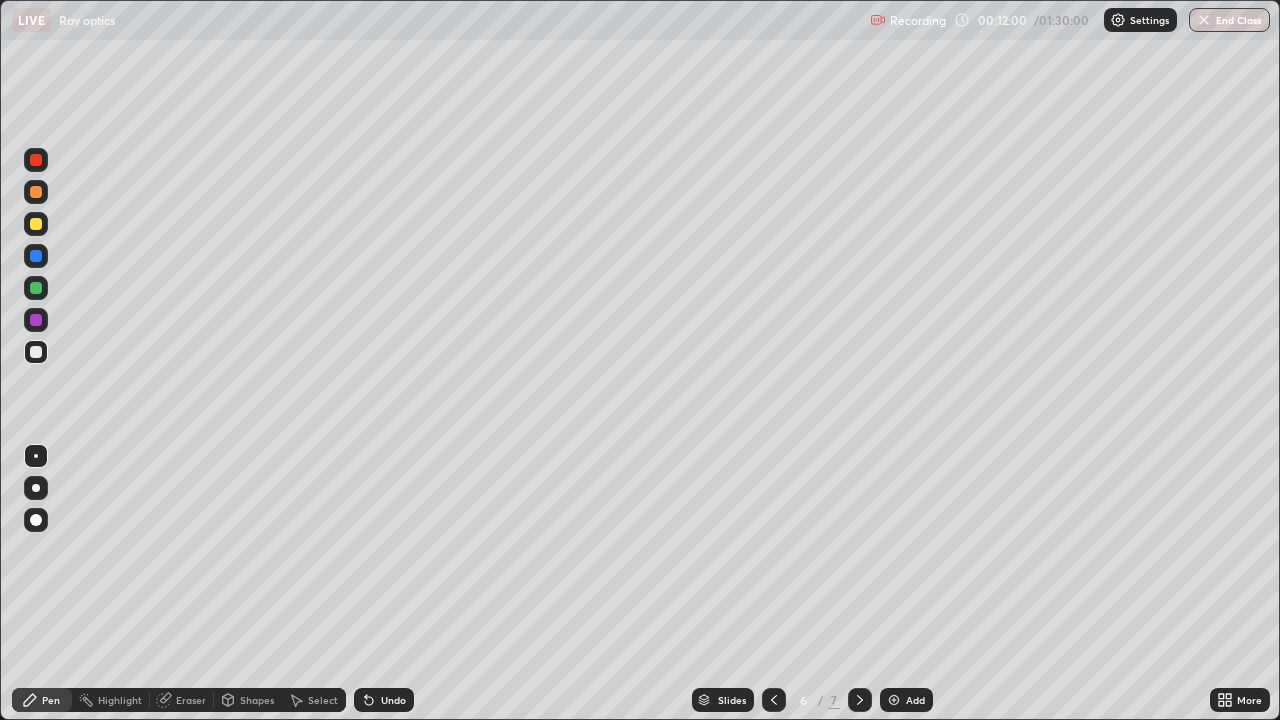 click 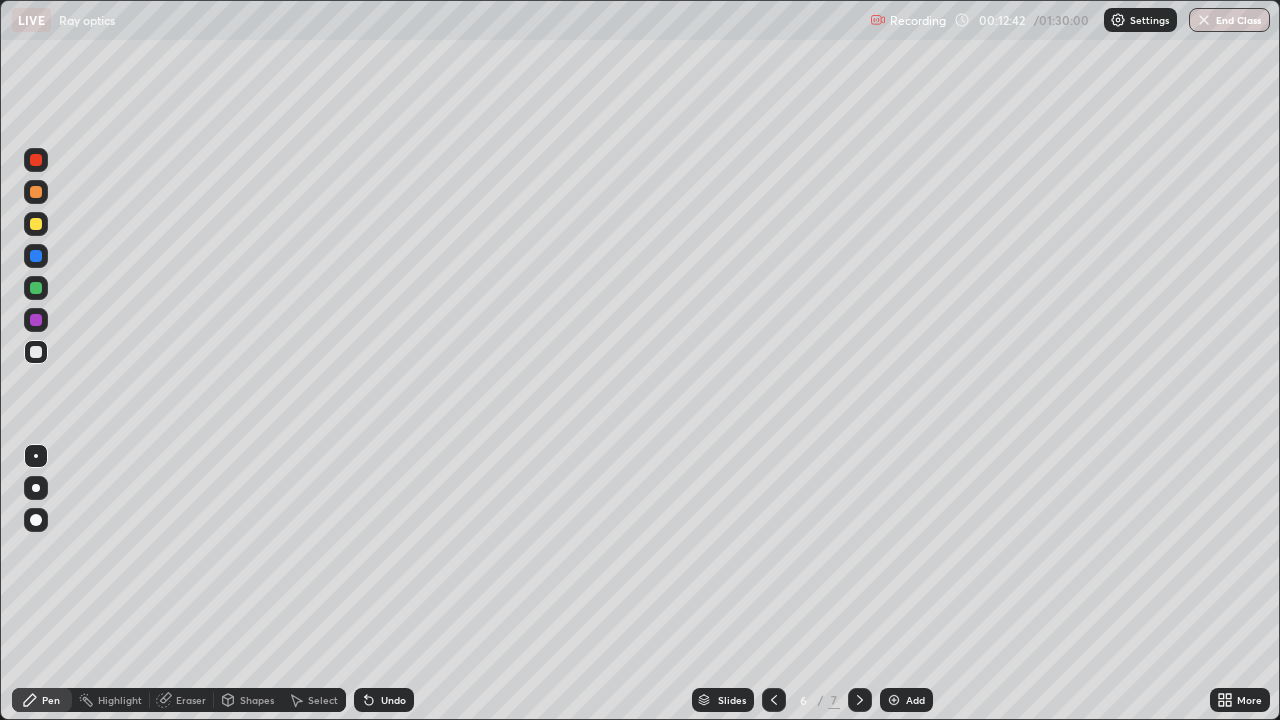 click 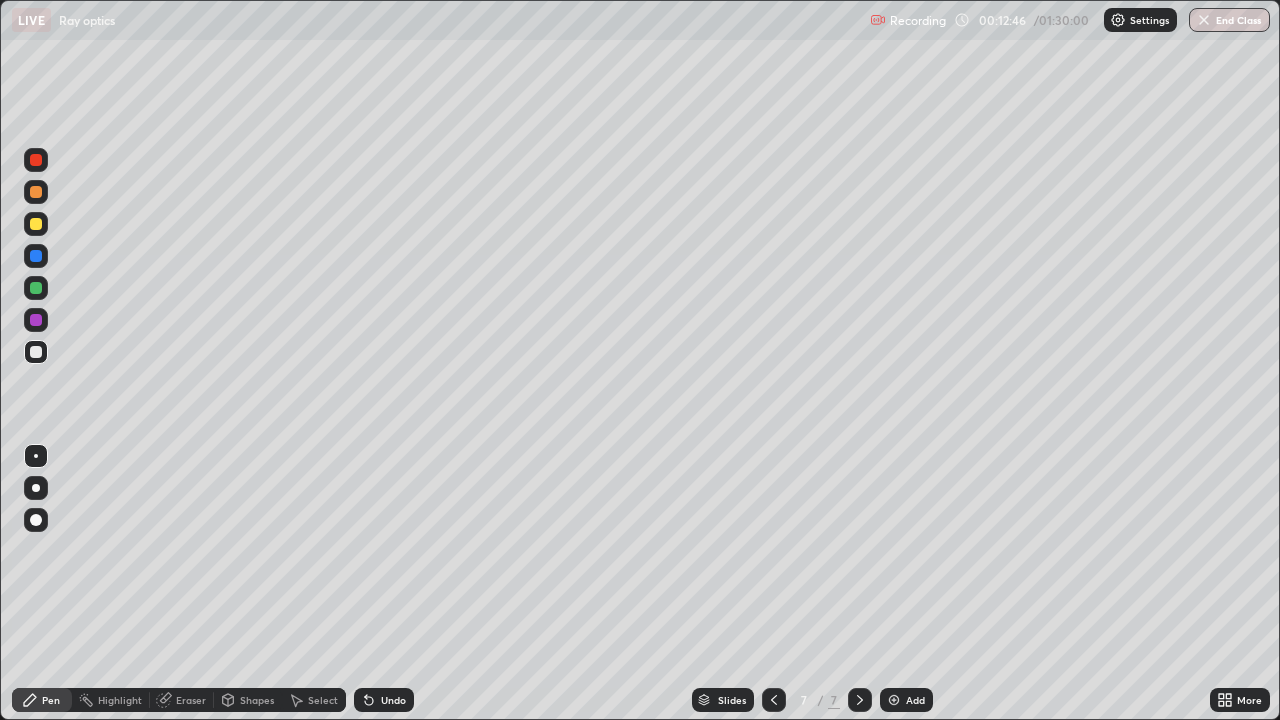 click at bounding box center (36, 352) 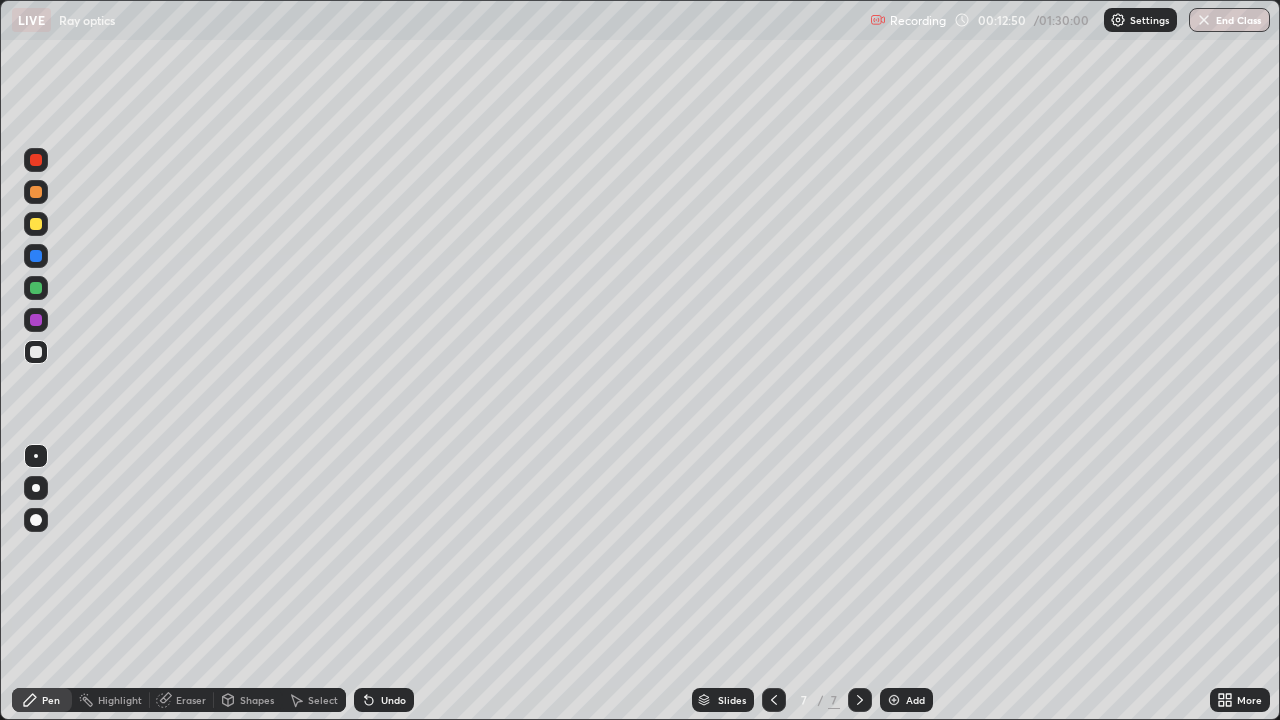 click at bounding box center (36, 192) 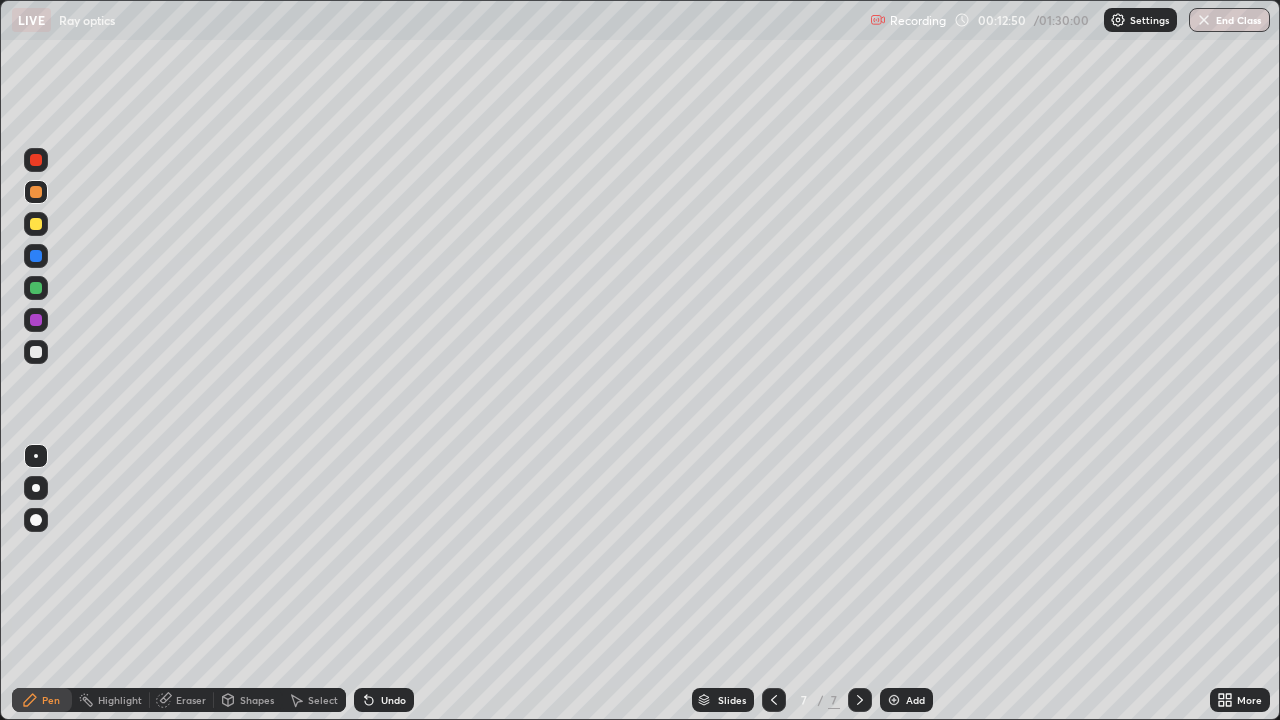 click at bounding box center (36, 256) 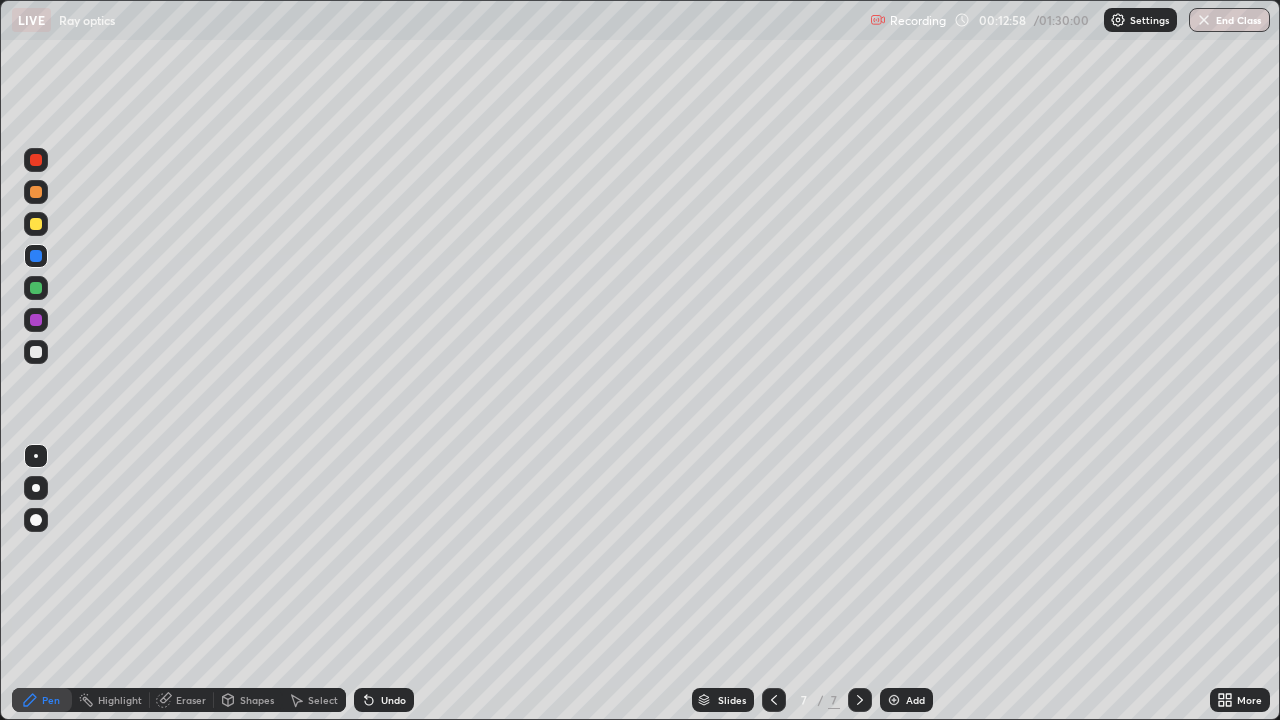 click at bounding box center (36, 192) 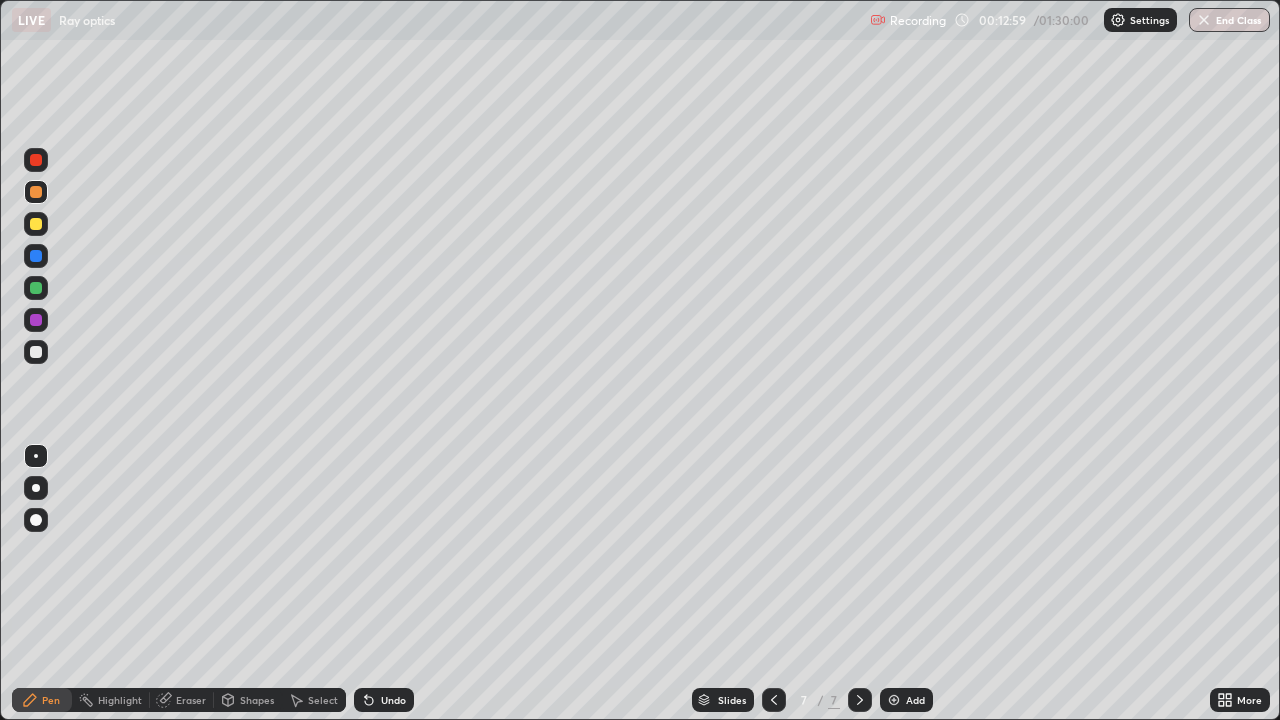 click on "Shapes" at bounding box center (248, 700) 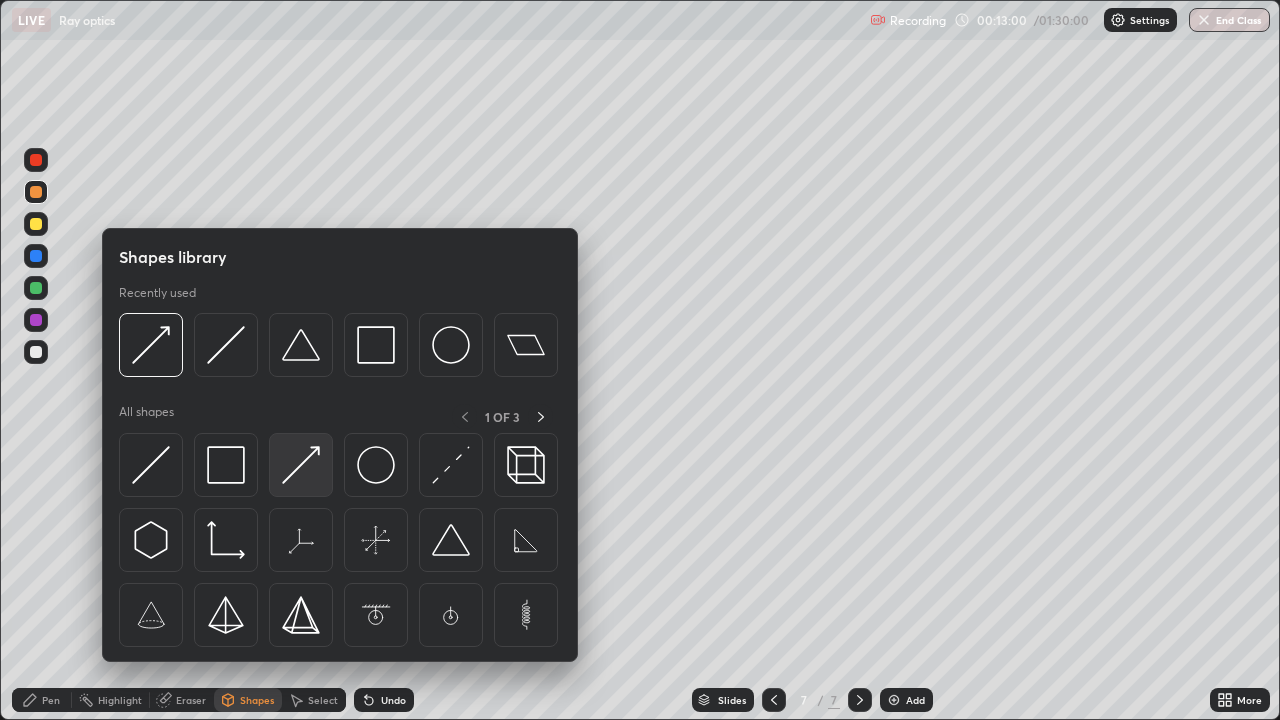 click at bounding box center [301, 465] 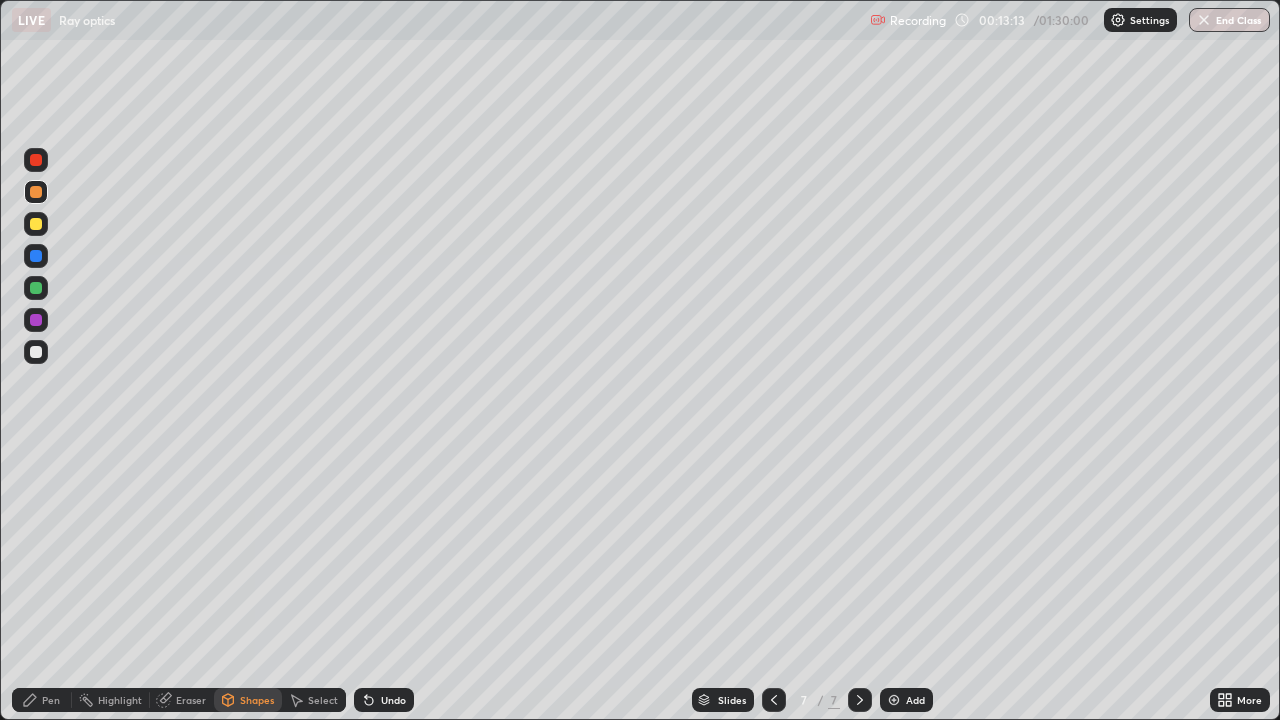 click on "Eraser" at bounding box center (191, 700) 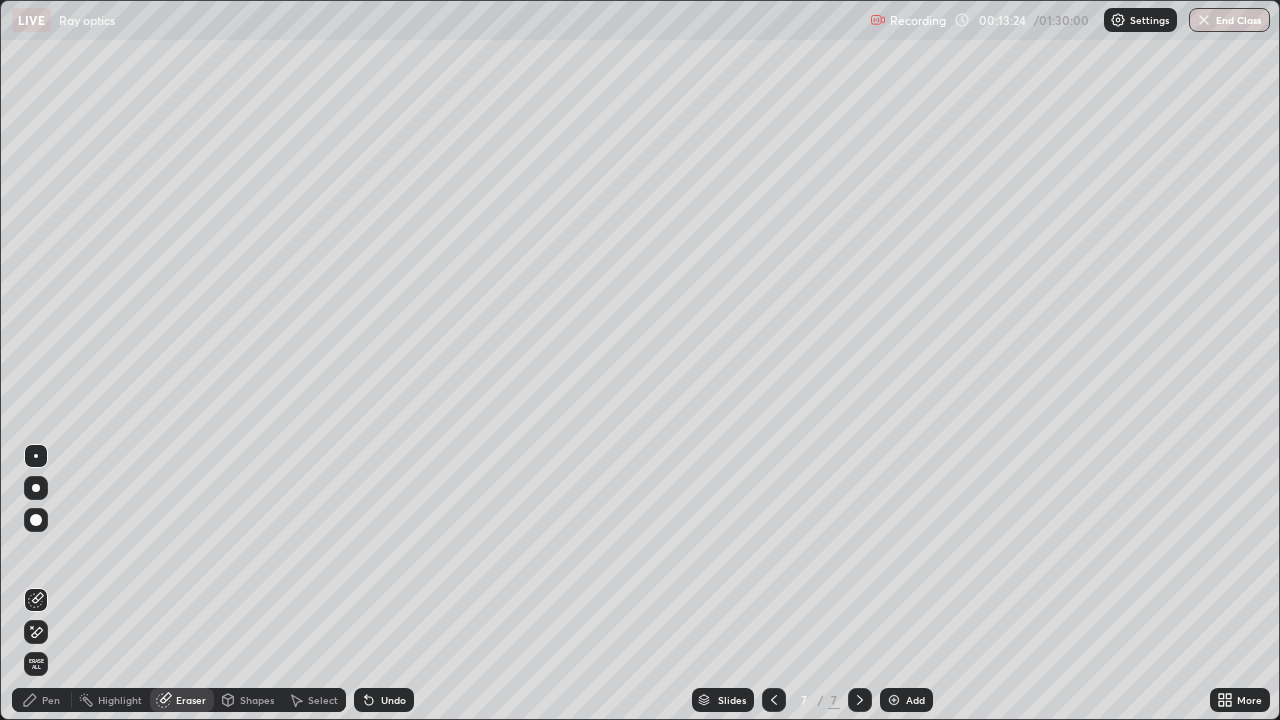 click on "Pen" at bounding box center (51, 700) 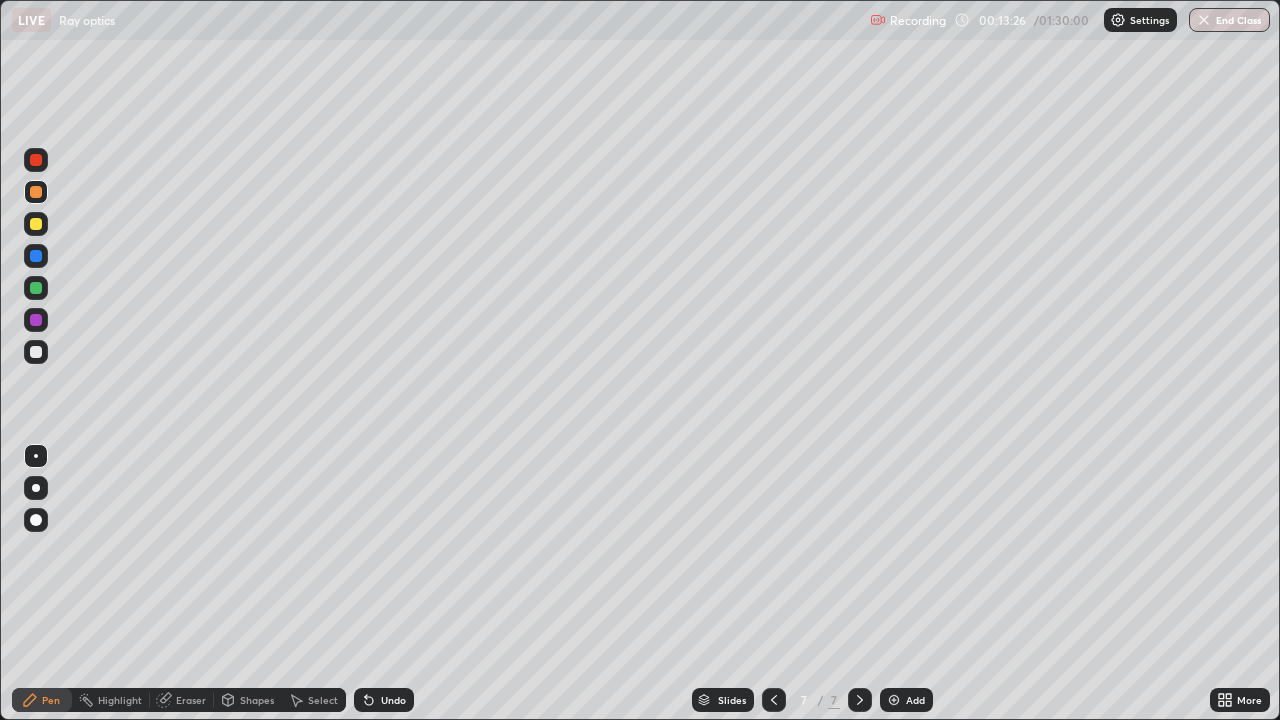 click on "Shapes" at bounding box center [257, 700] 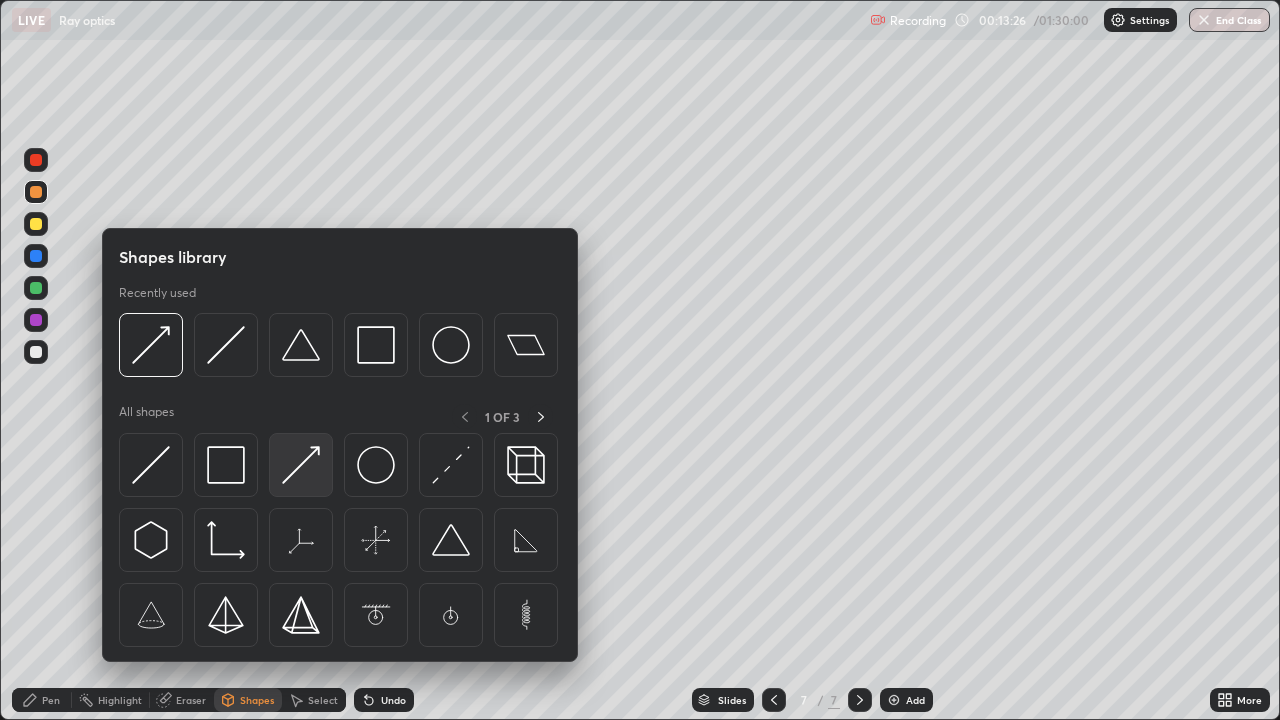 click at bounding box center [301, 465] 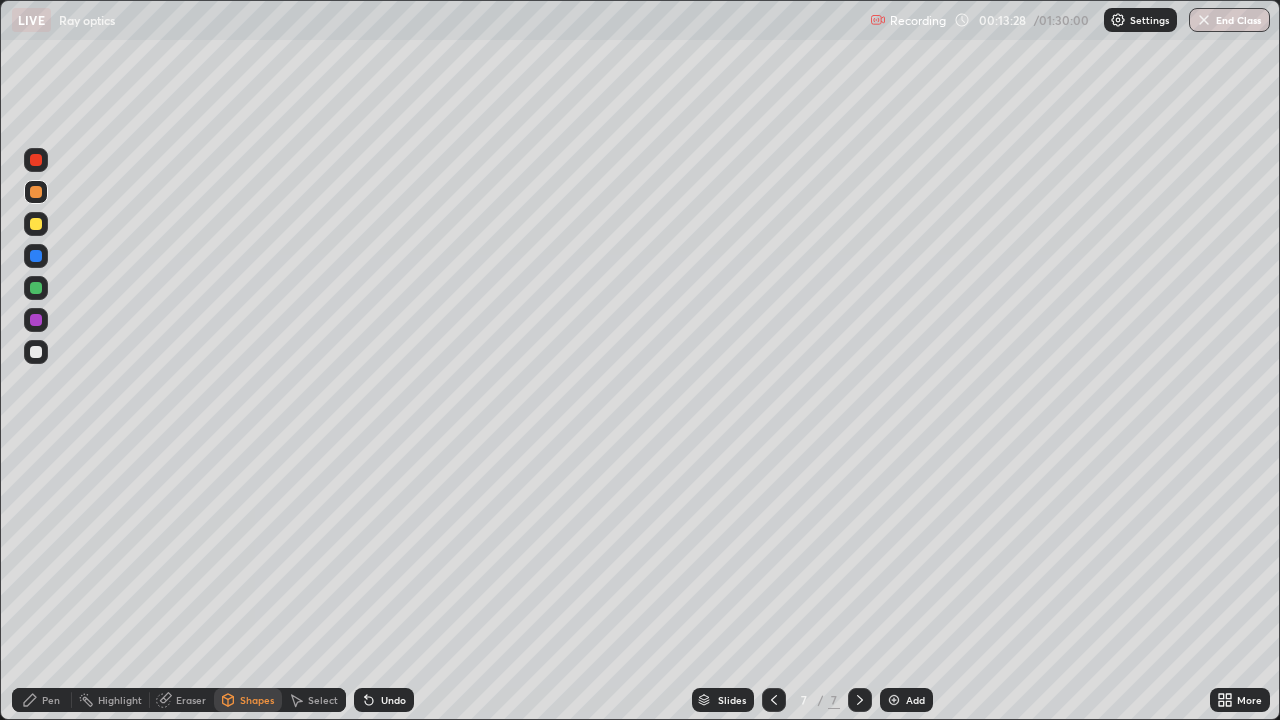 click at bounding box center (36, 256) 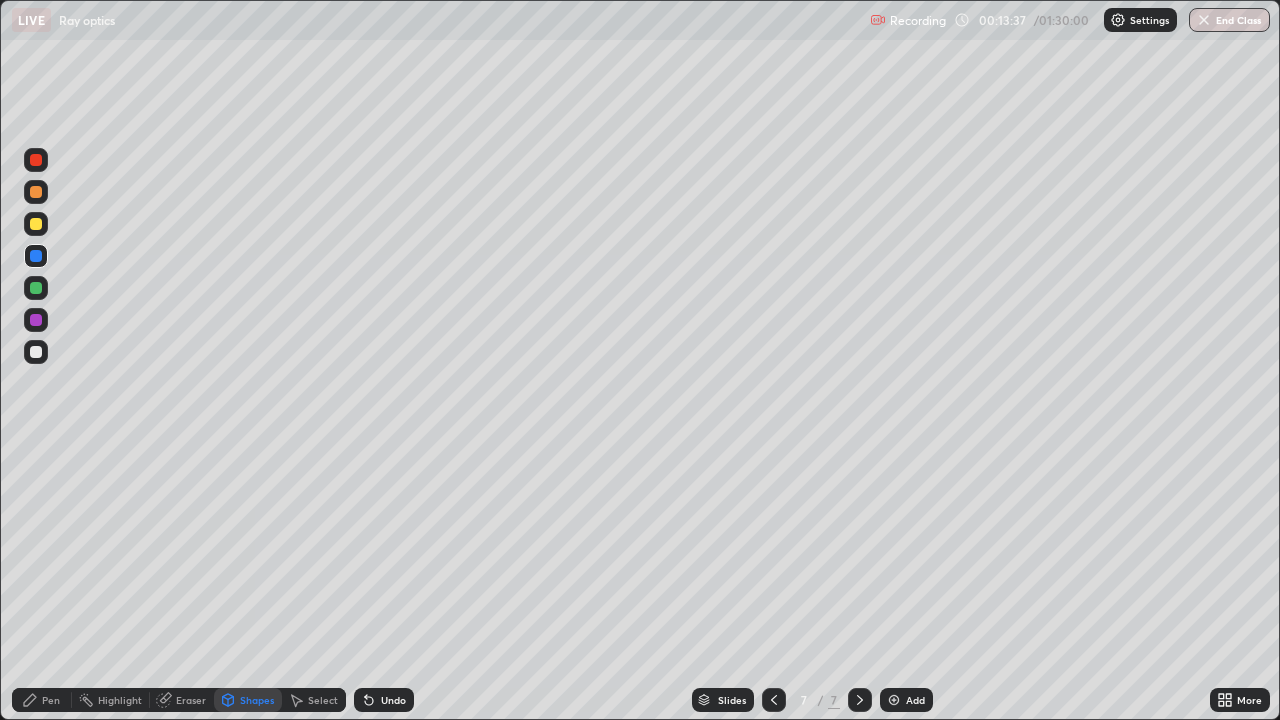 click at bounding box center (36, 288) 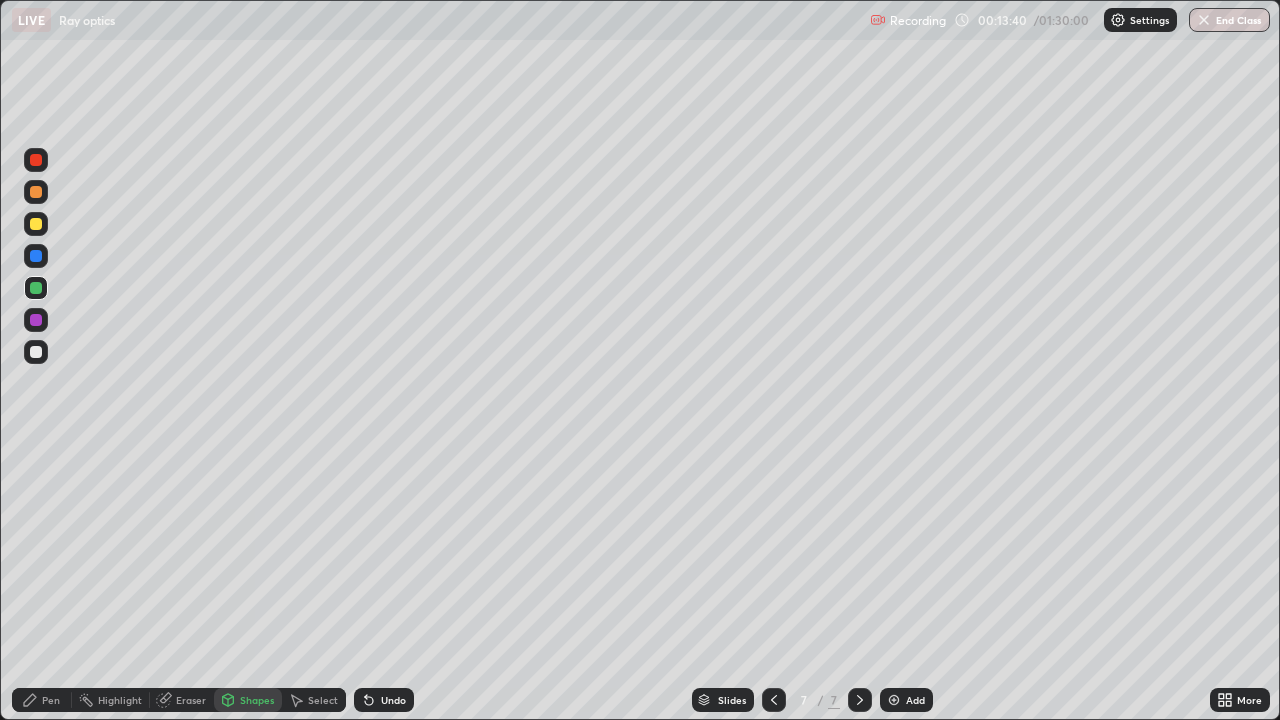 click on "Pen" at bounding box center (51, 700) 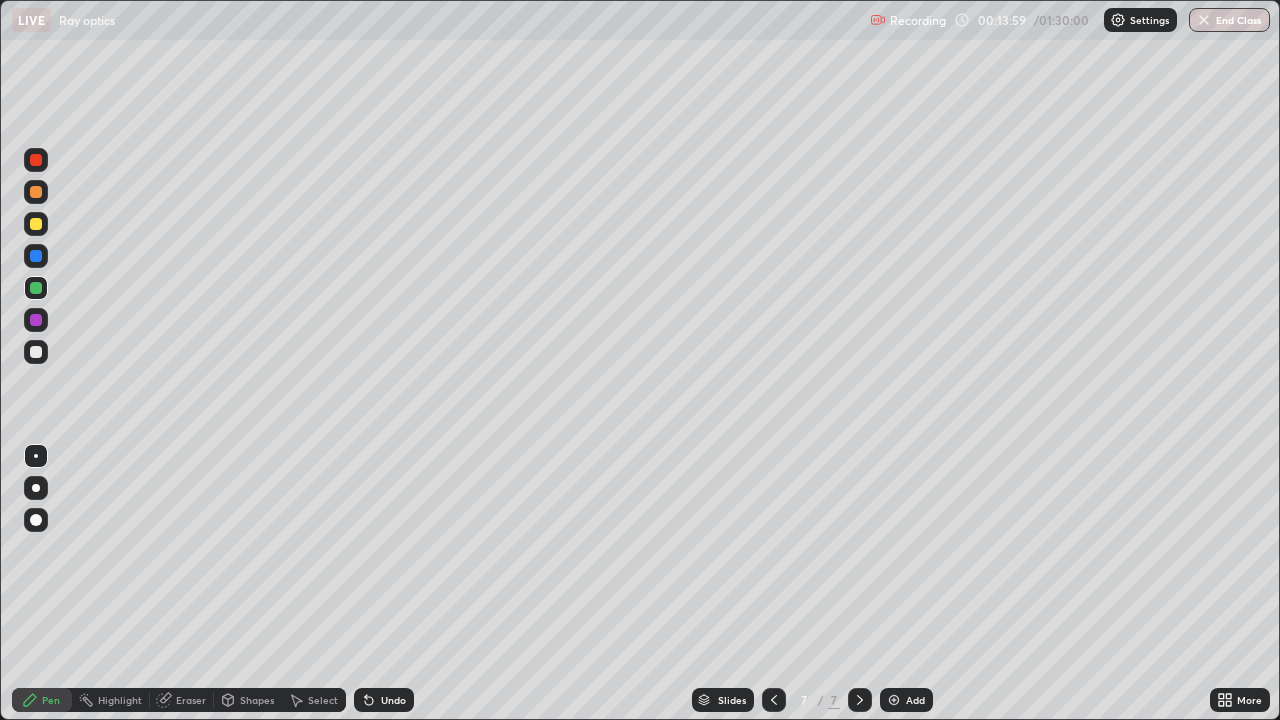click at bounding box center (36, 352) 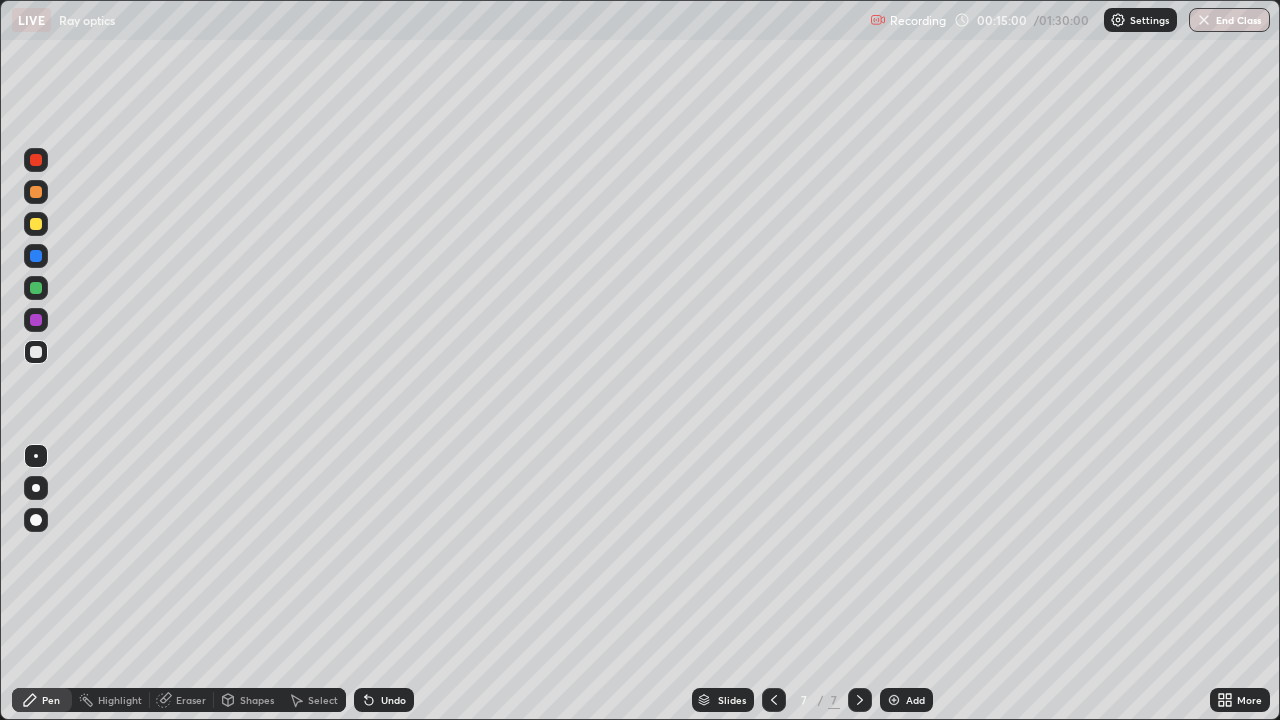 click on "Add" at bounding box center [906, 700] 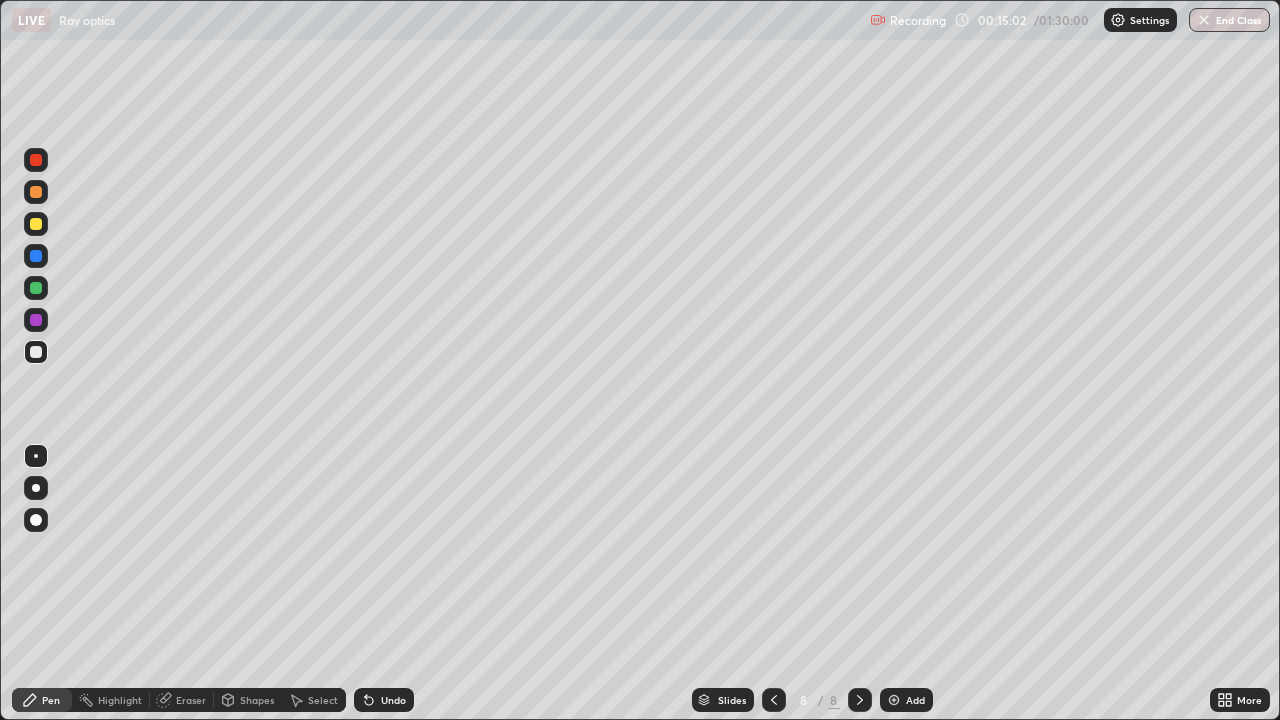 click at bounding box center [36, 224] 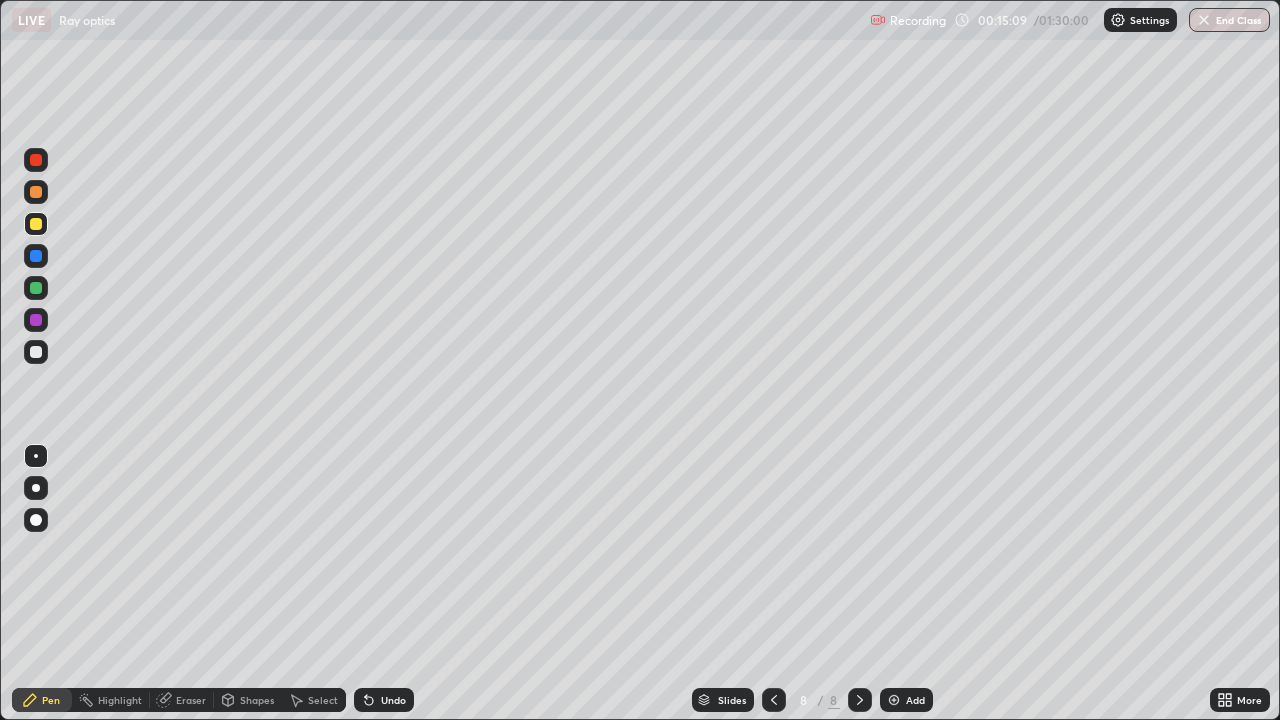 click at bounding box center (36, 352) 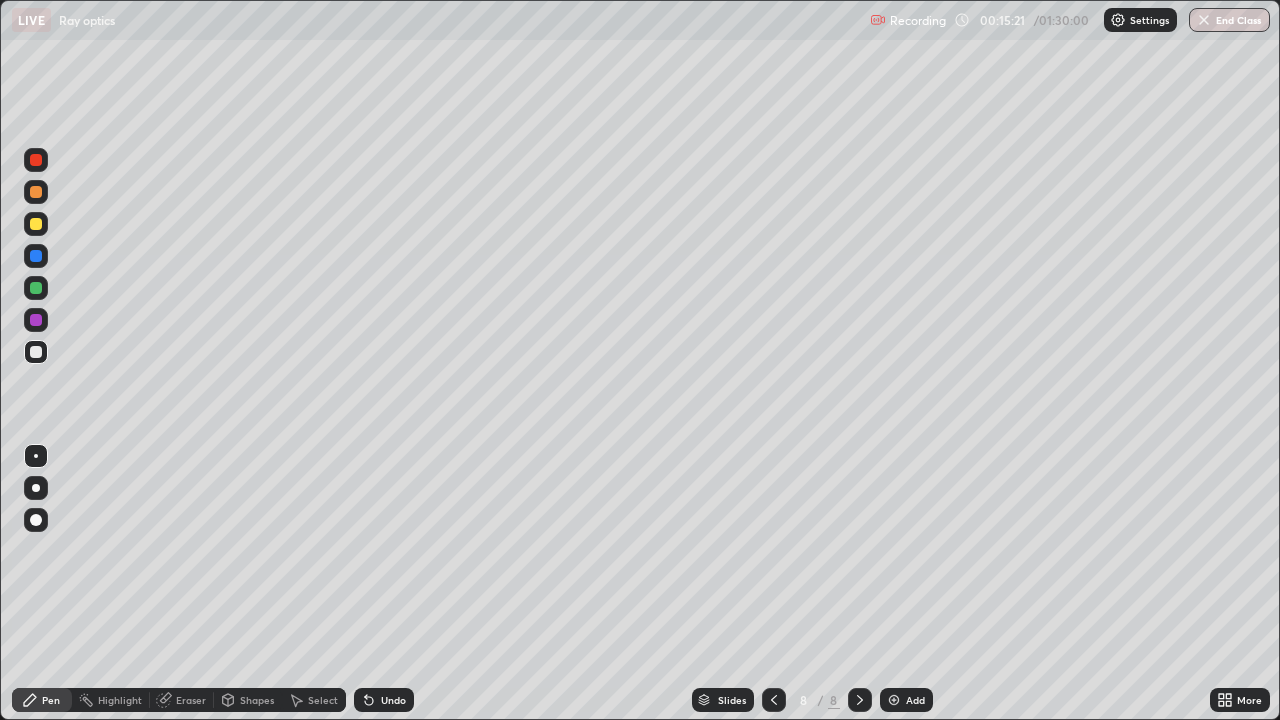 click on "Select" at bounding box center [323, 700] 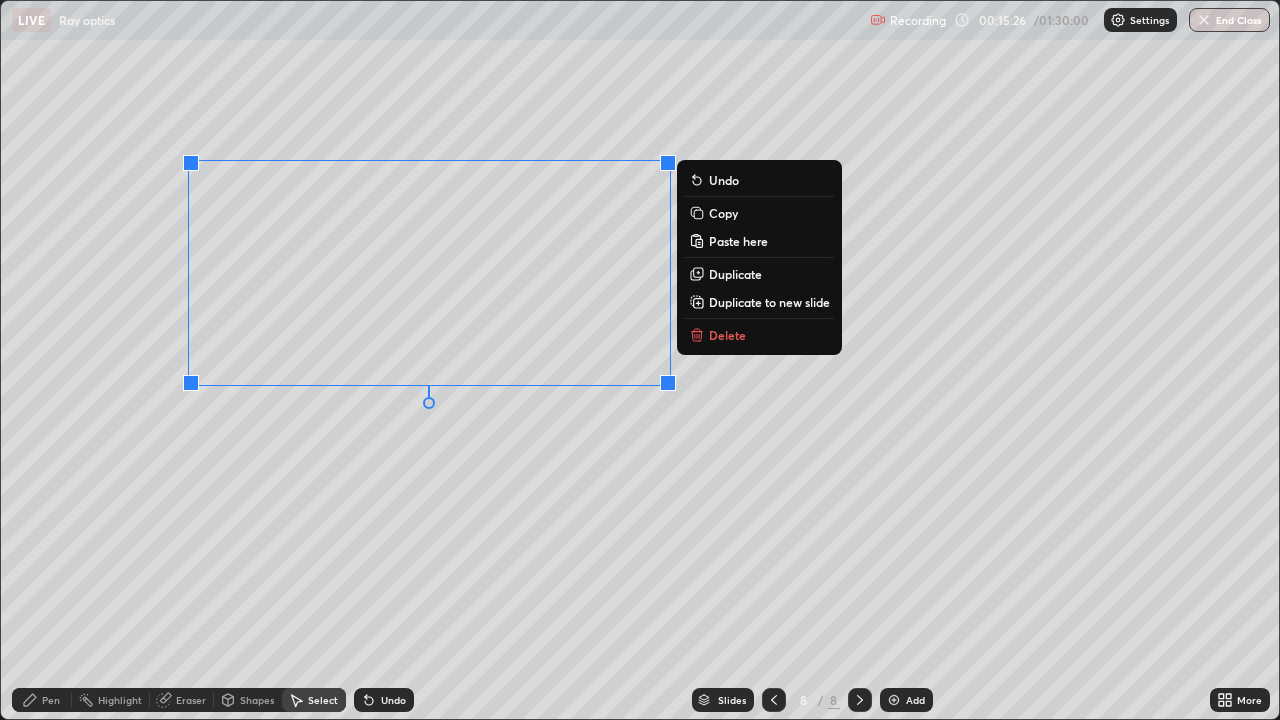 click on "0 ° Undo Copy Paste here Duplicate Duplicate to new slide Delete" at bounding box center [640, 360] 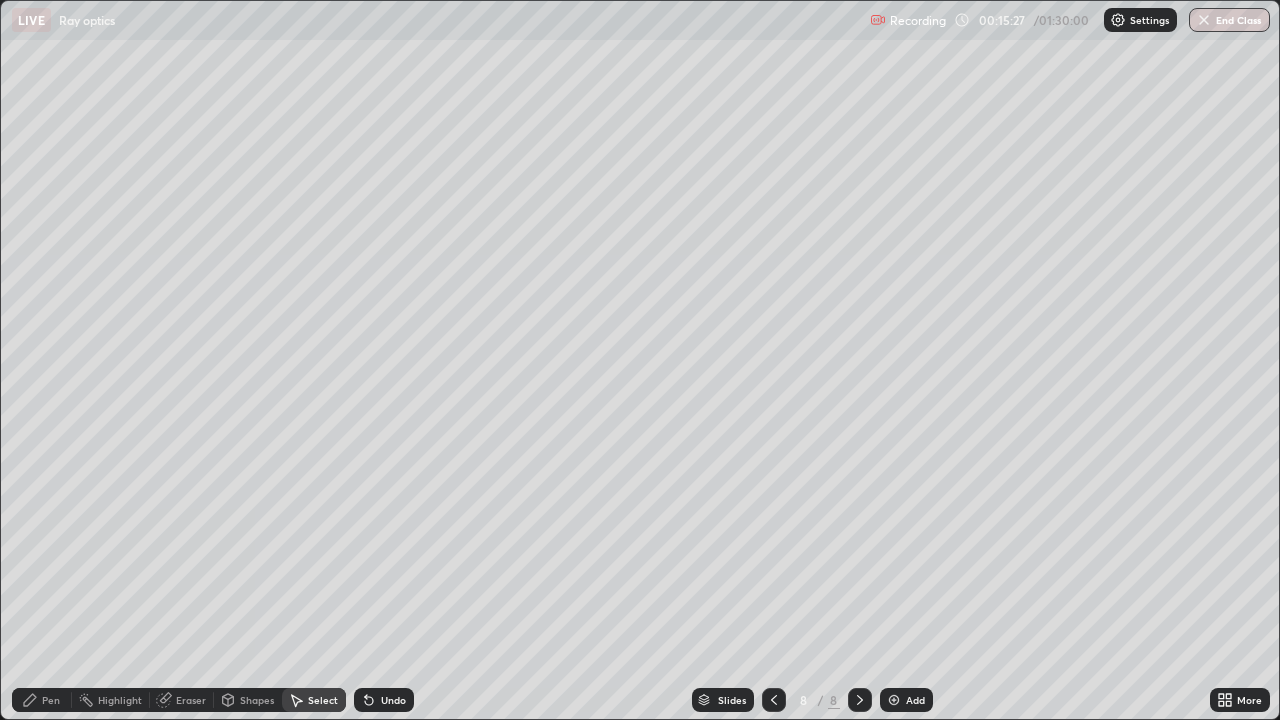 click on "Pen" at bounding box center [51, 700] 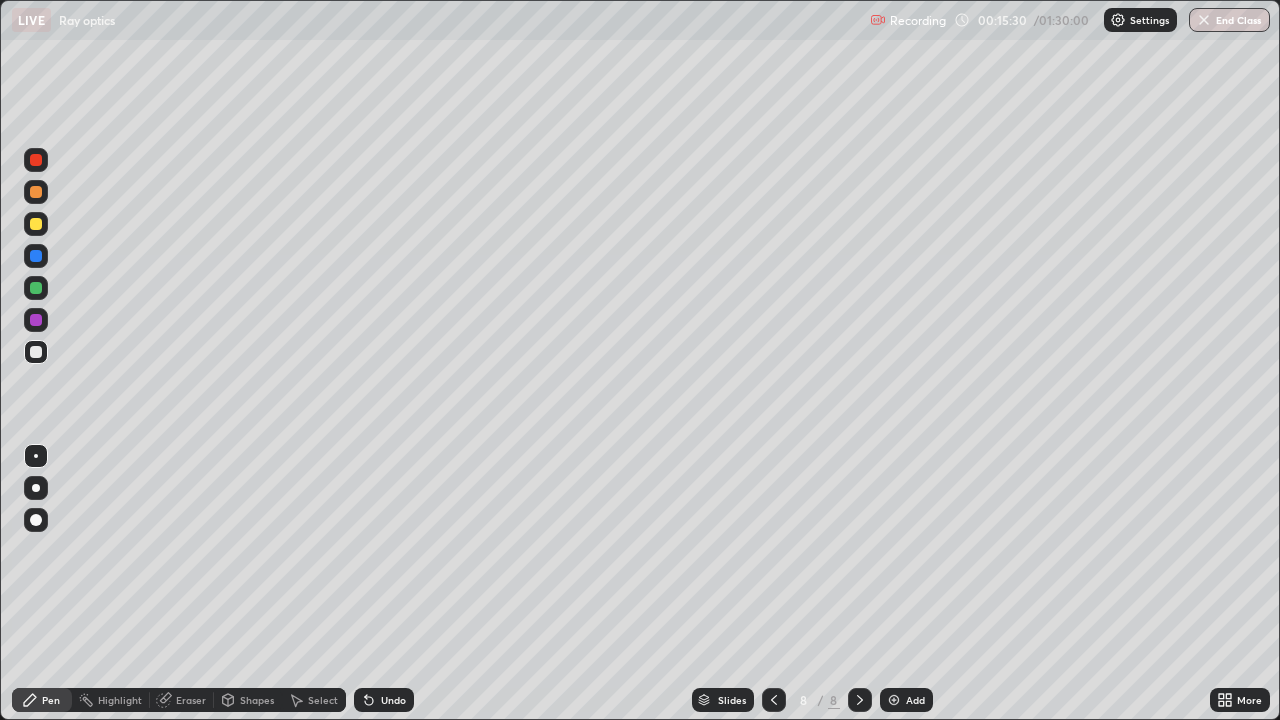 click at bounding box center [36, 160] 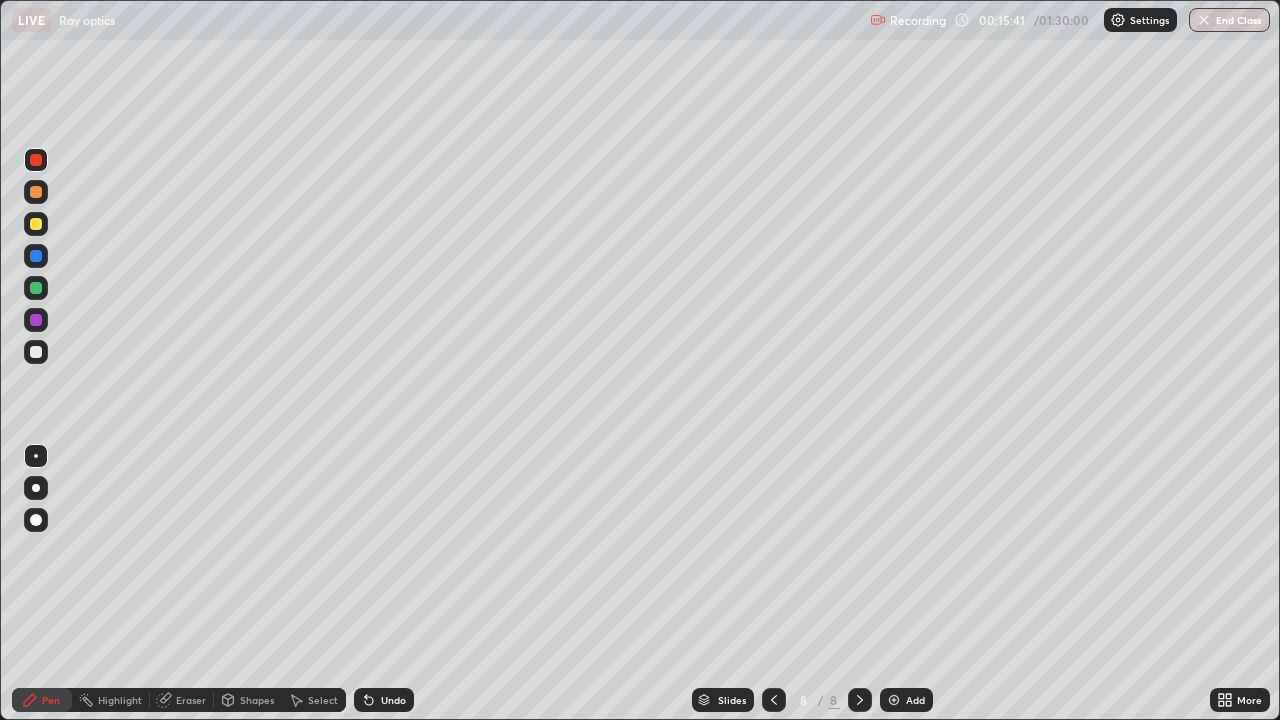 click at bounding box center (36, 288) 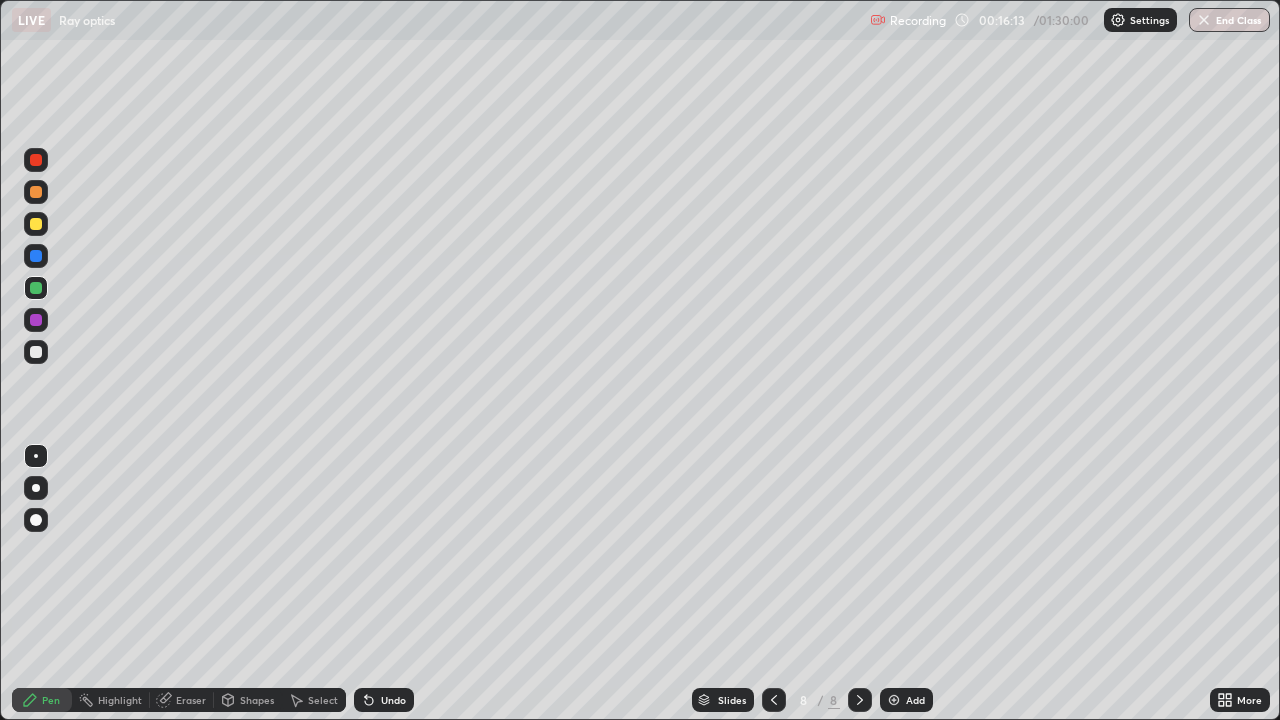 click at bounding box center (36, 352) 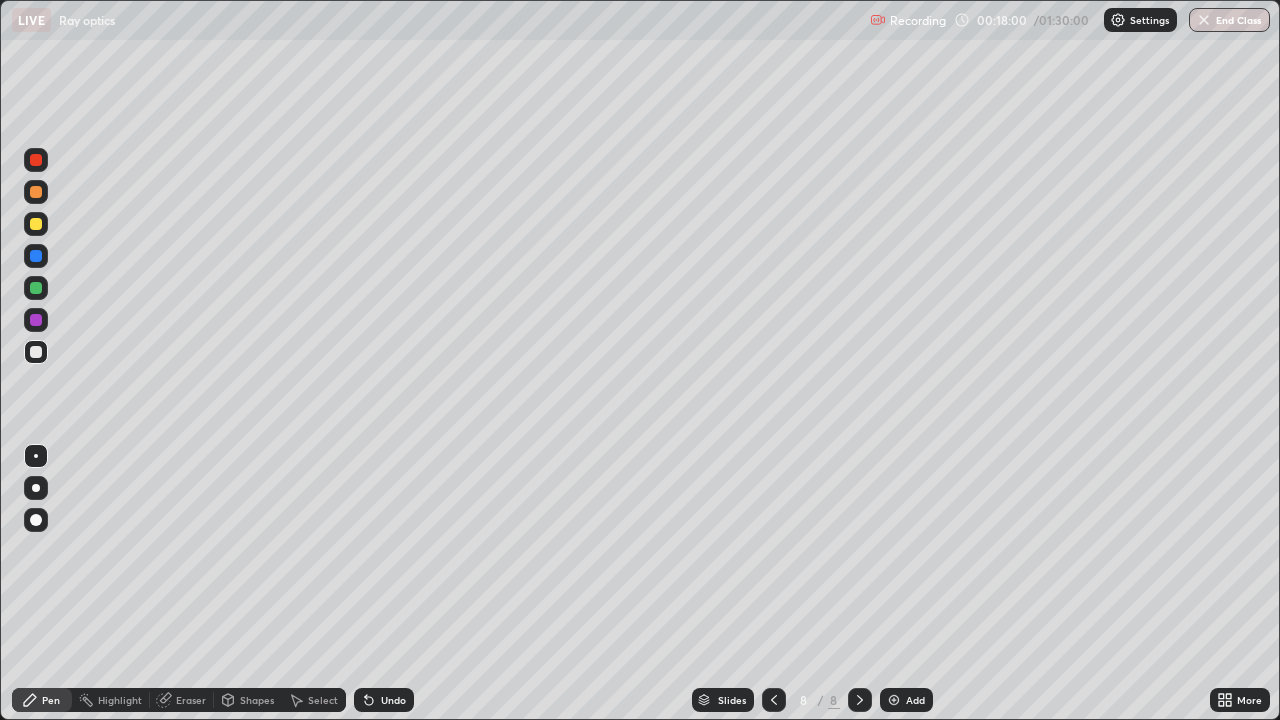 click at bounding box center (36, 288) 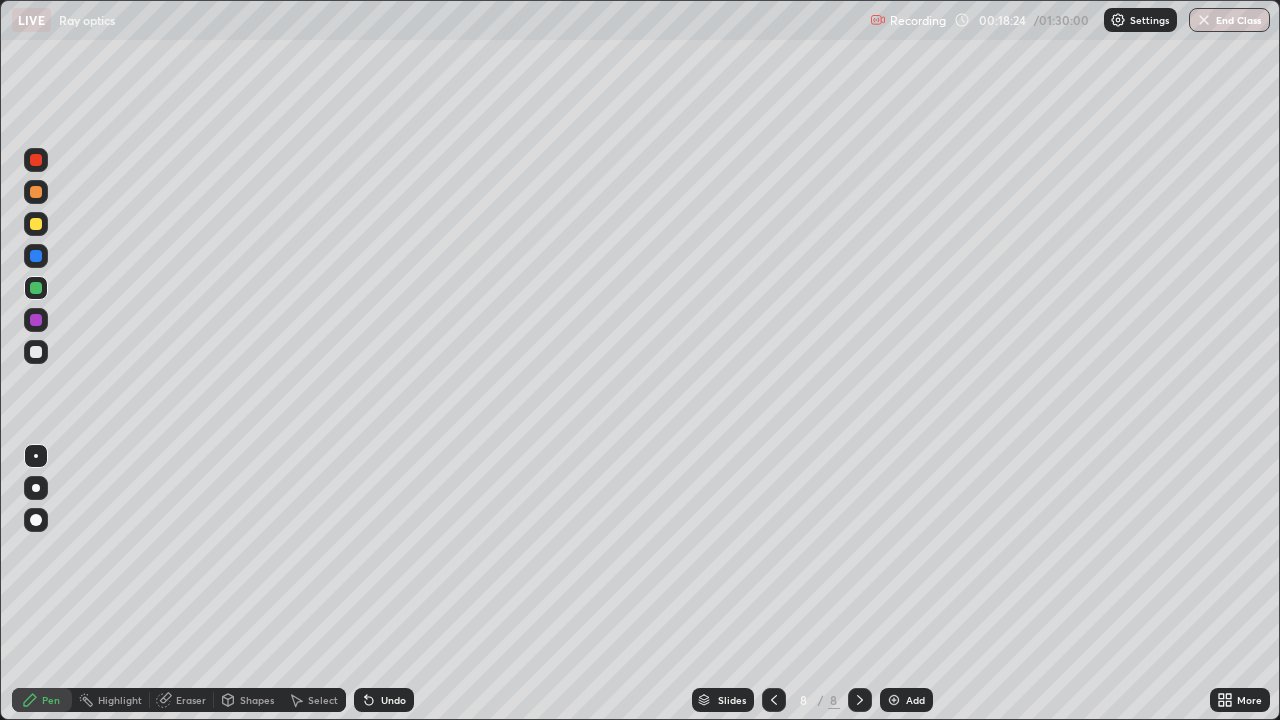 click at bounding box center (36, 224) 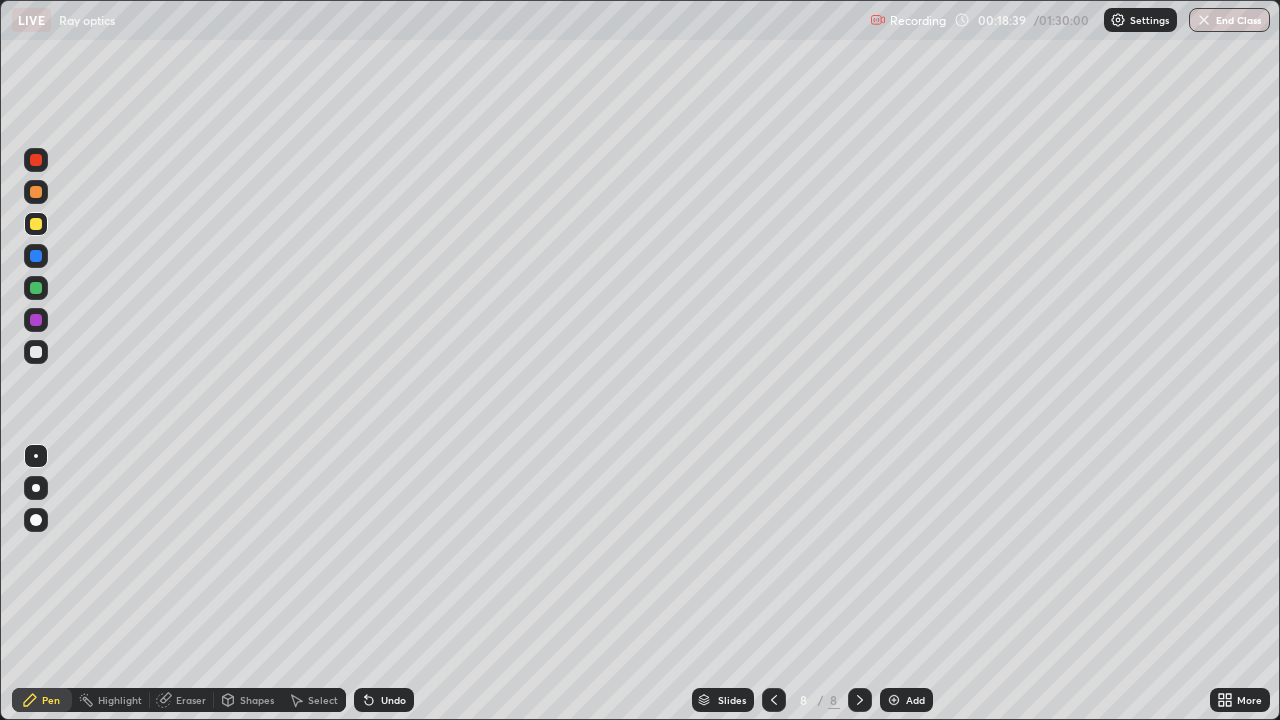 click at bounding box center [36, 256] 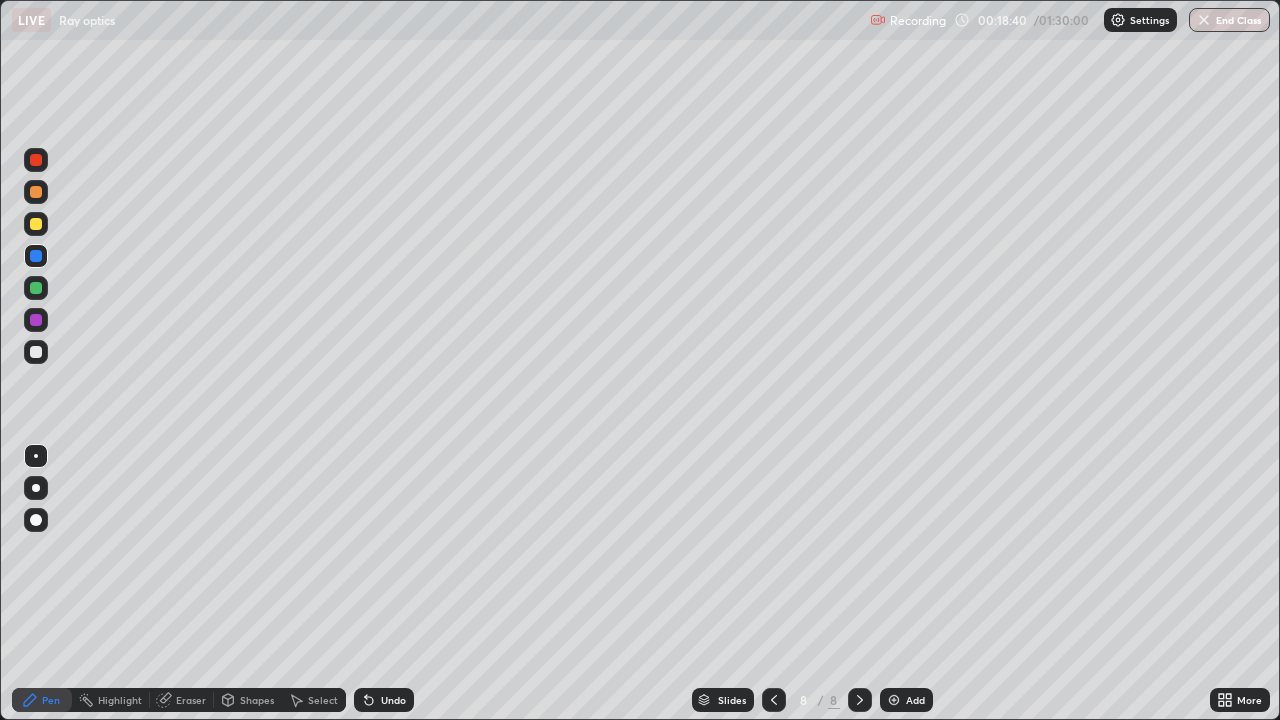 click at bounding box center [36, 192] 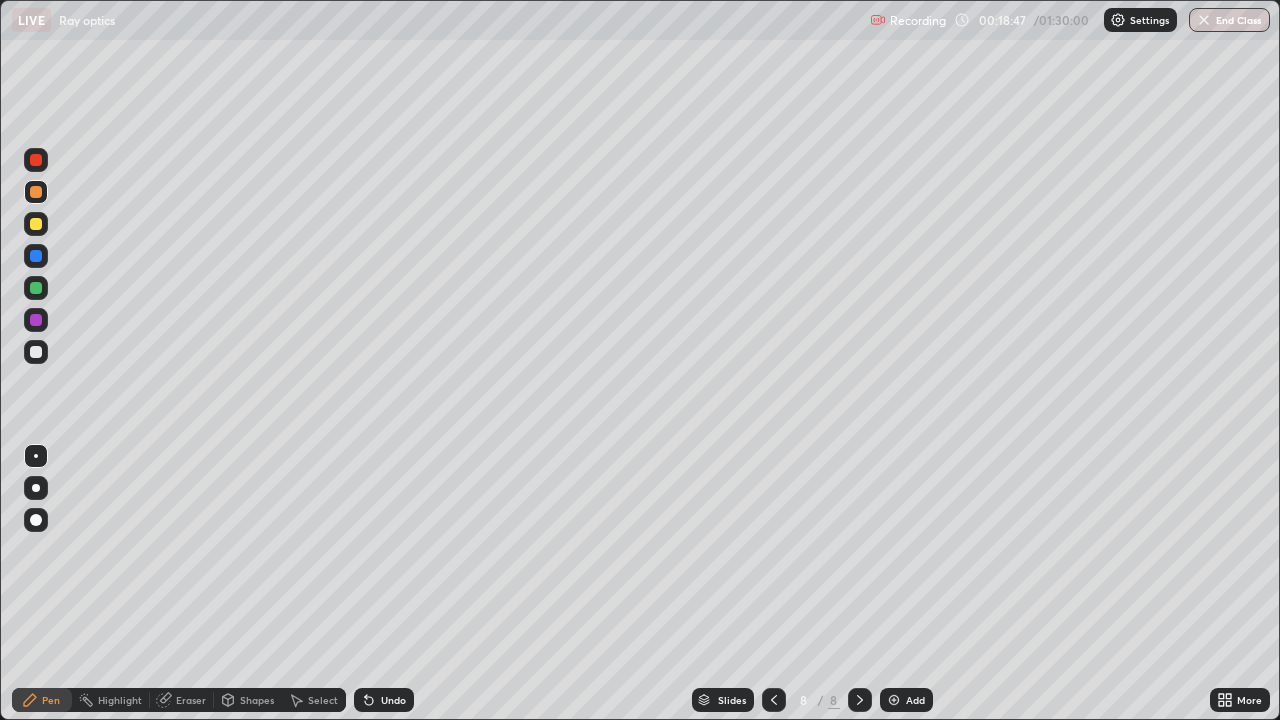click at bounding box center [36, 160] 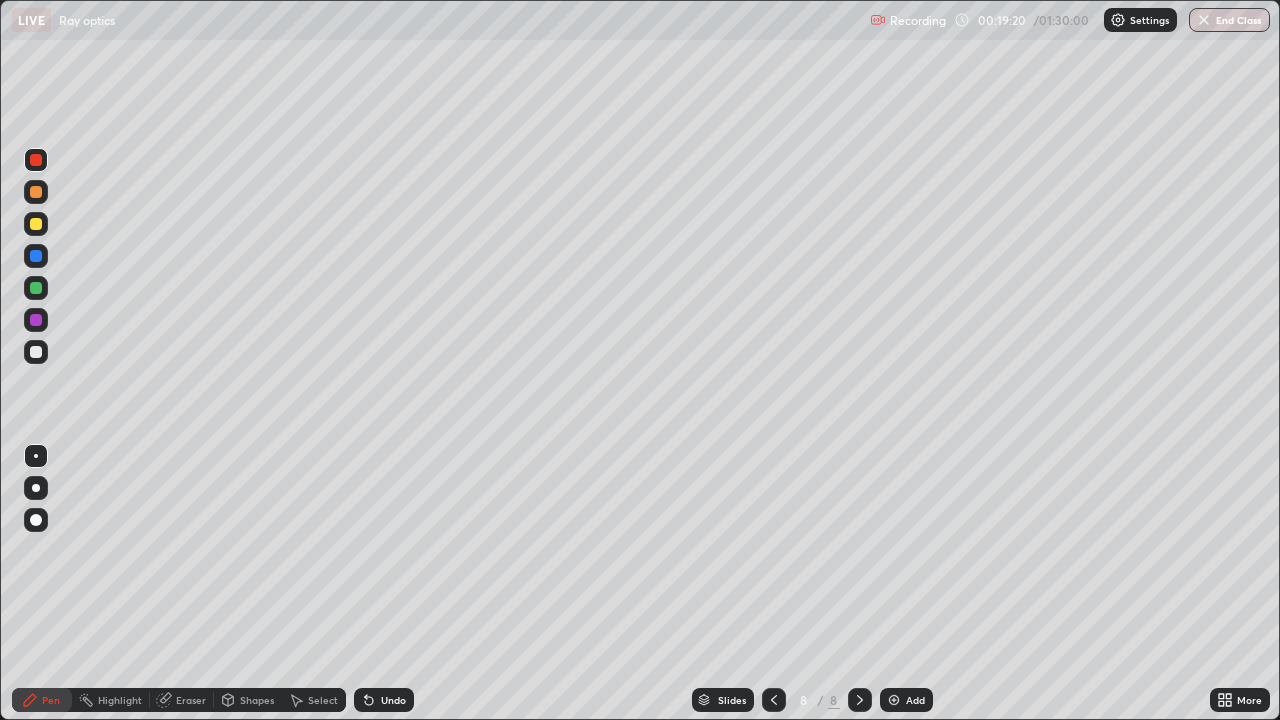 click at bounding box center (36, 352) 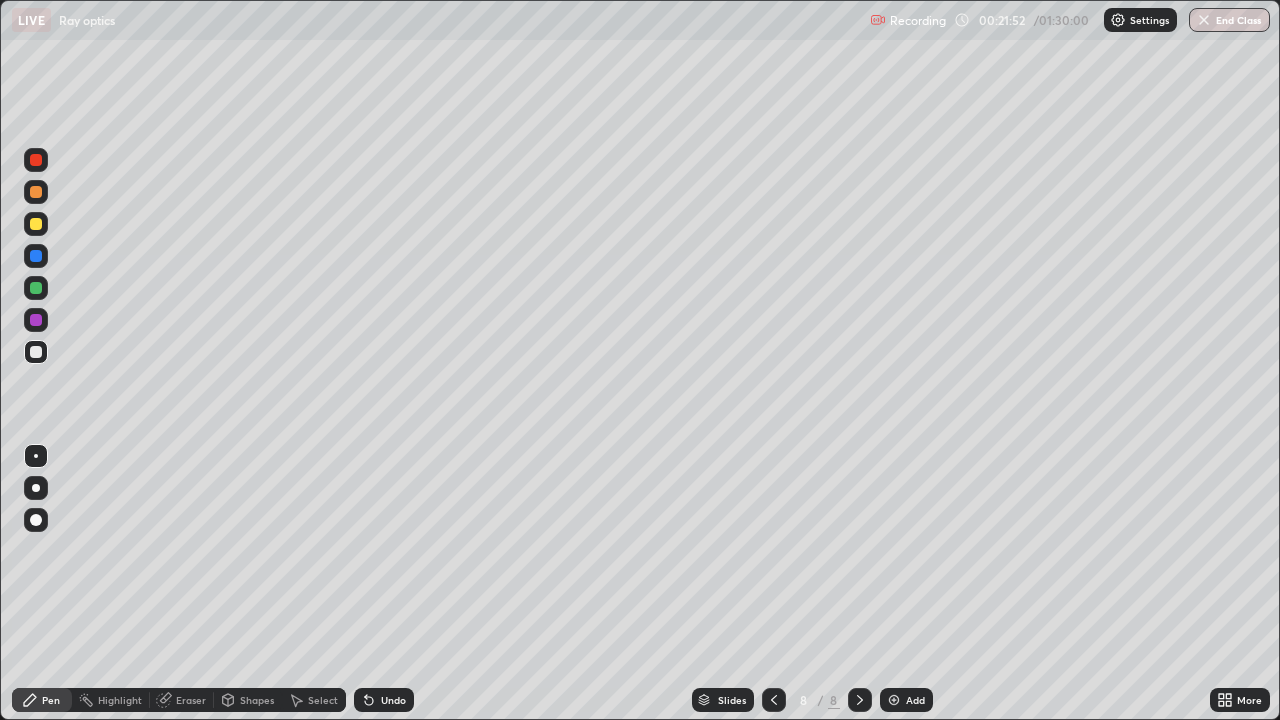 click at bounding box center [774, 700] 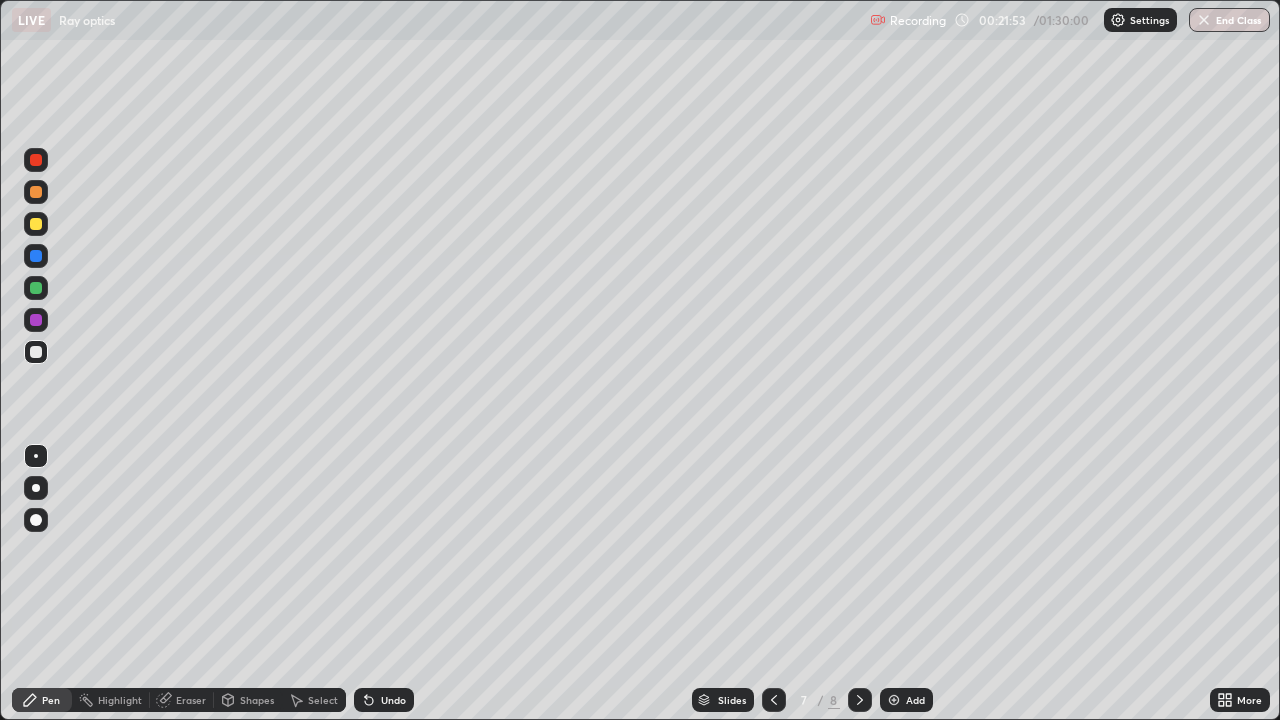 click 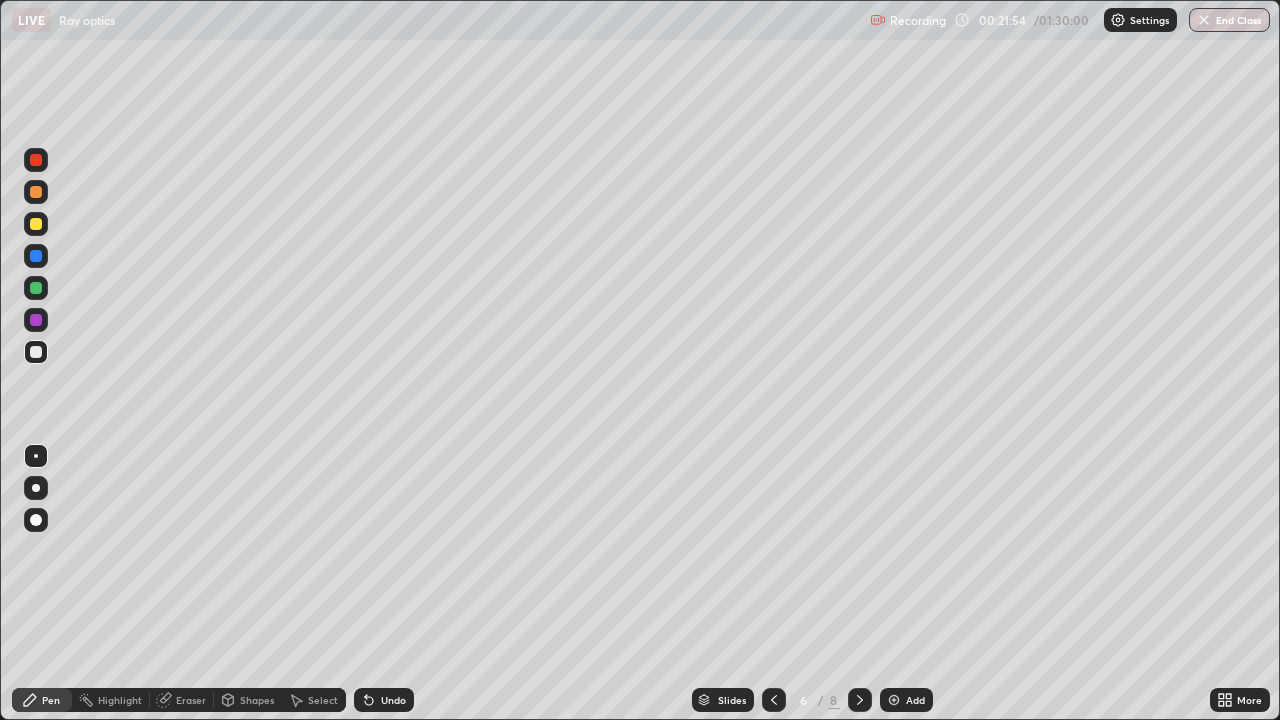 click 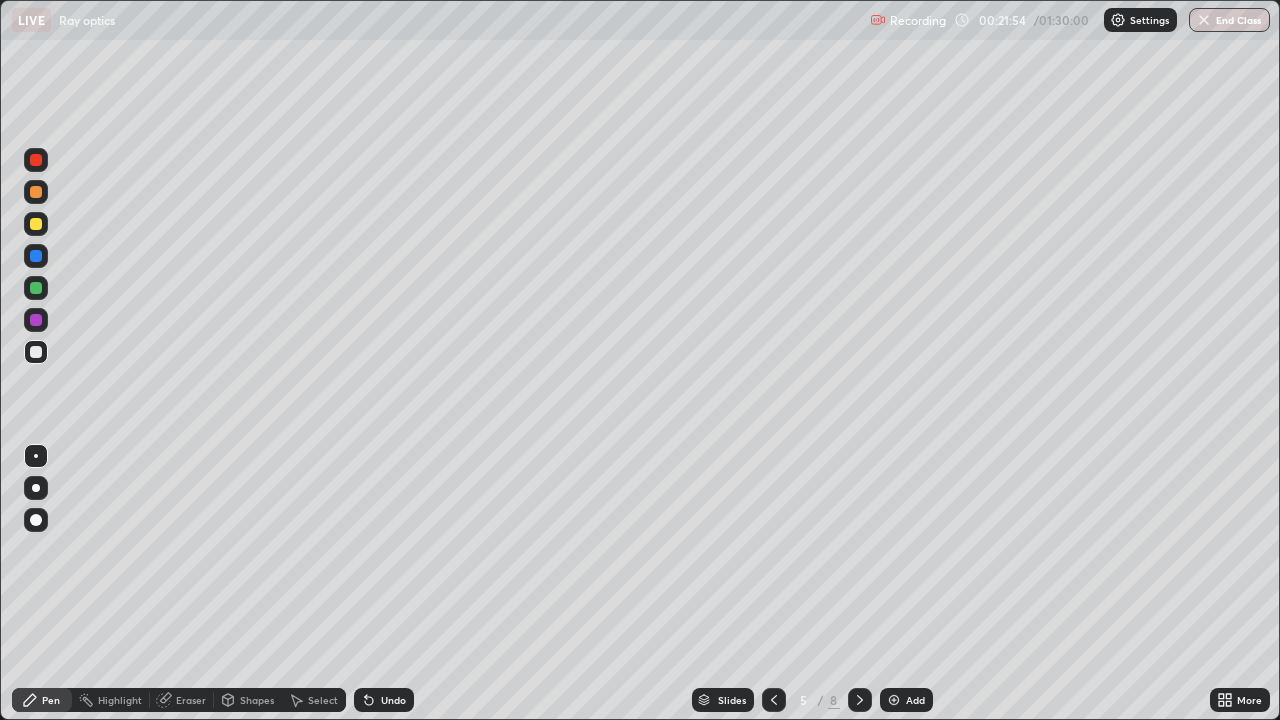 click 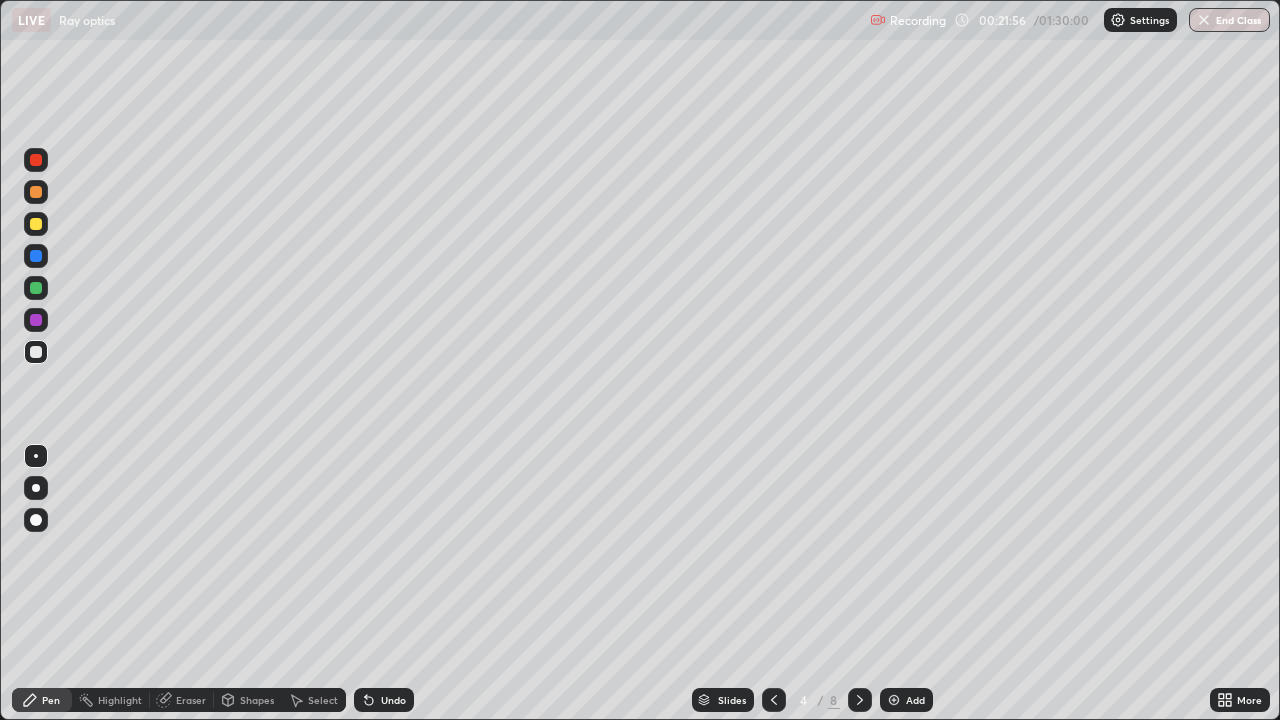click 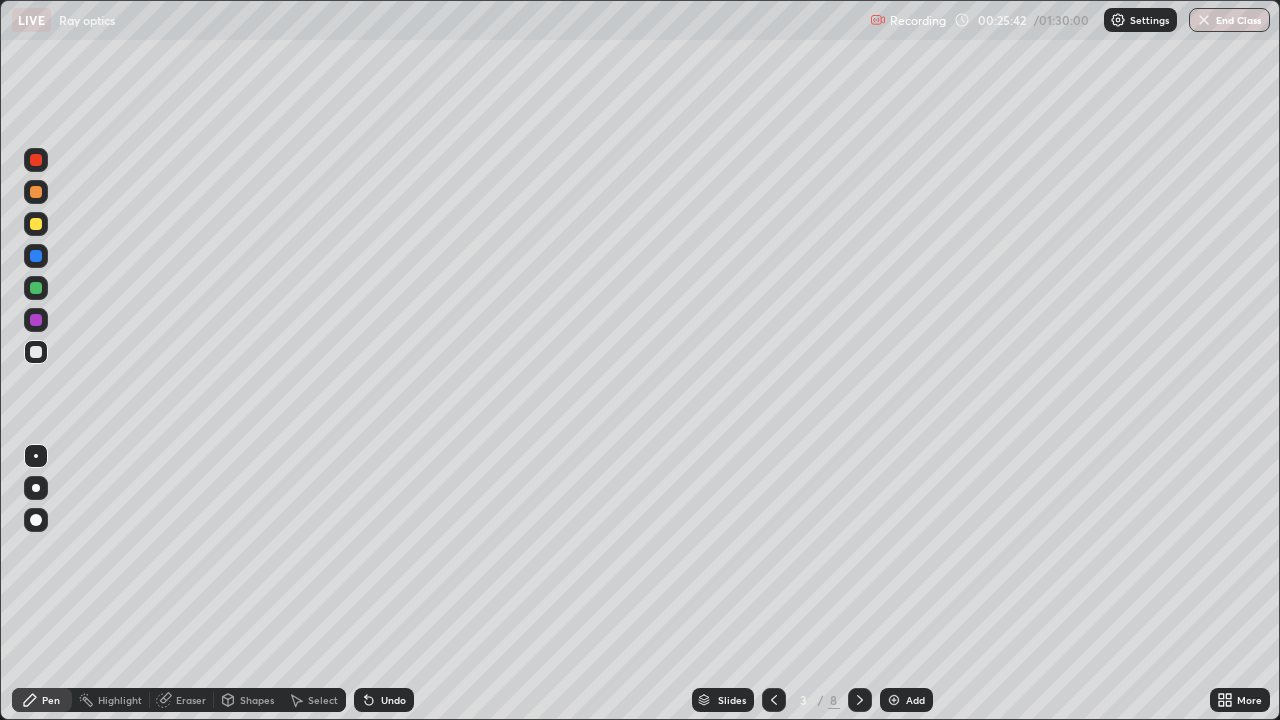 click 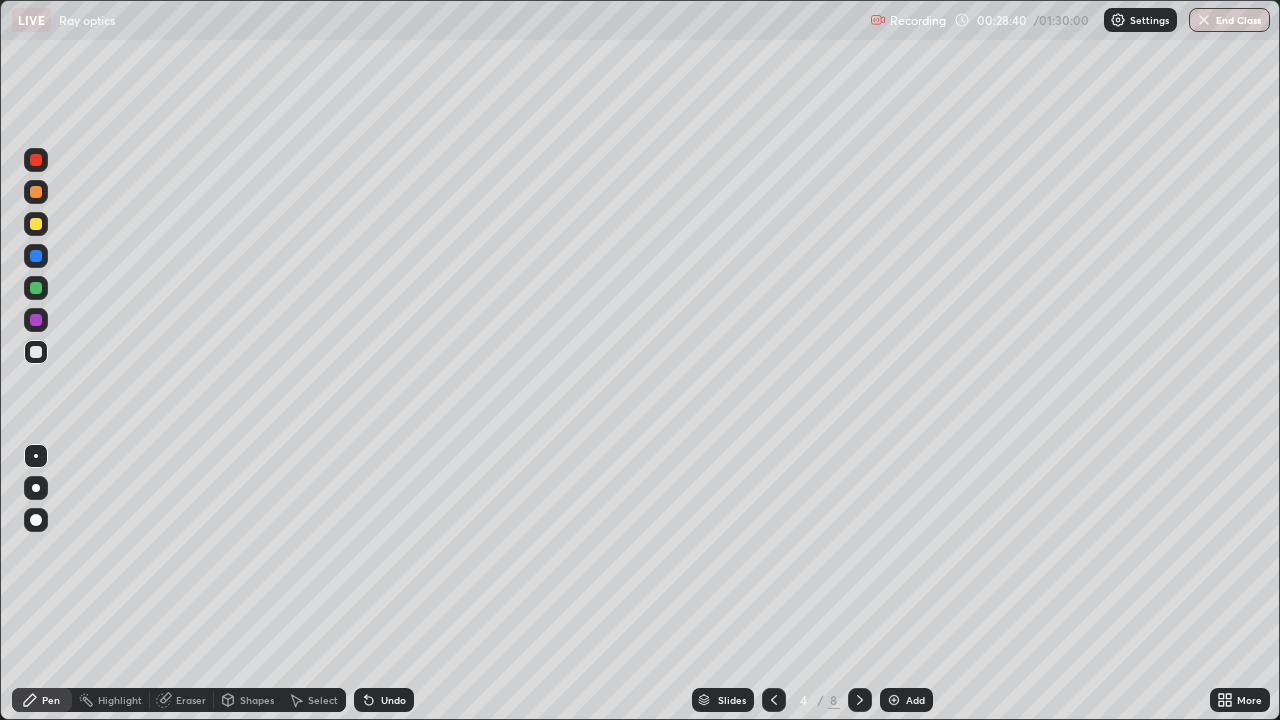 click at bounding box center [860, 700] 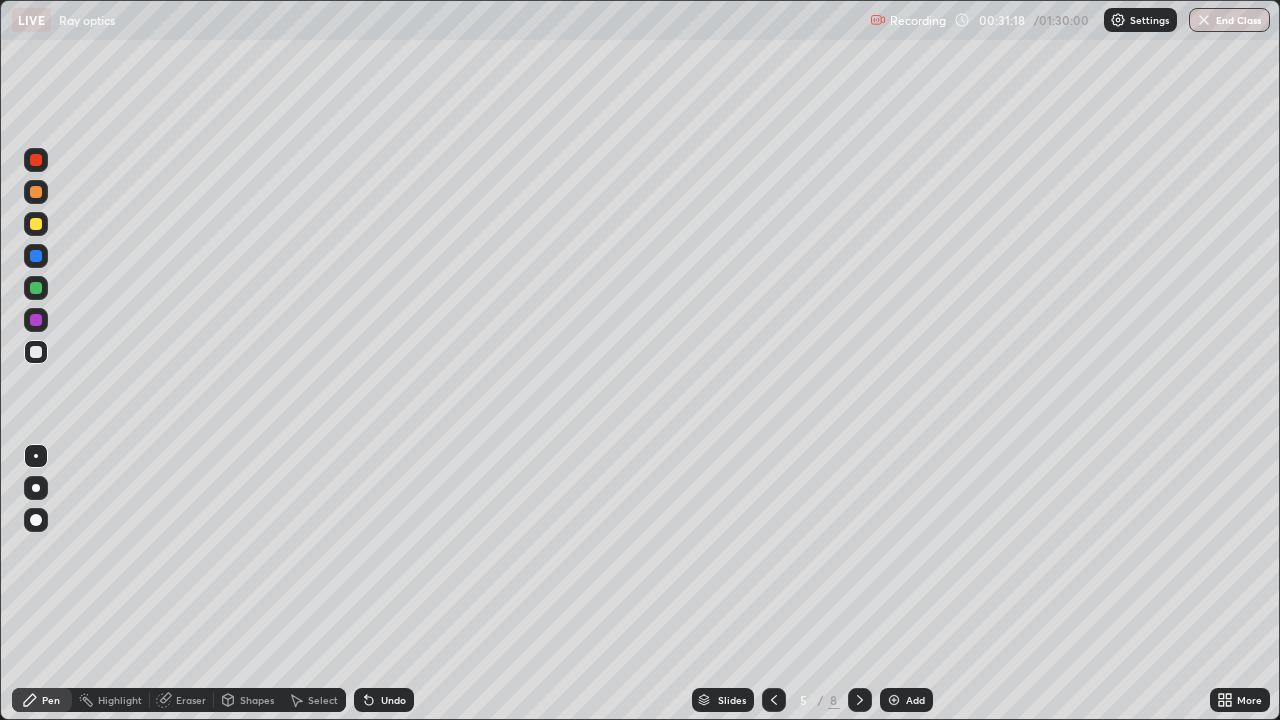 click 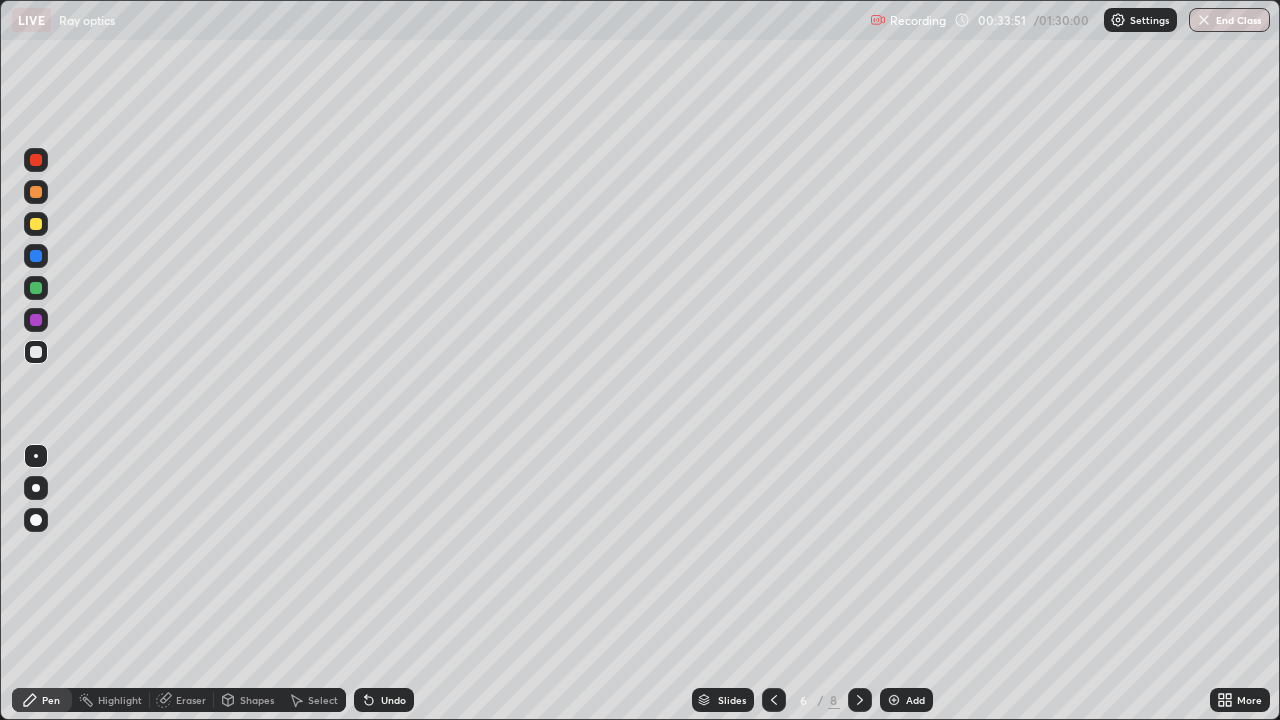 click 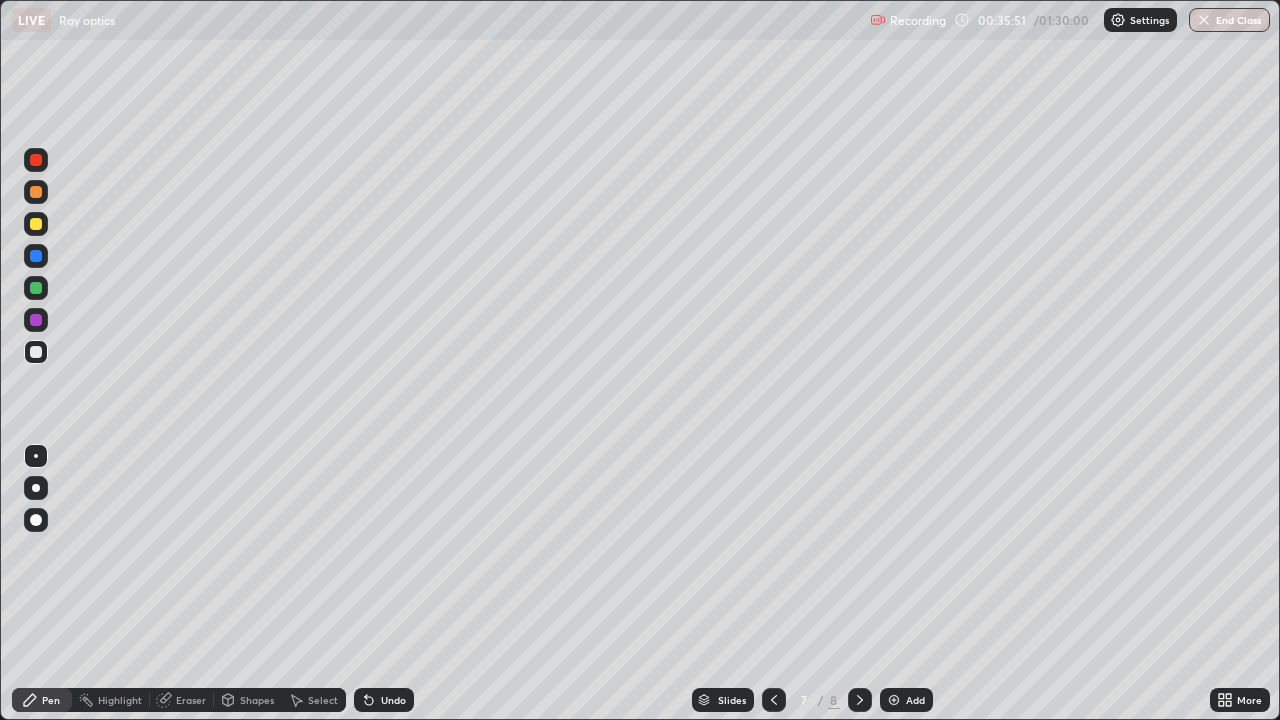click 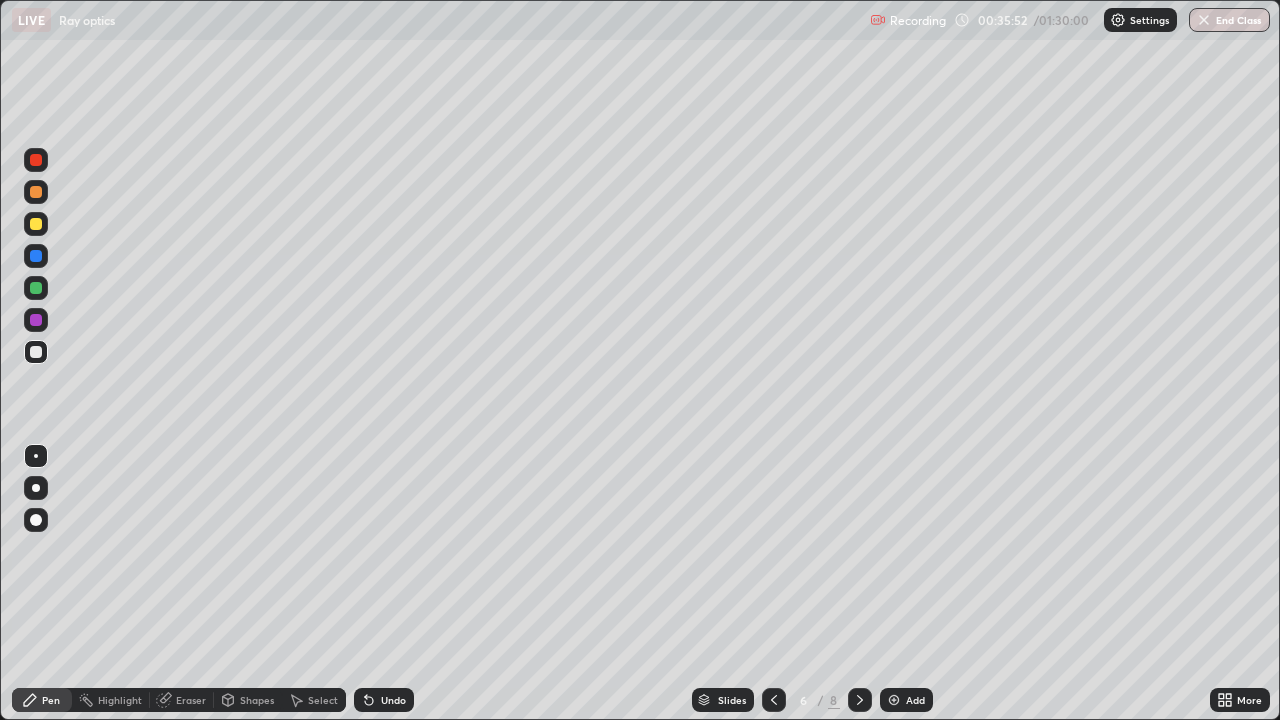 click 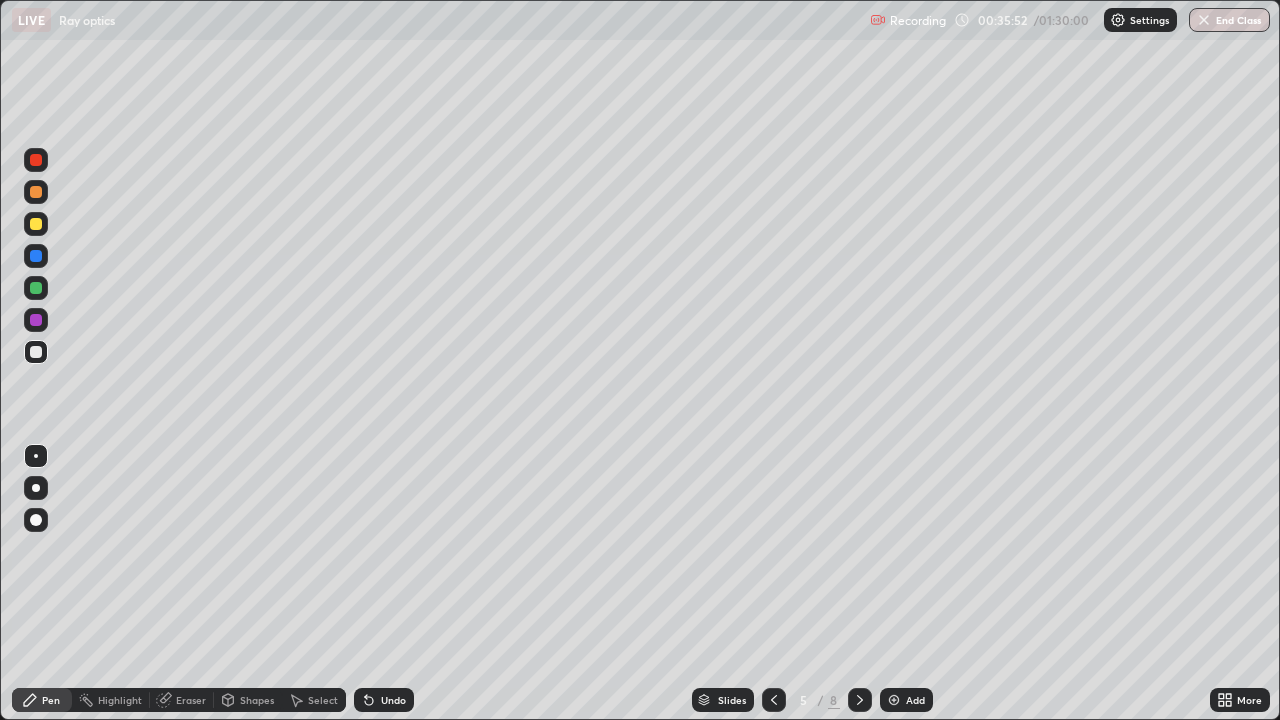 click 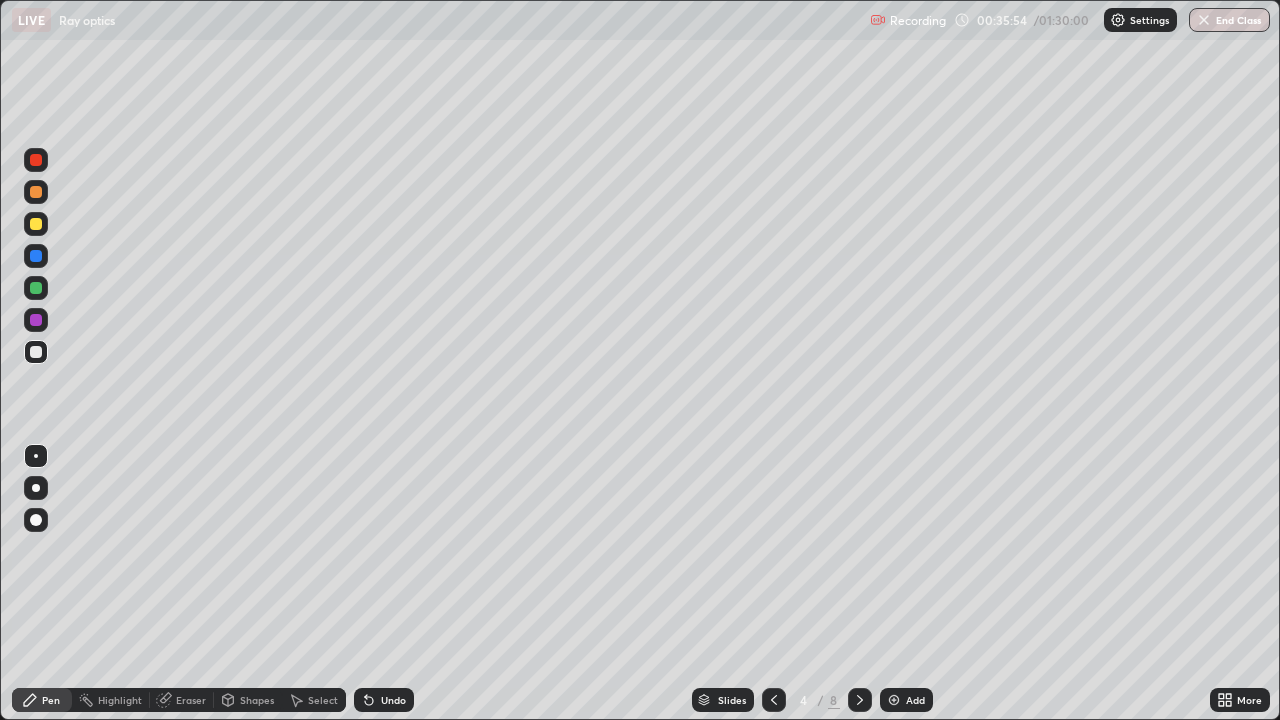 click at bounding box center [774, 700] 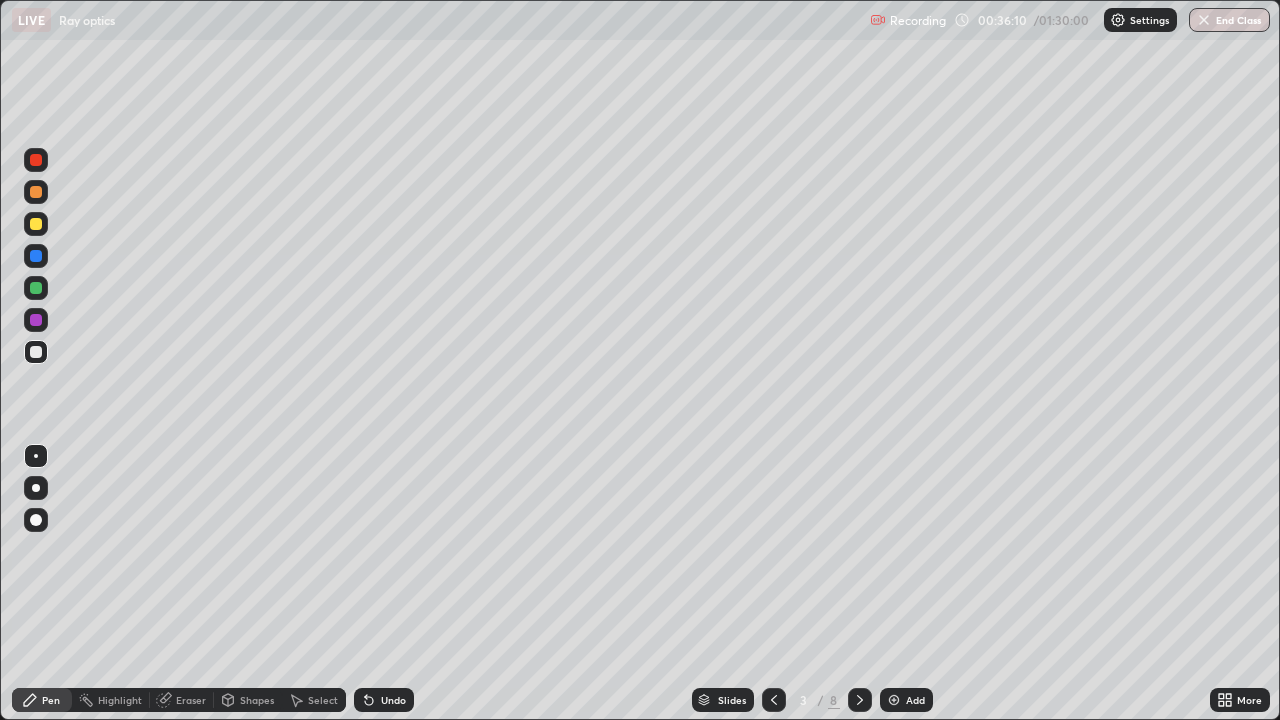 click 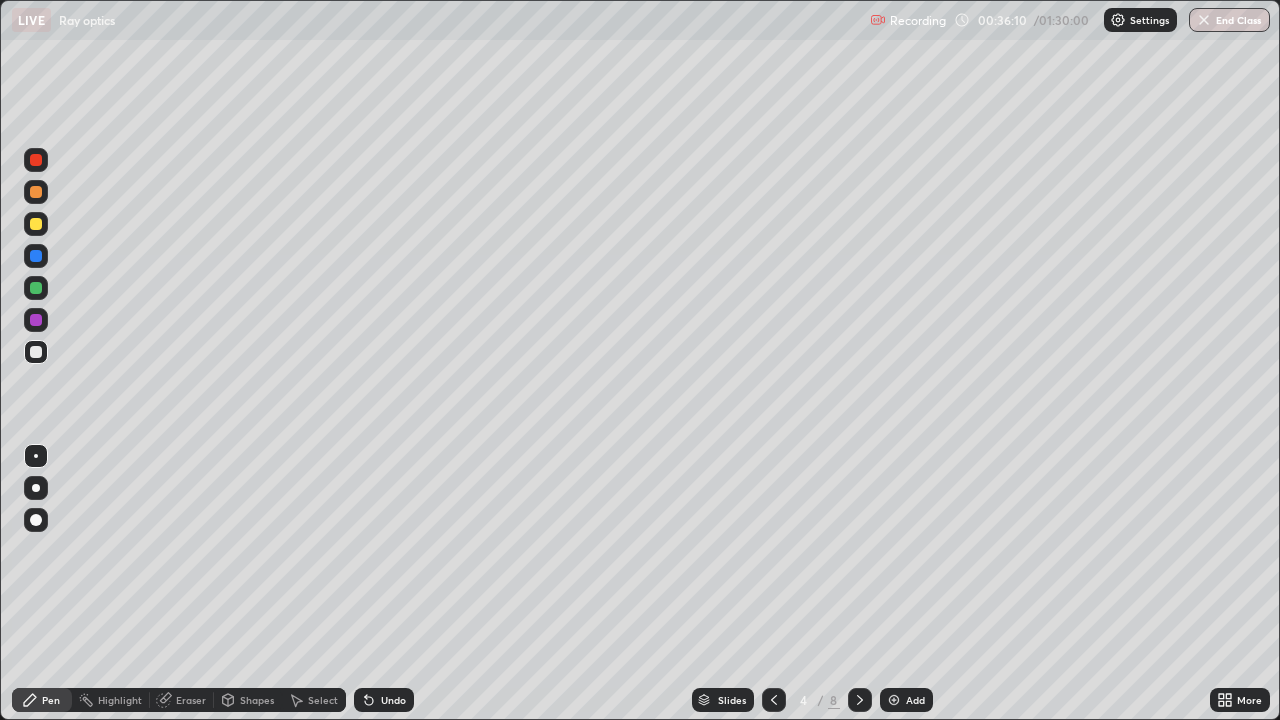 click 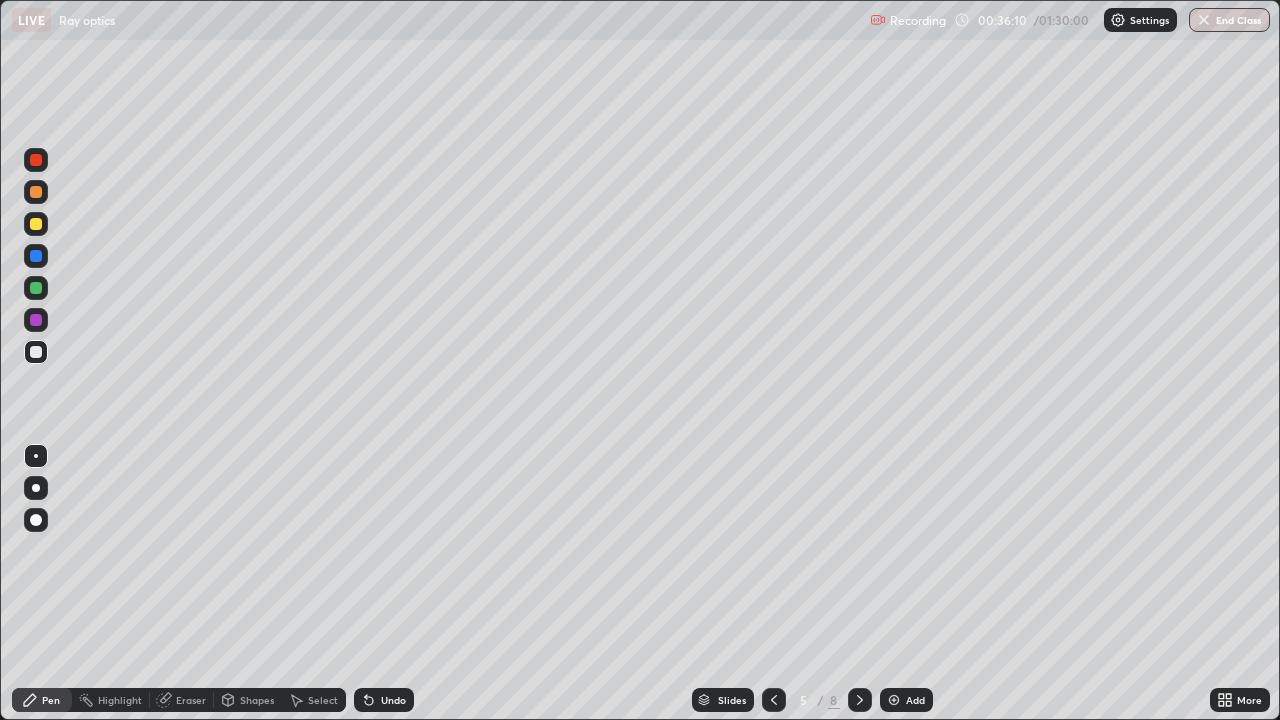 click 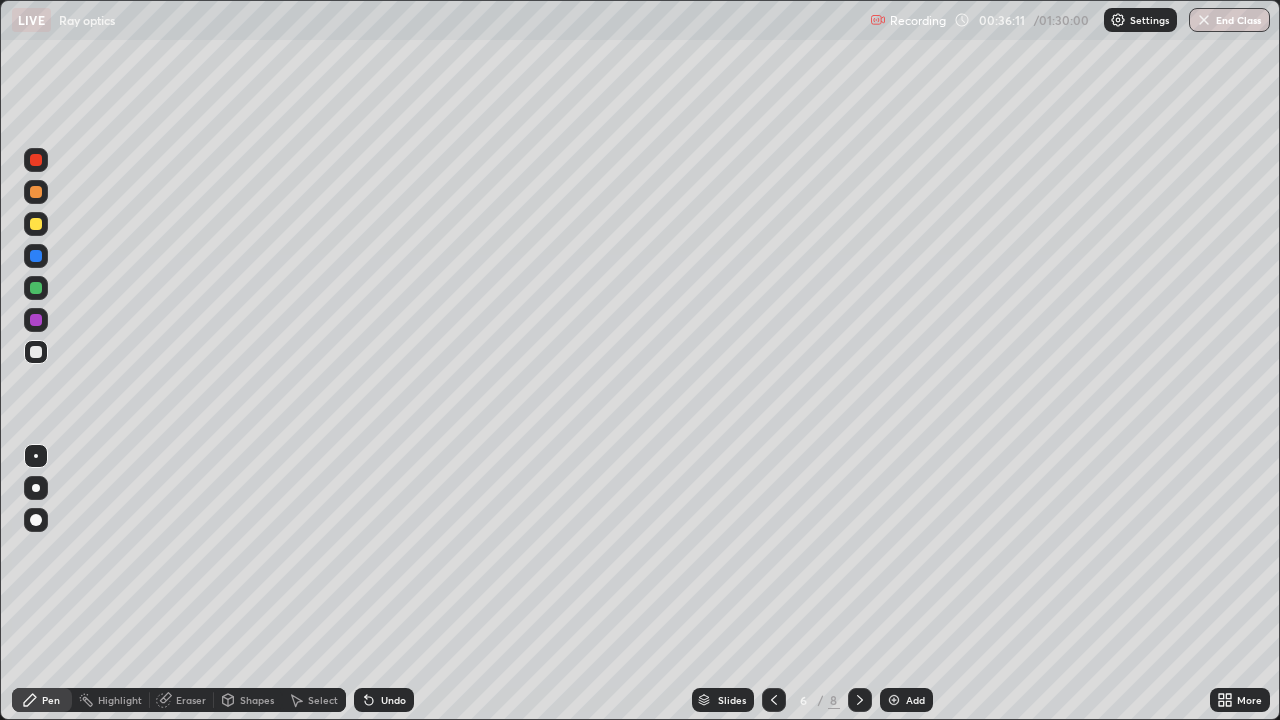 click 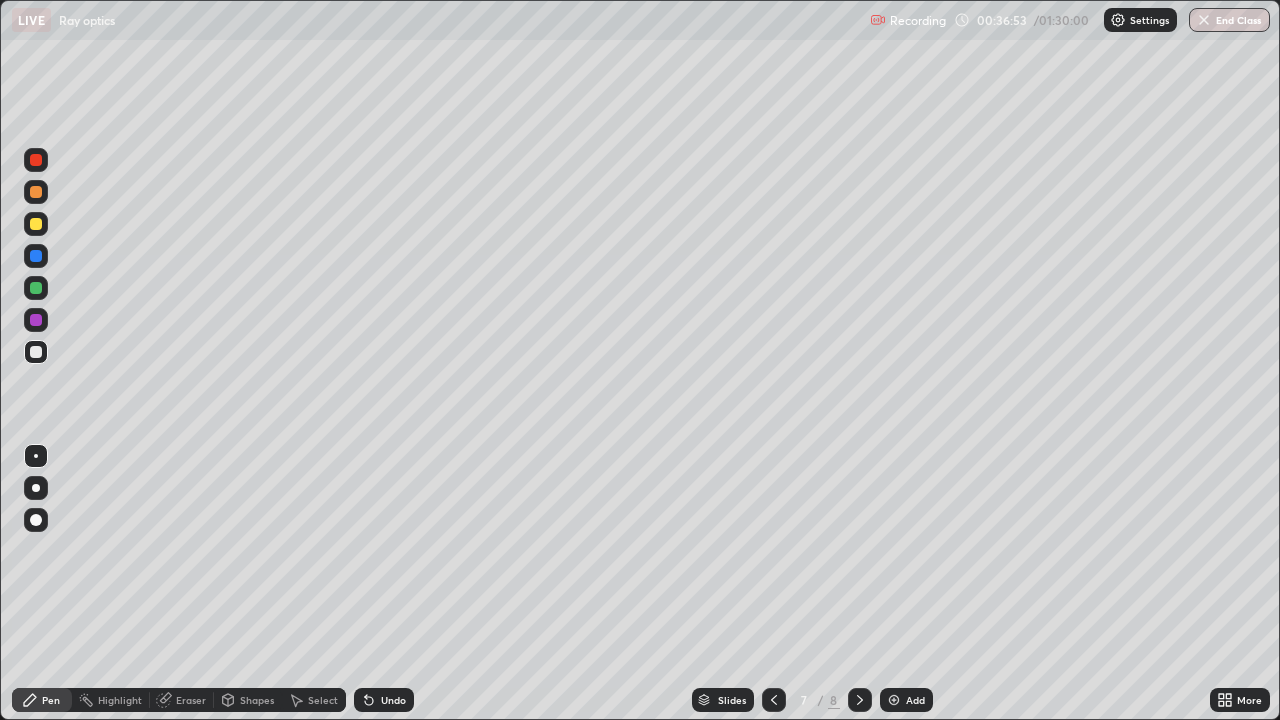 click 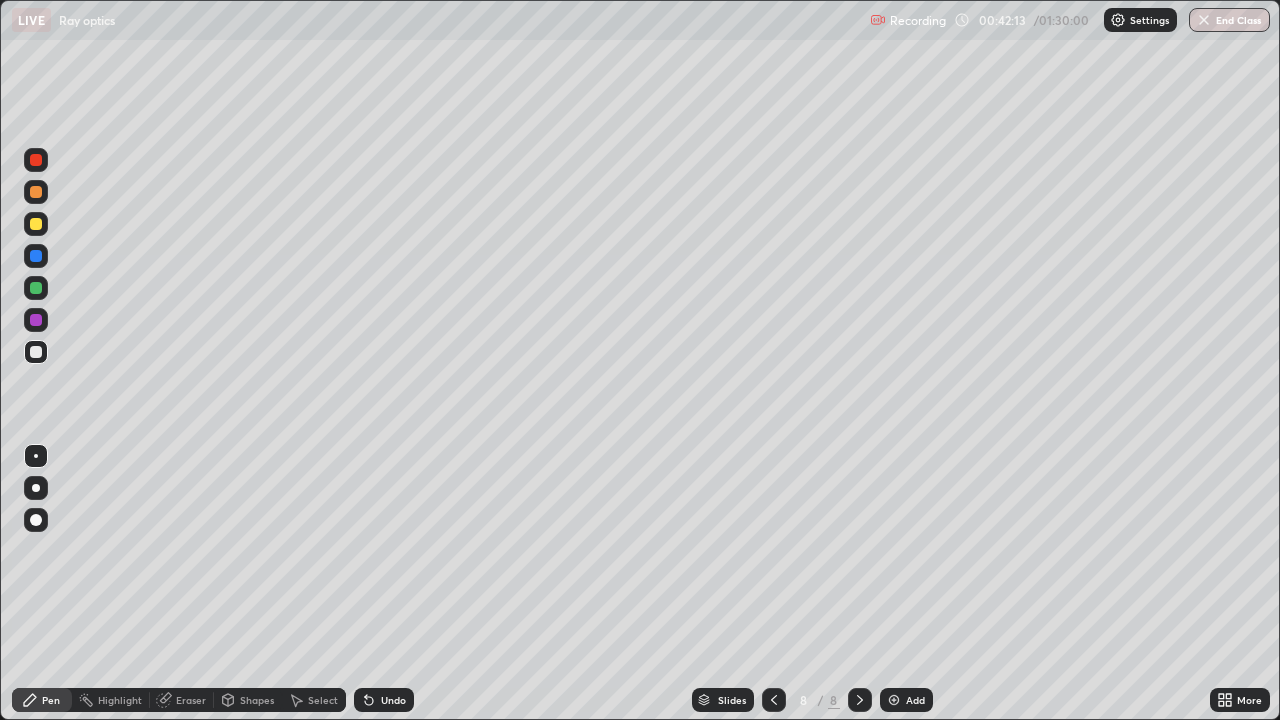 click at bounding box center [894, 700] 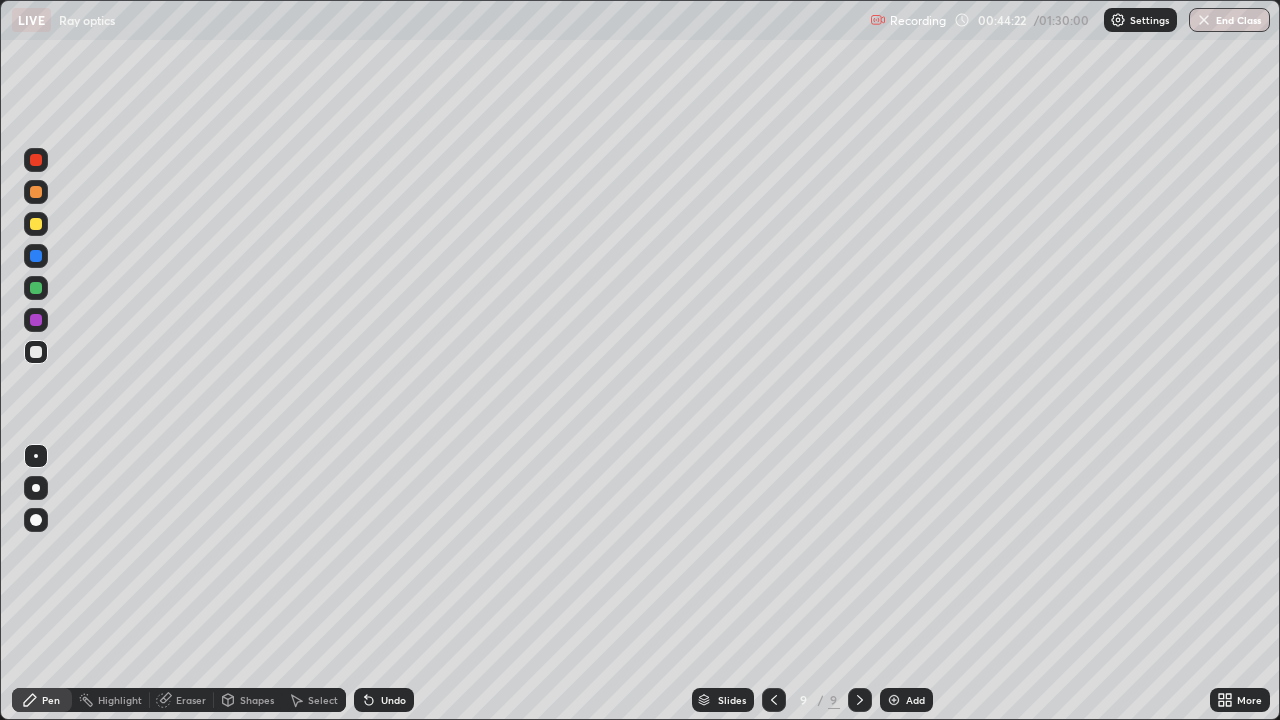 click on "Add" at bounding box center [915, 700] 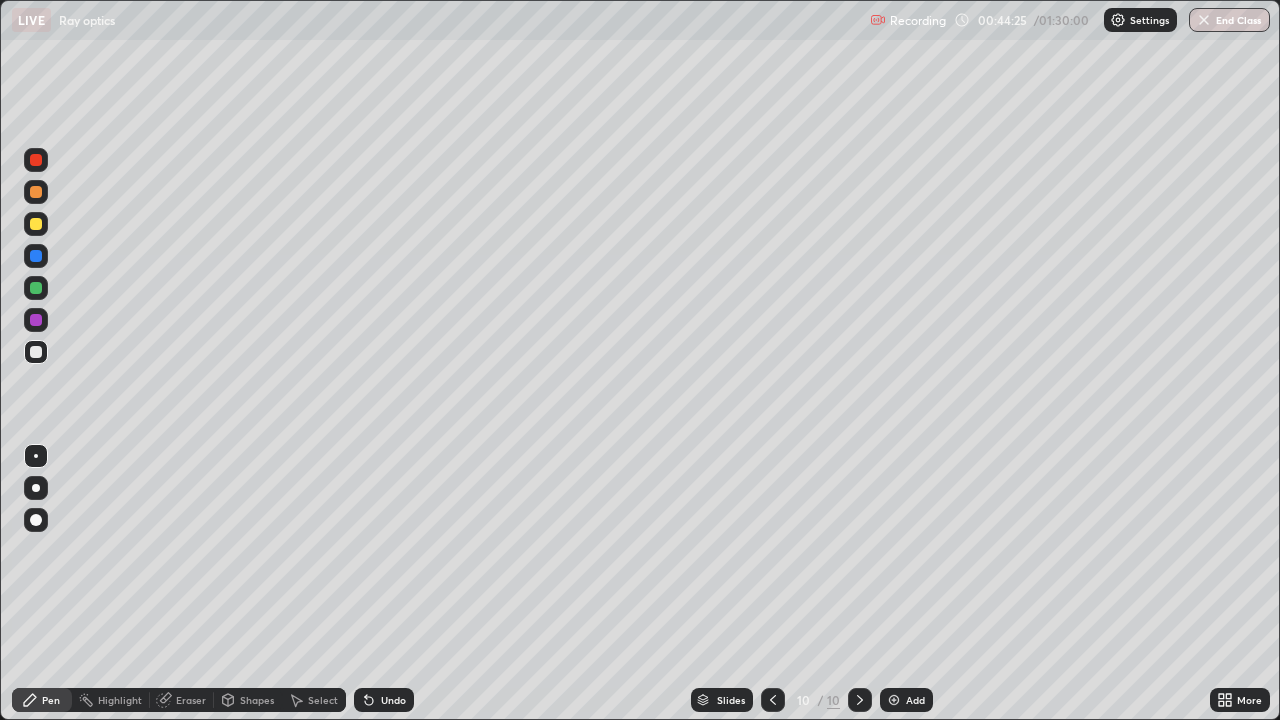 click 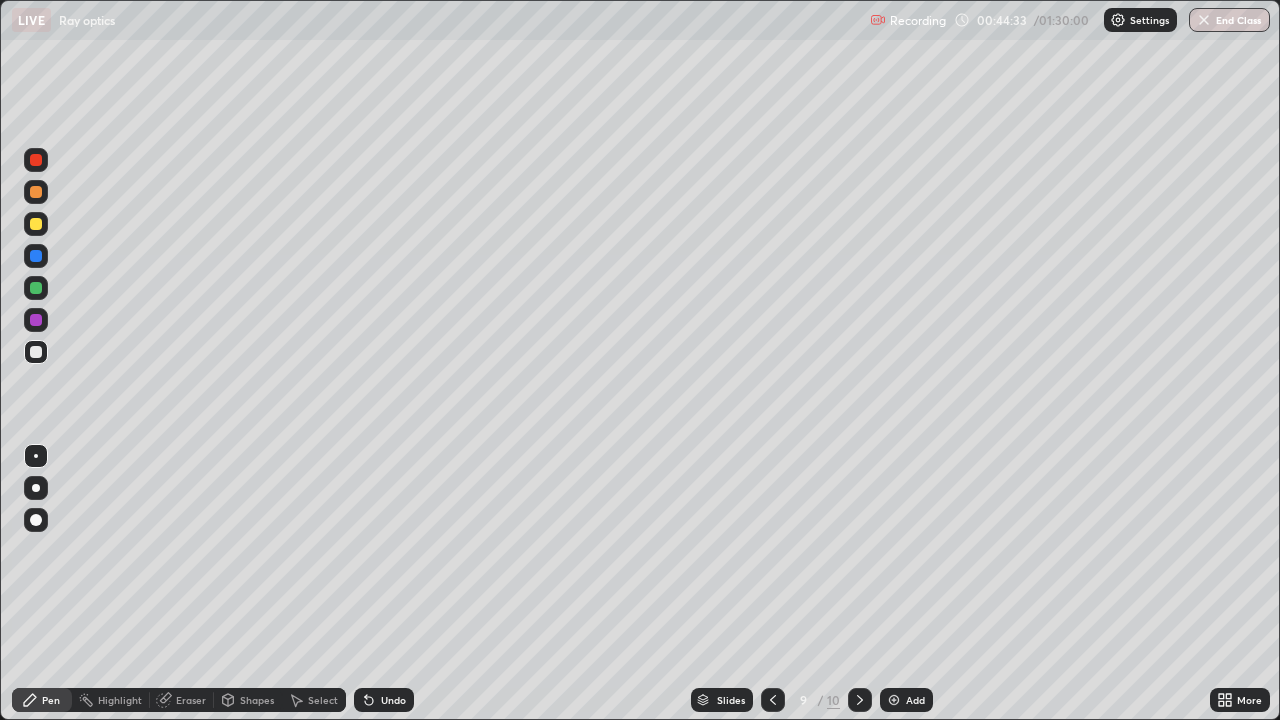 click 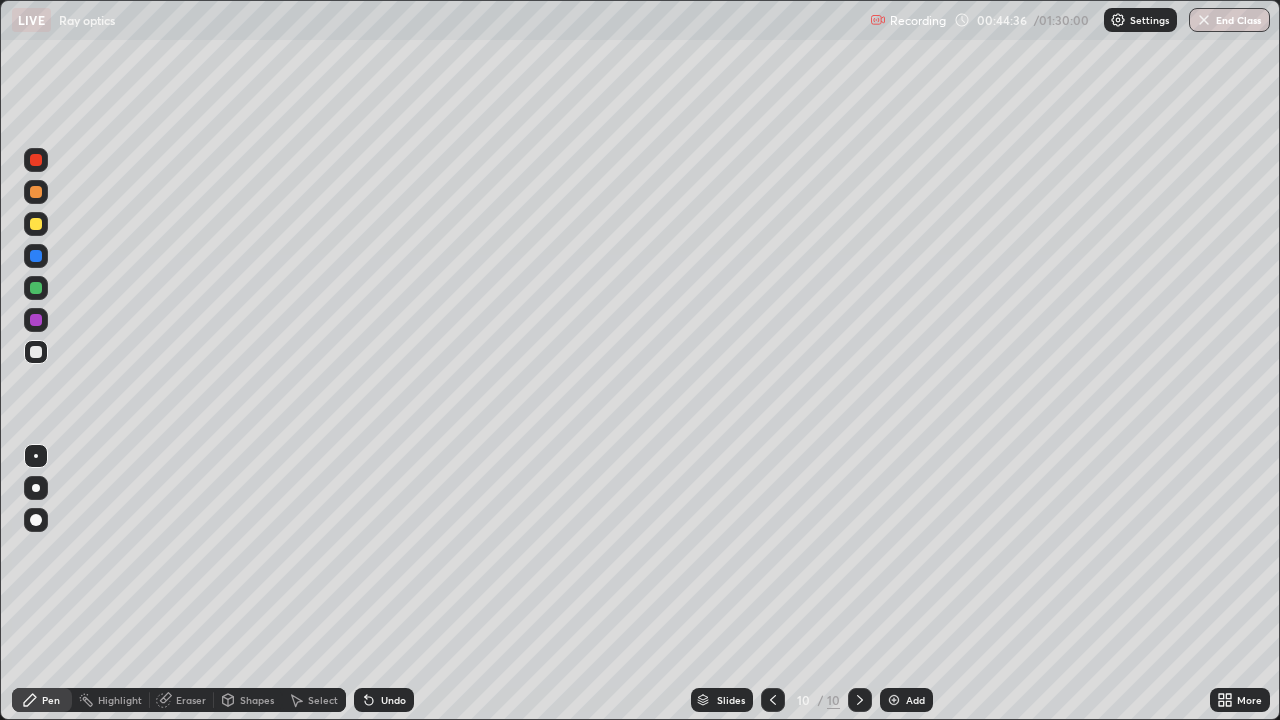 click at bounding box center (36, 224) 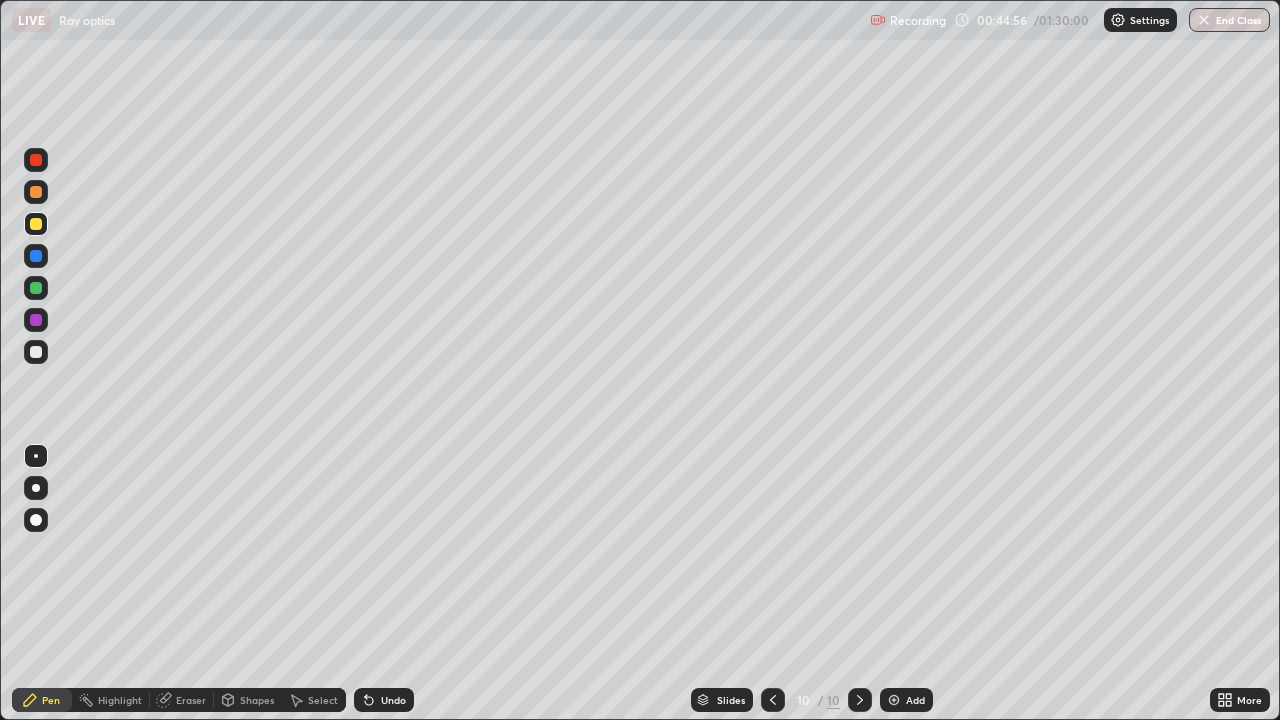 click at bounding box center [36, 352] 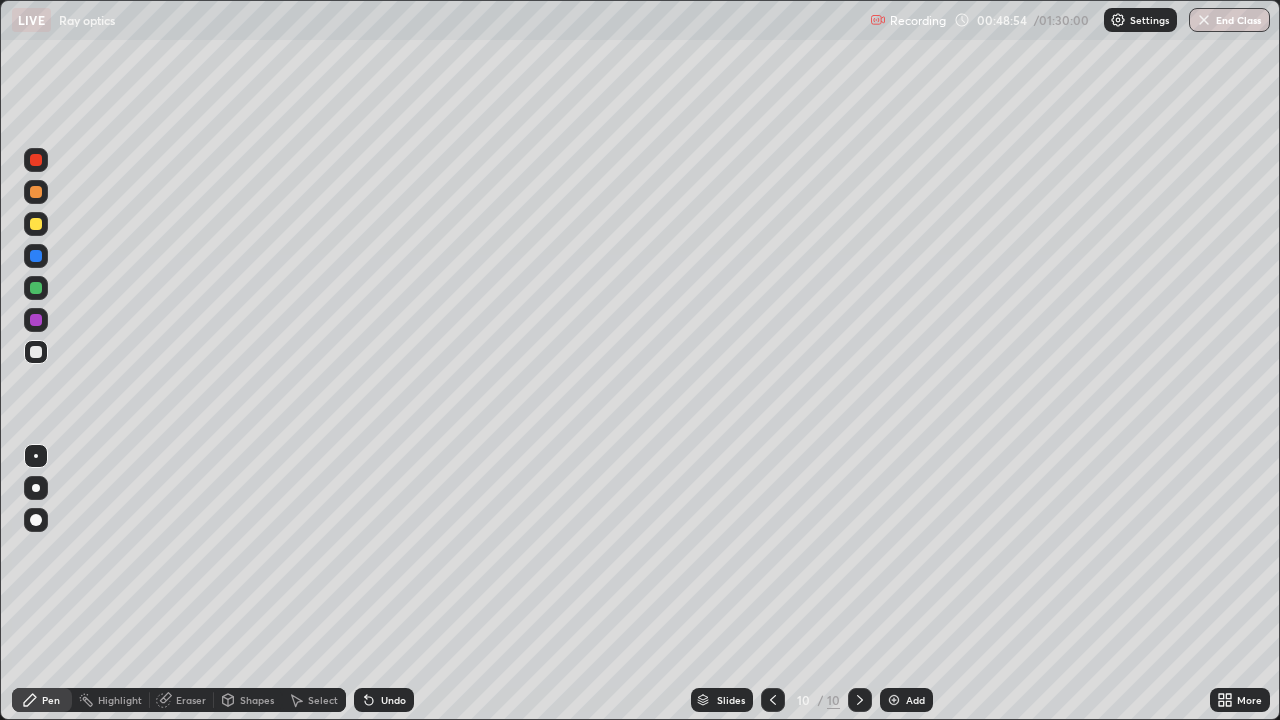 click on "Add" at bounding box center (915, 700) 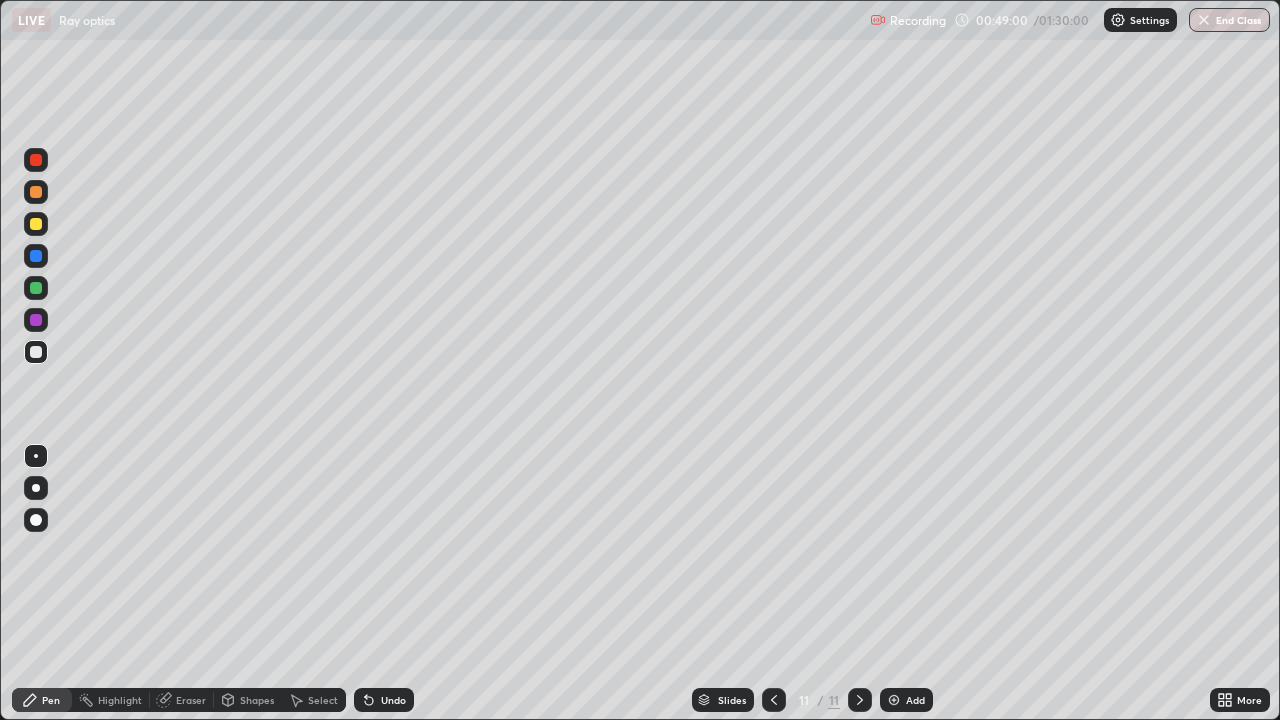 click at bounding box center [36, 224] 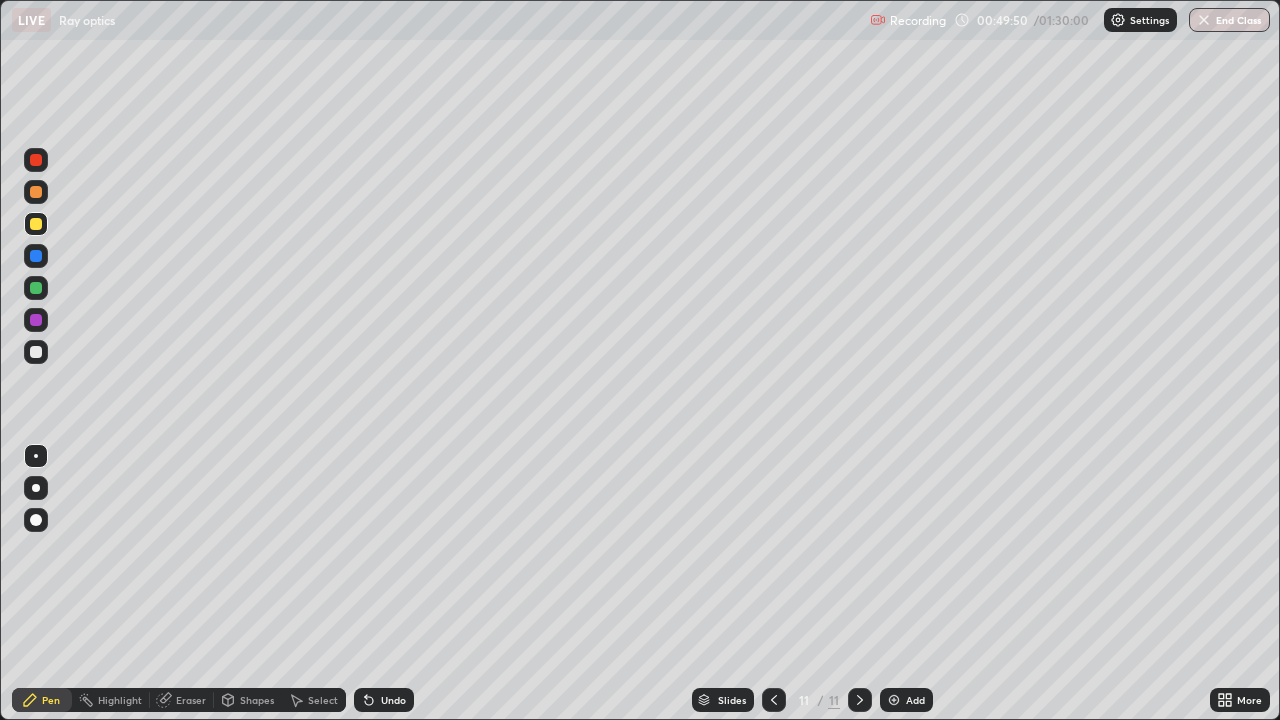 click at bounding box center [36, 352] 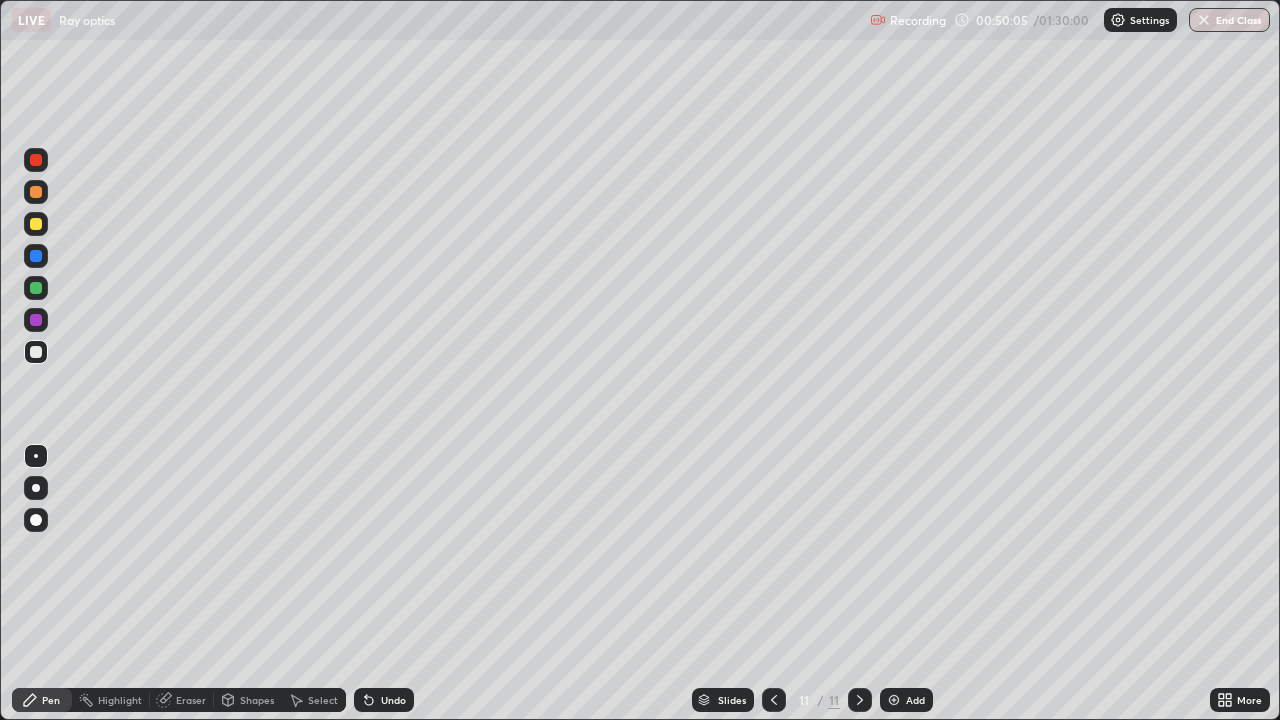 click at bounding box center [36, 288] 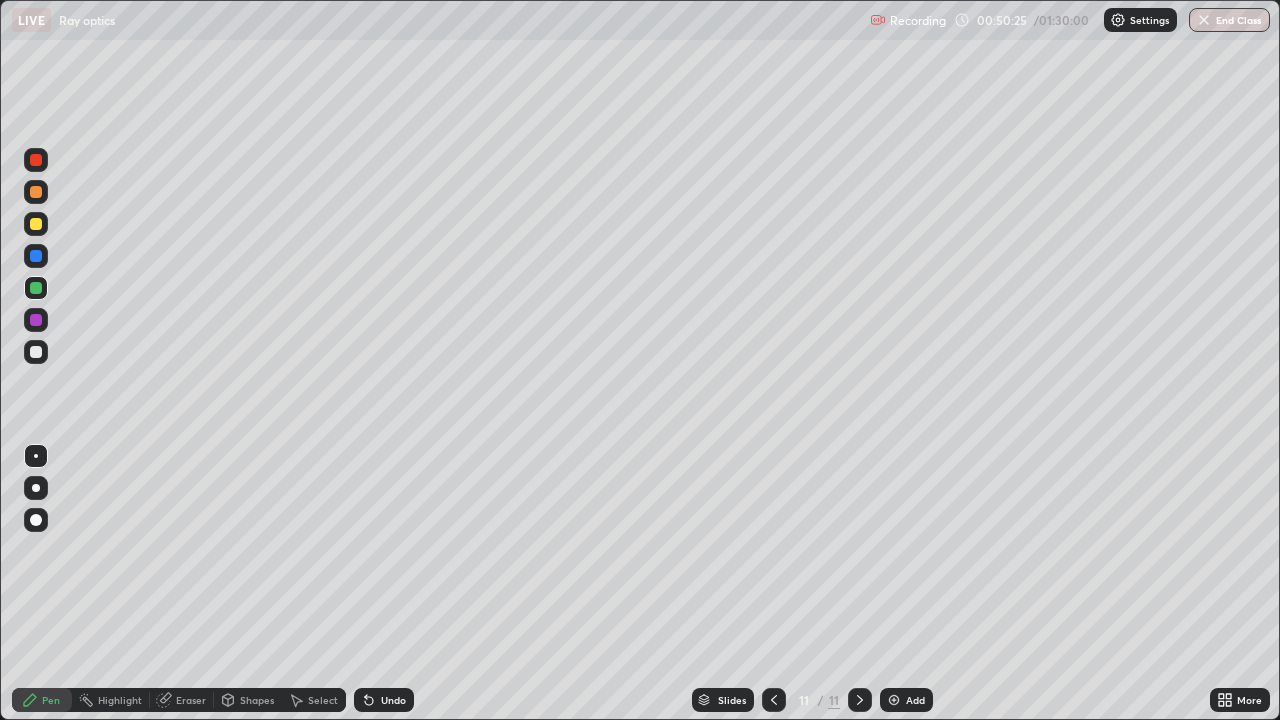 click at bounding box center (36, 224) 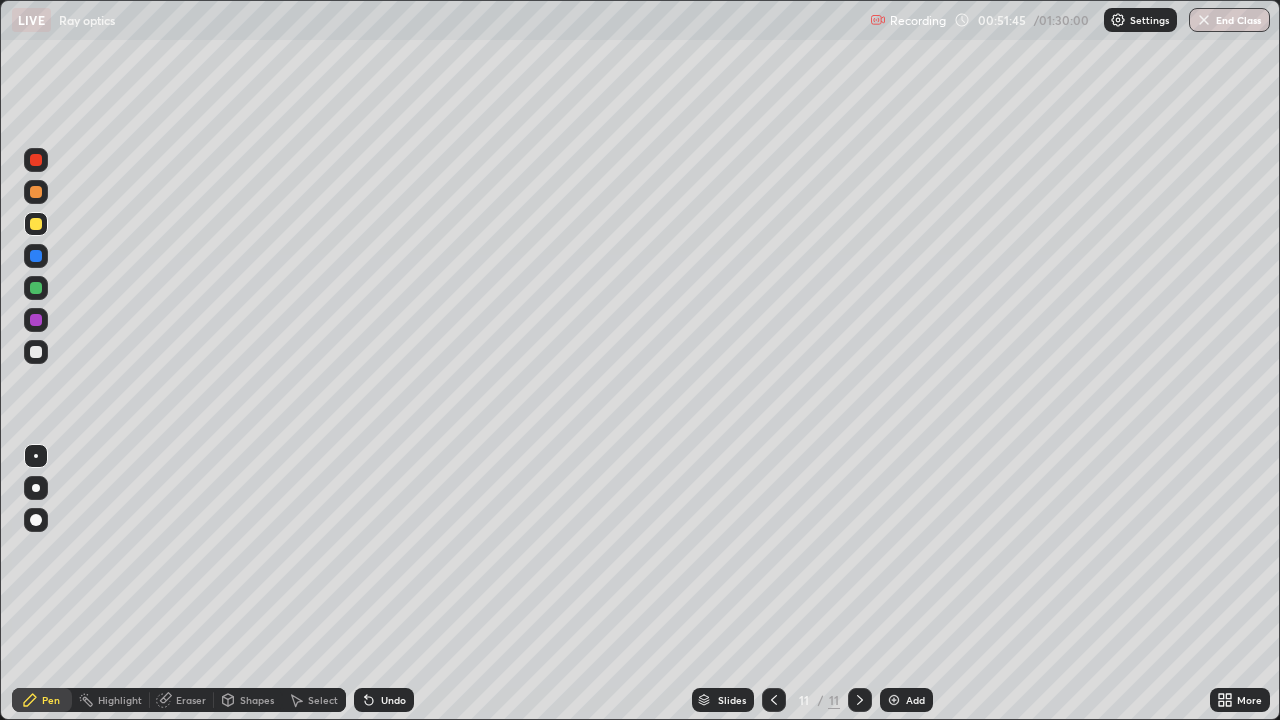 click at bounding box center [36, 520] 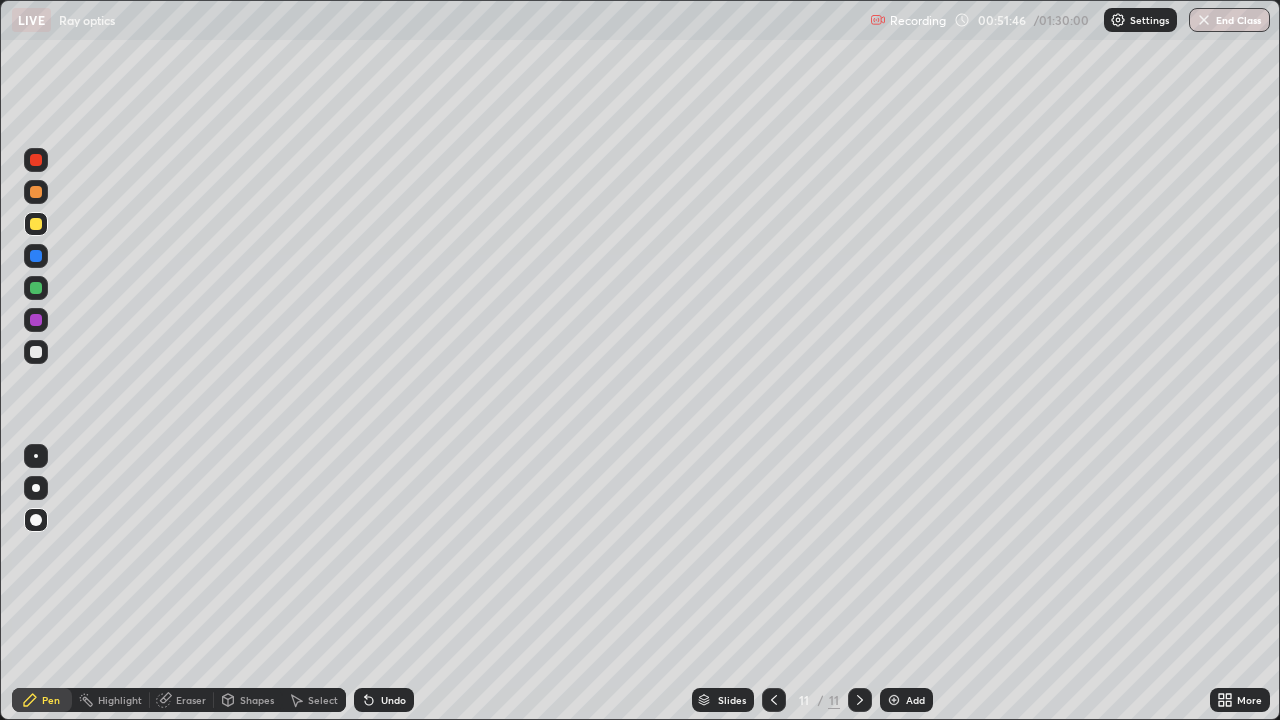 click at bounding box center [36, 456] 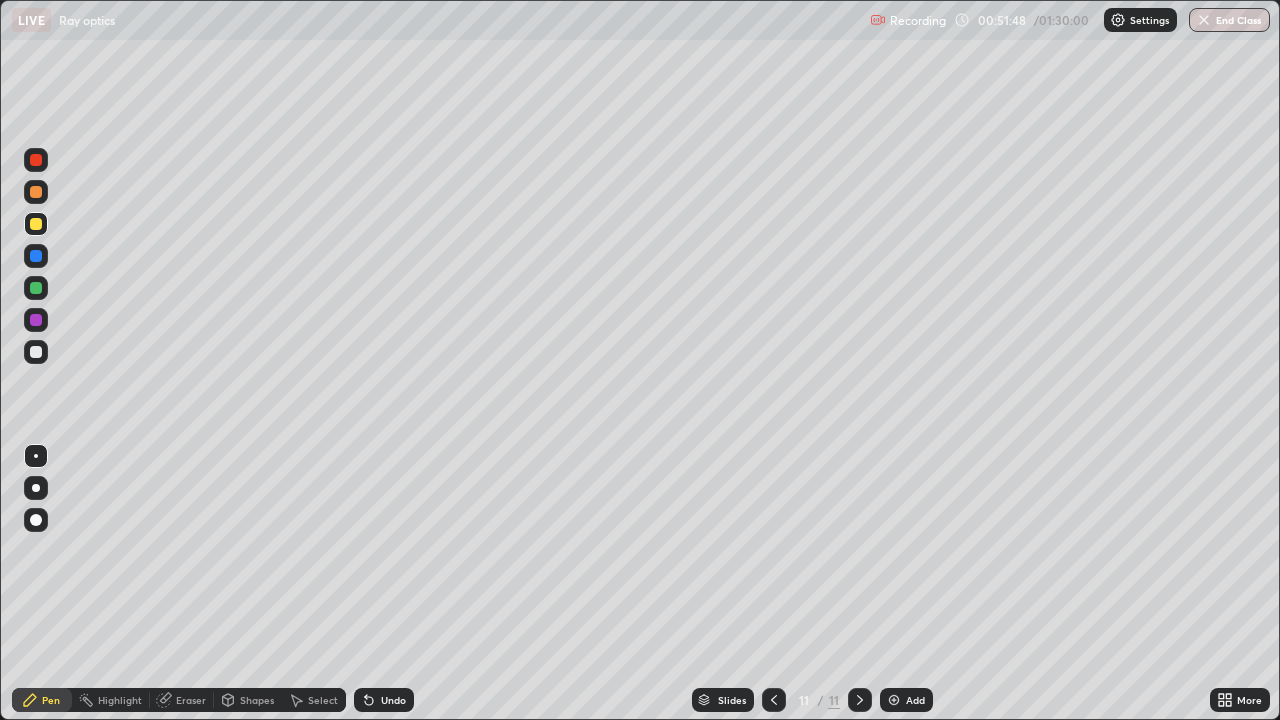 click at bounding box center (36, 288) 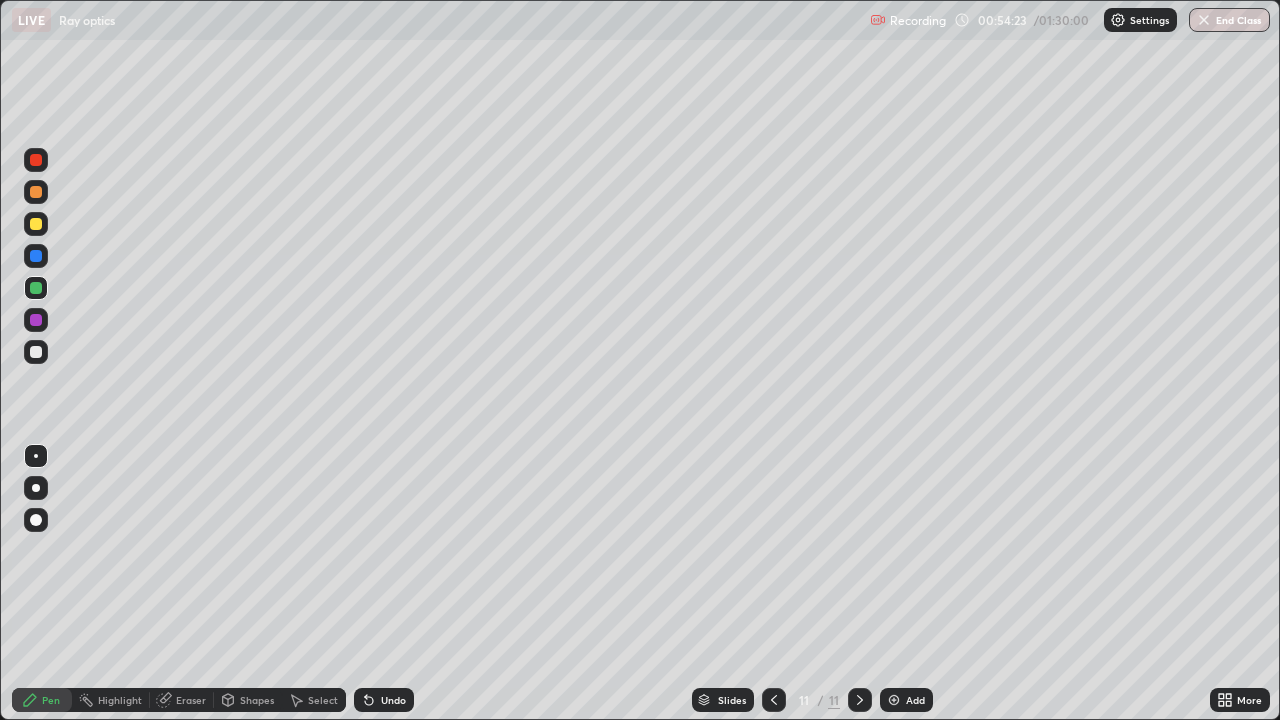 click on "Add" at bounding box center (915, 700) 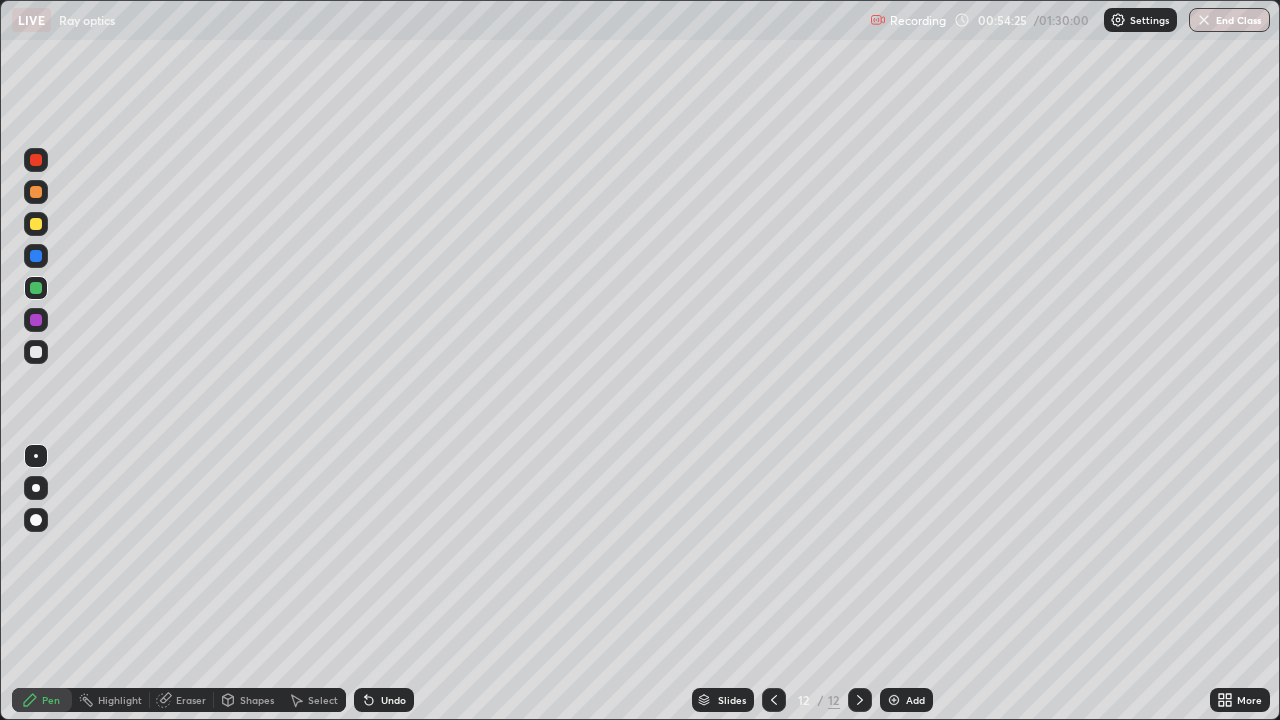 click at bounding box center [36, 352] 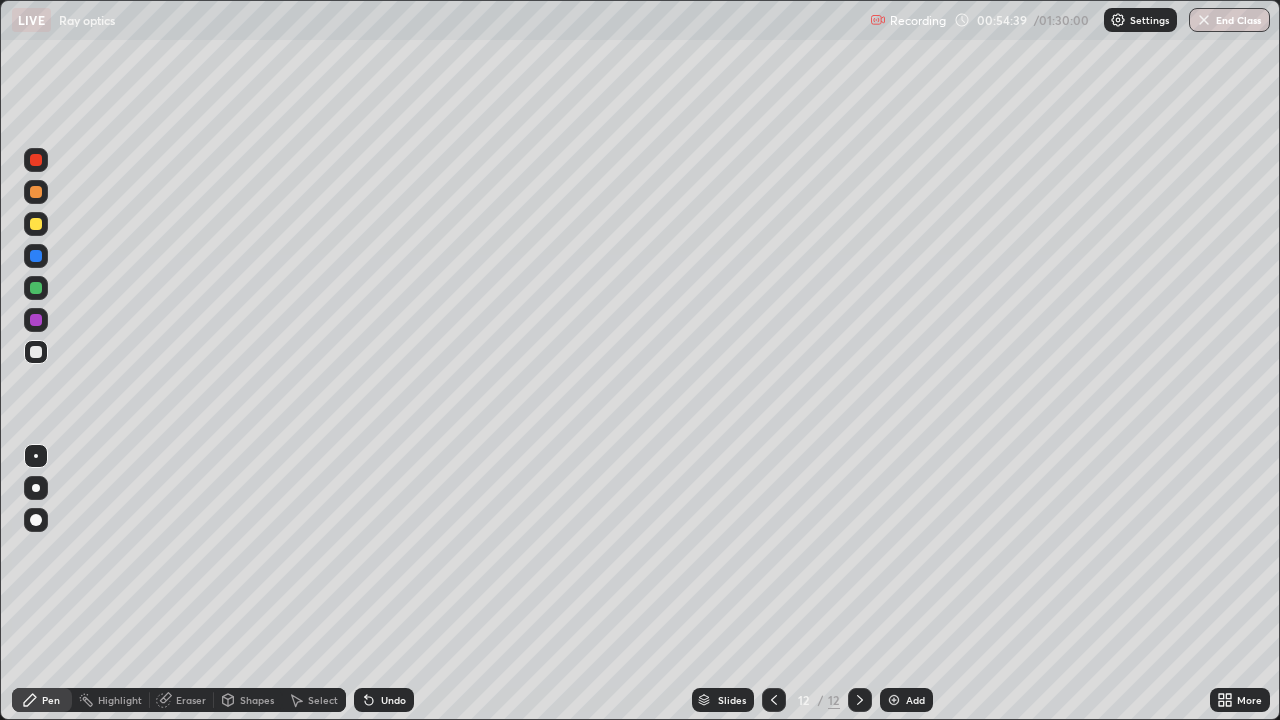 click at bounding box center [36, 288] 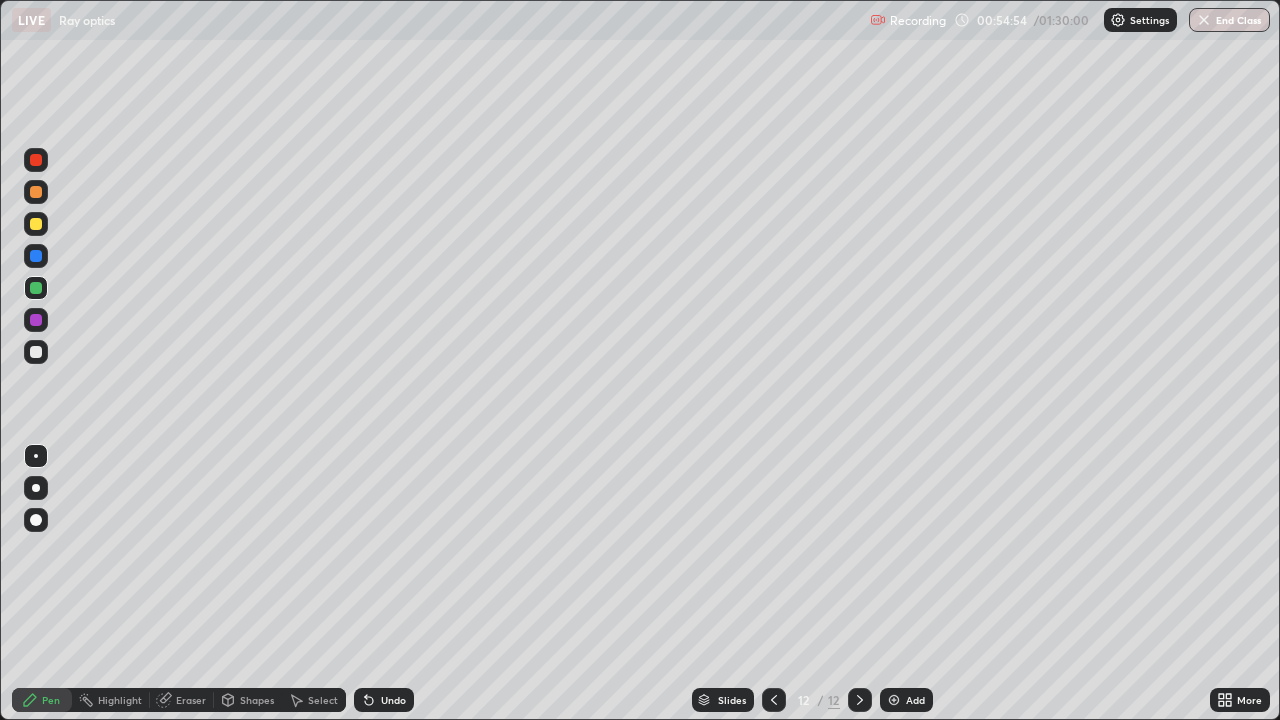 click at bounding box center (36, 224) 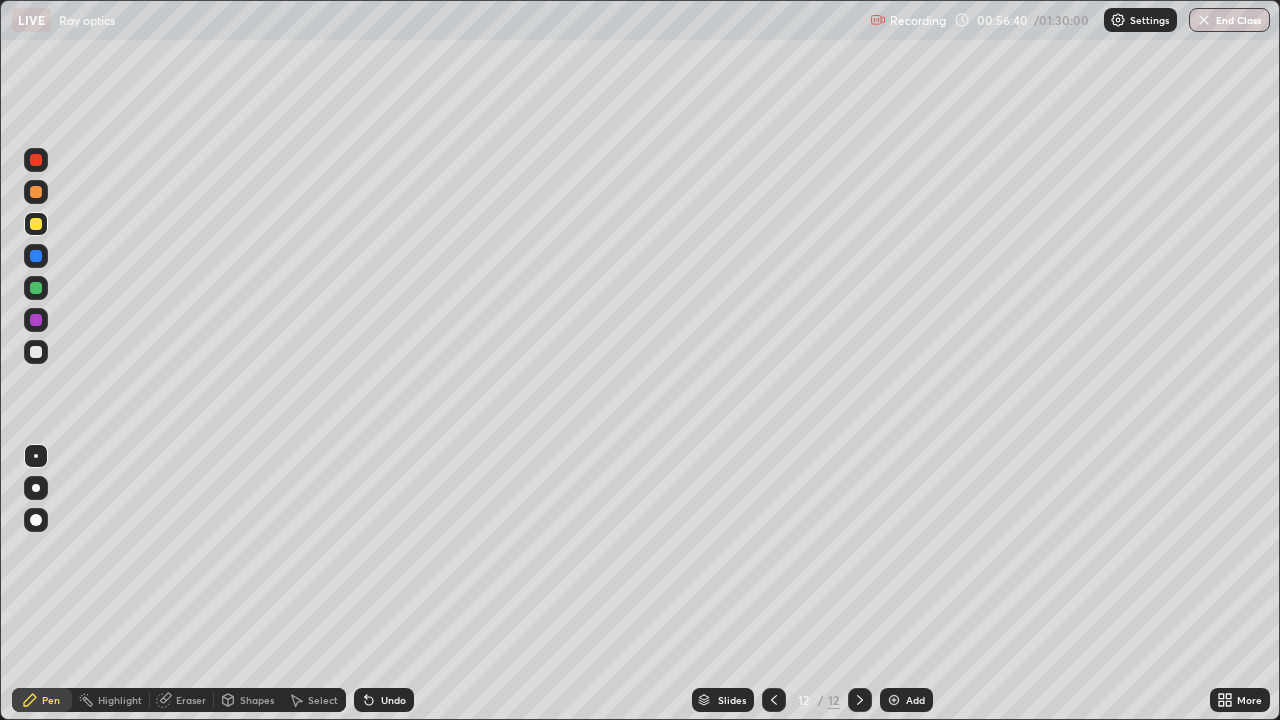 click at bounding box center [36, 352] 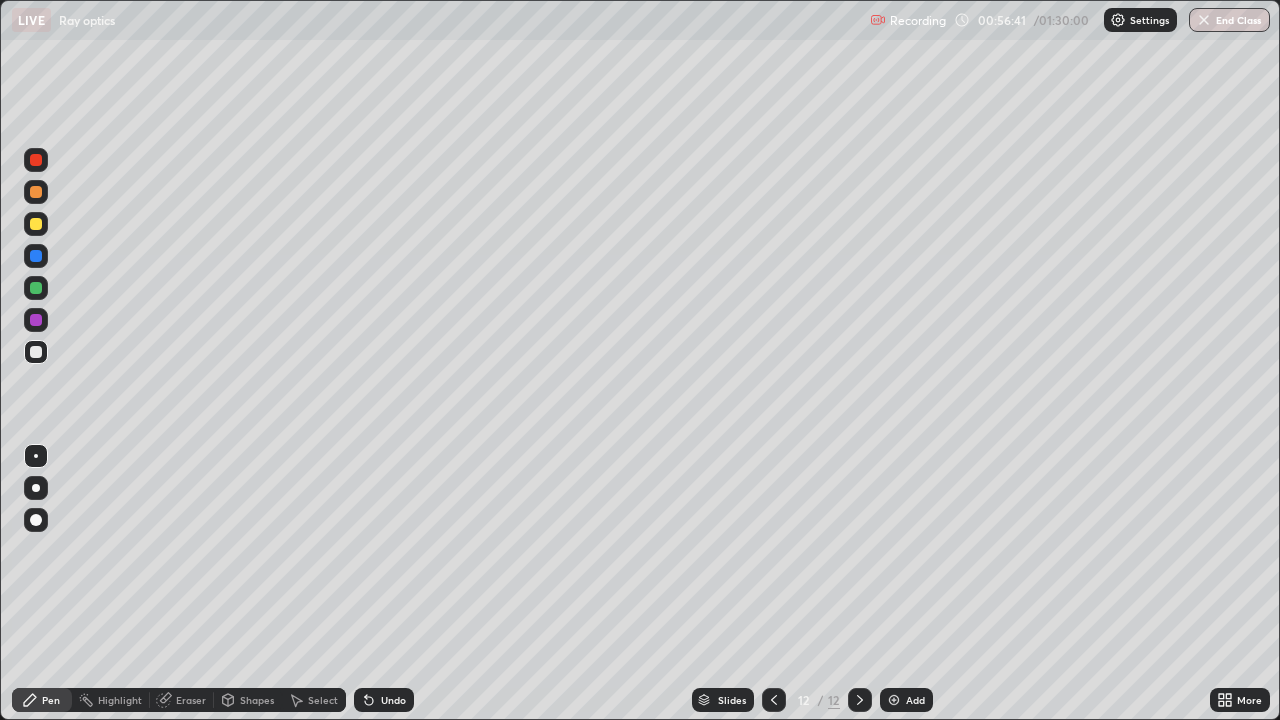 click at bounding box center [36, 288] 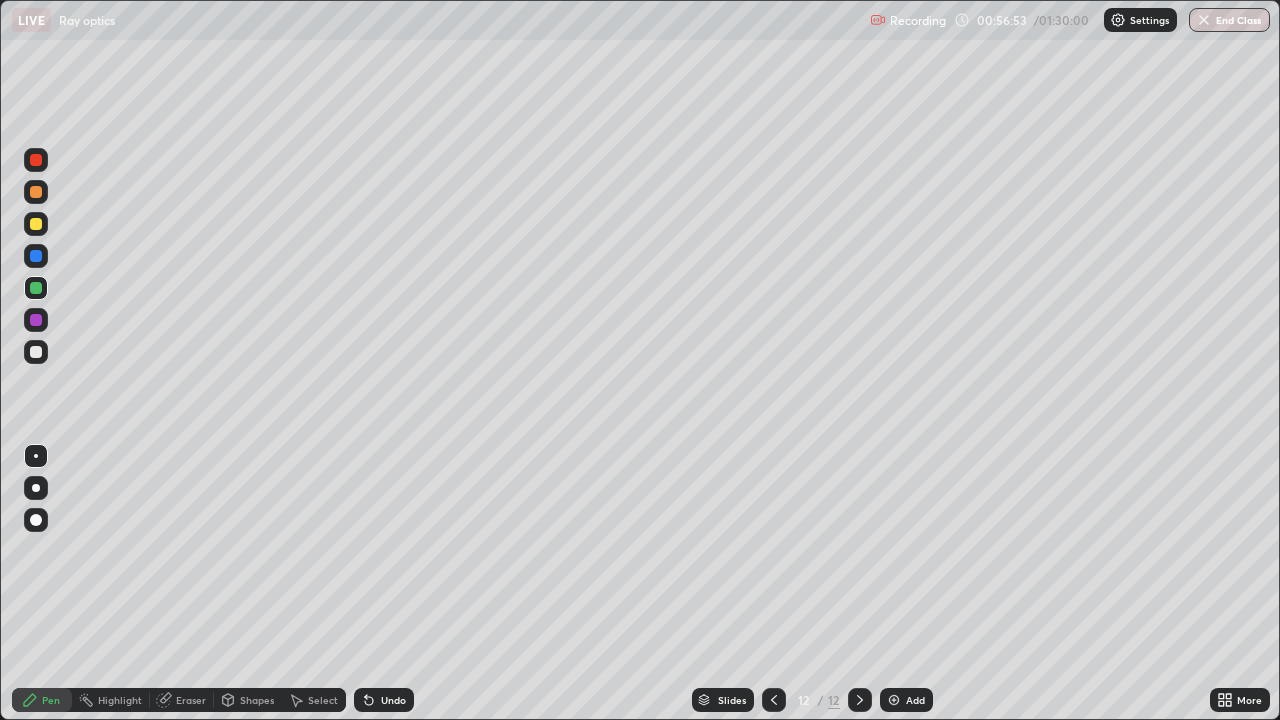 click on "Select" at bounding box center (323, 700) 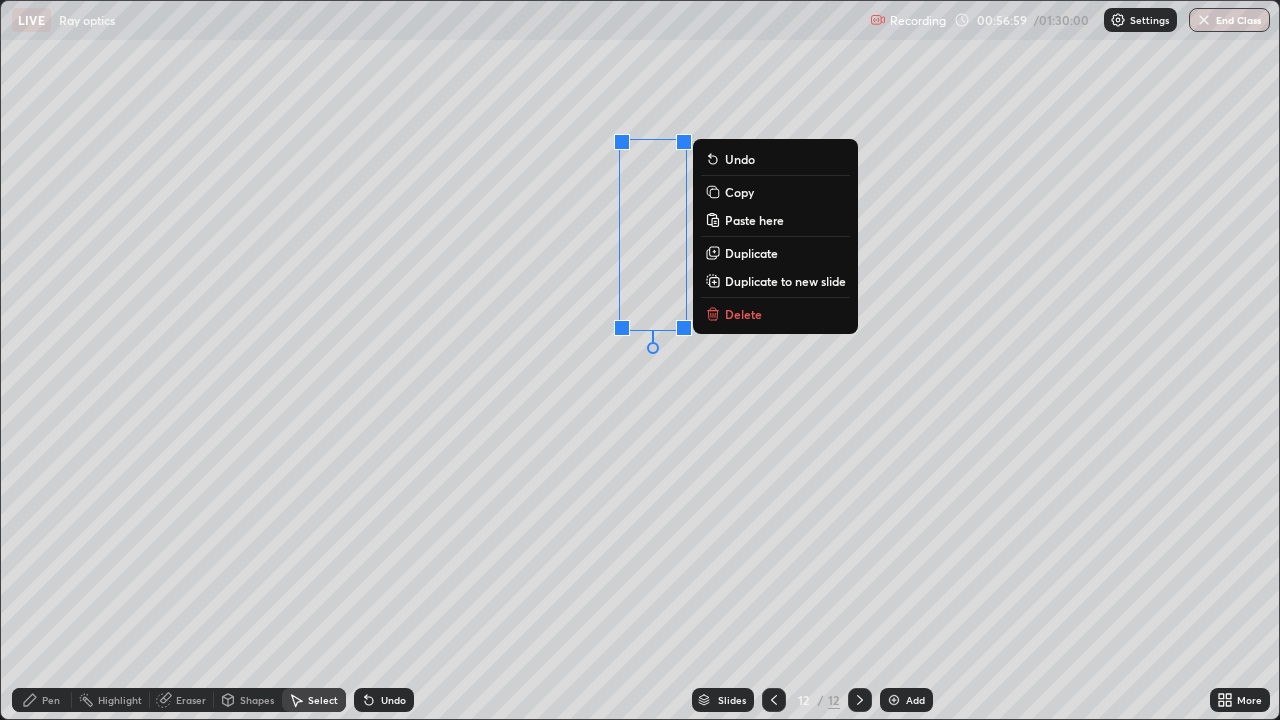 click on "Paste here" at bounding box center (754, 220) 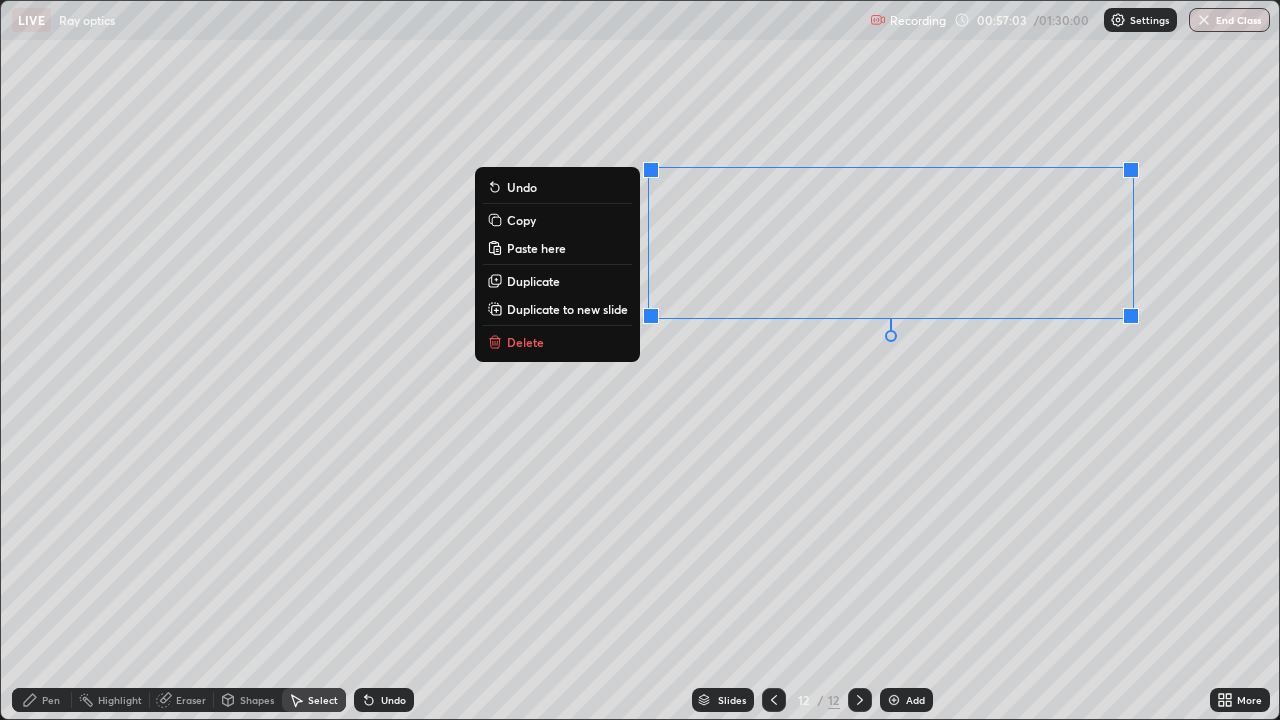 click on "Undo" at bounding box center [557, 187] 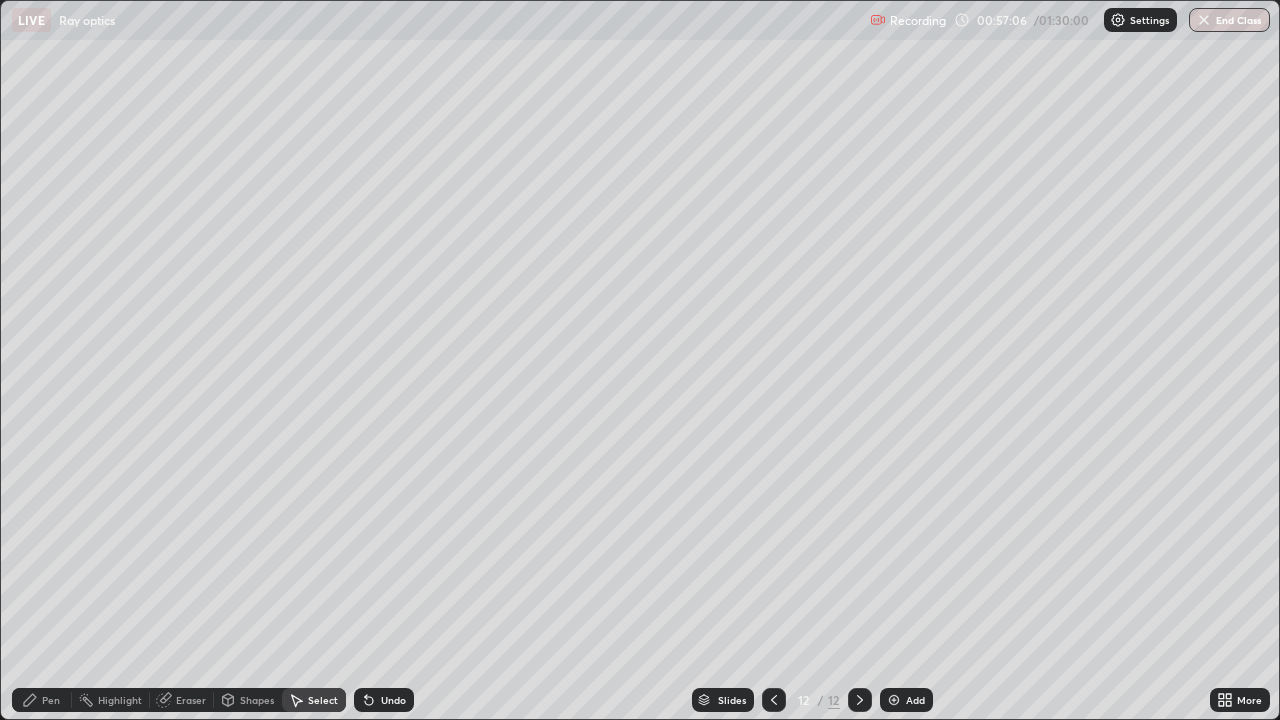 click 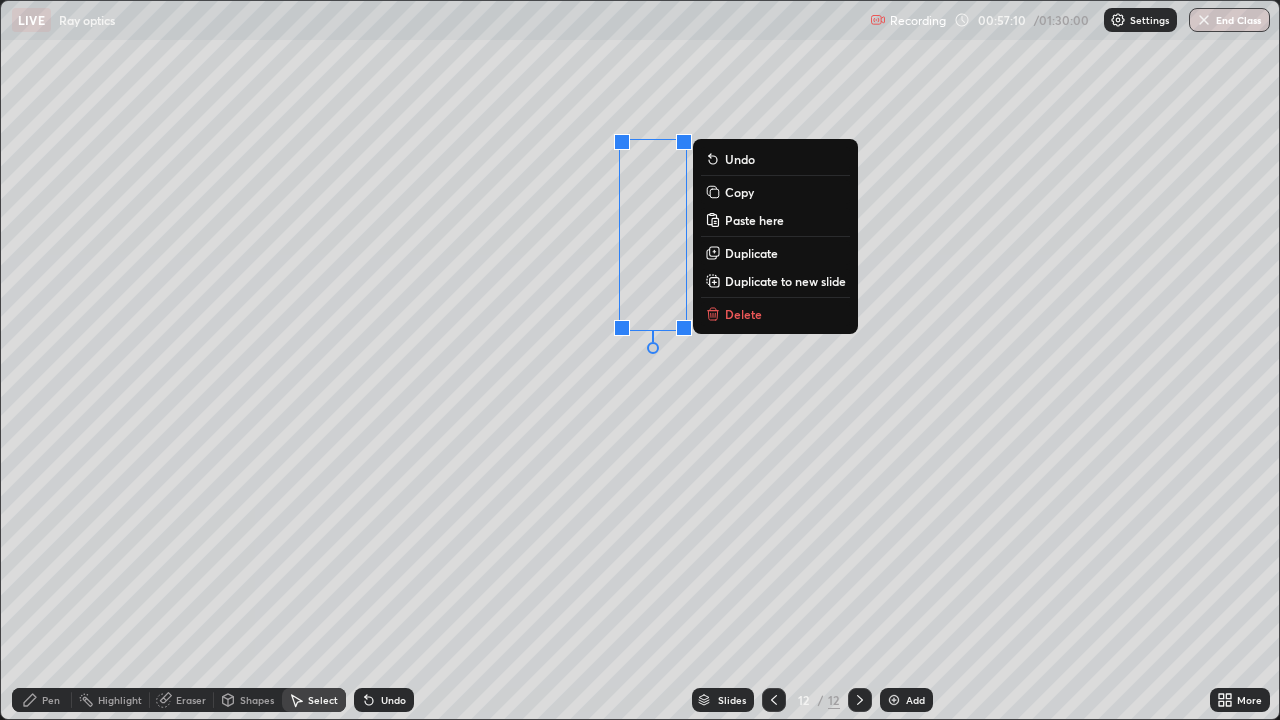 click on "Duplicate" at bounding box center (751, 253) 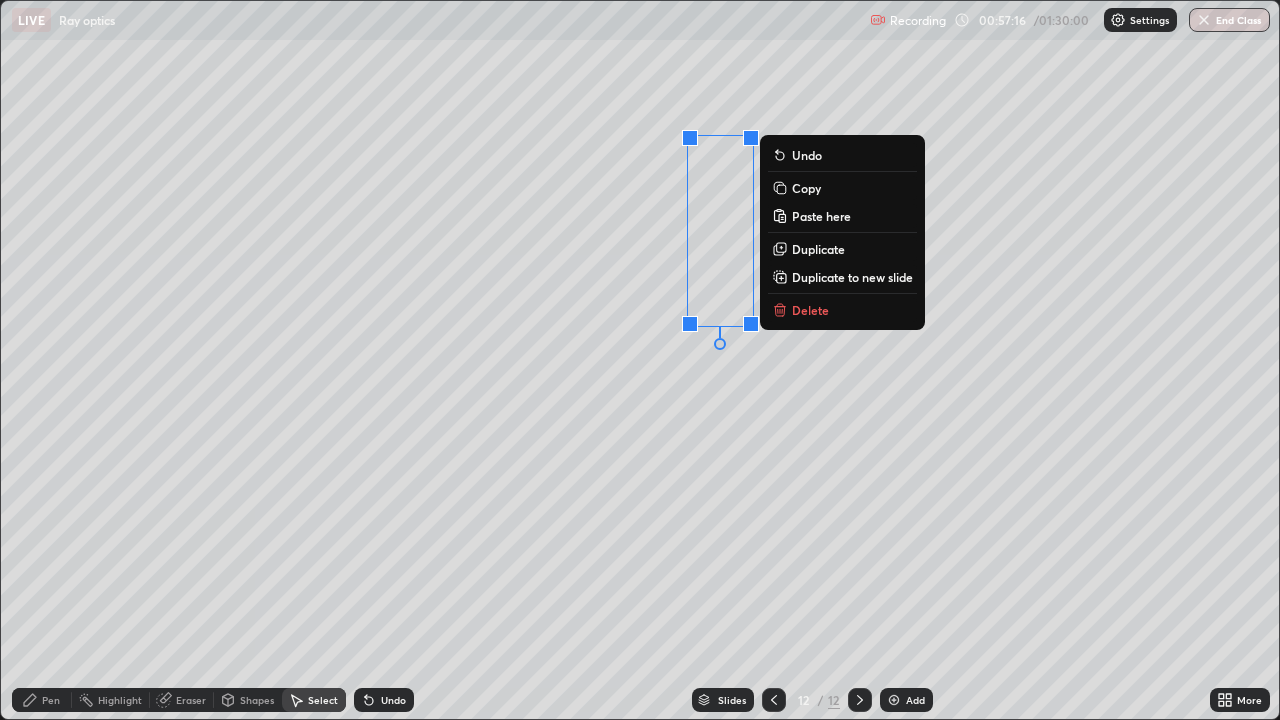 click on "0 ° Undo Copy Paste here Duplicate Duplicate to new slide Delete" at bounding box center [640, 360] 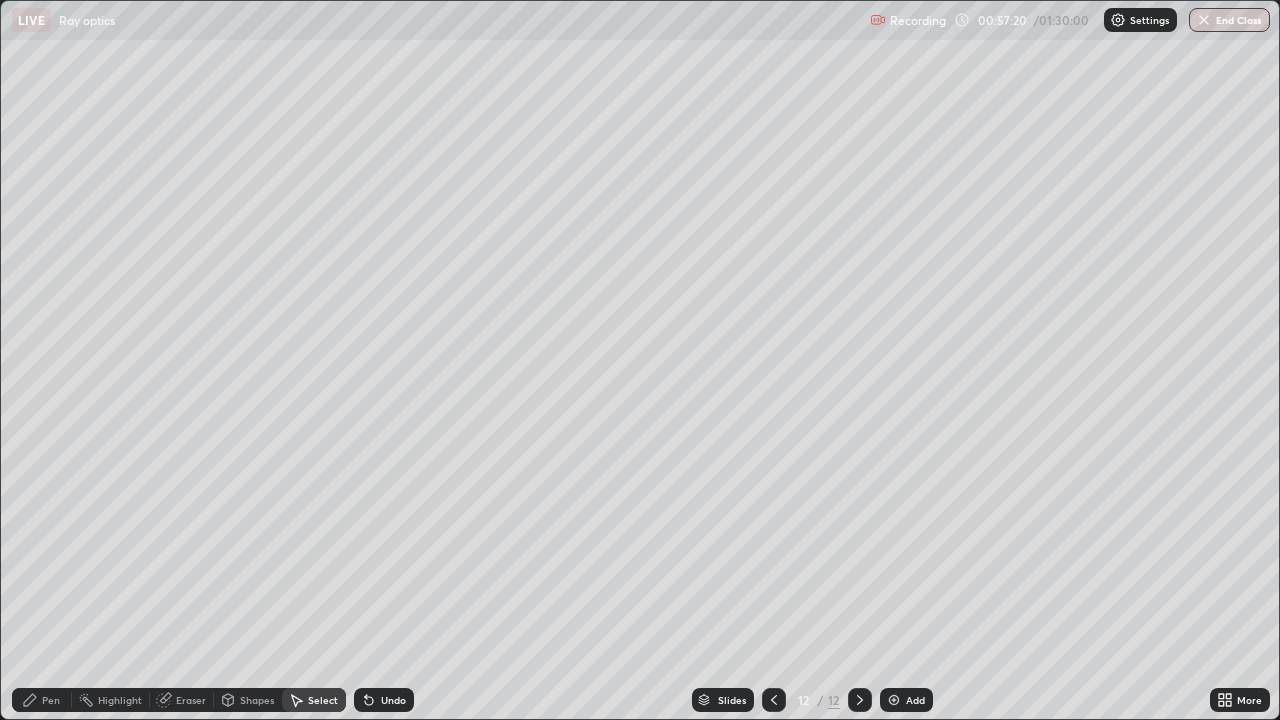 click on "Pen" at bounding box center (51, 700) 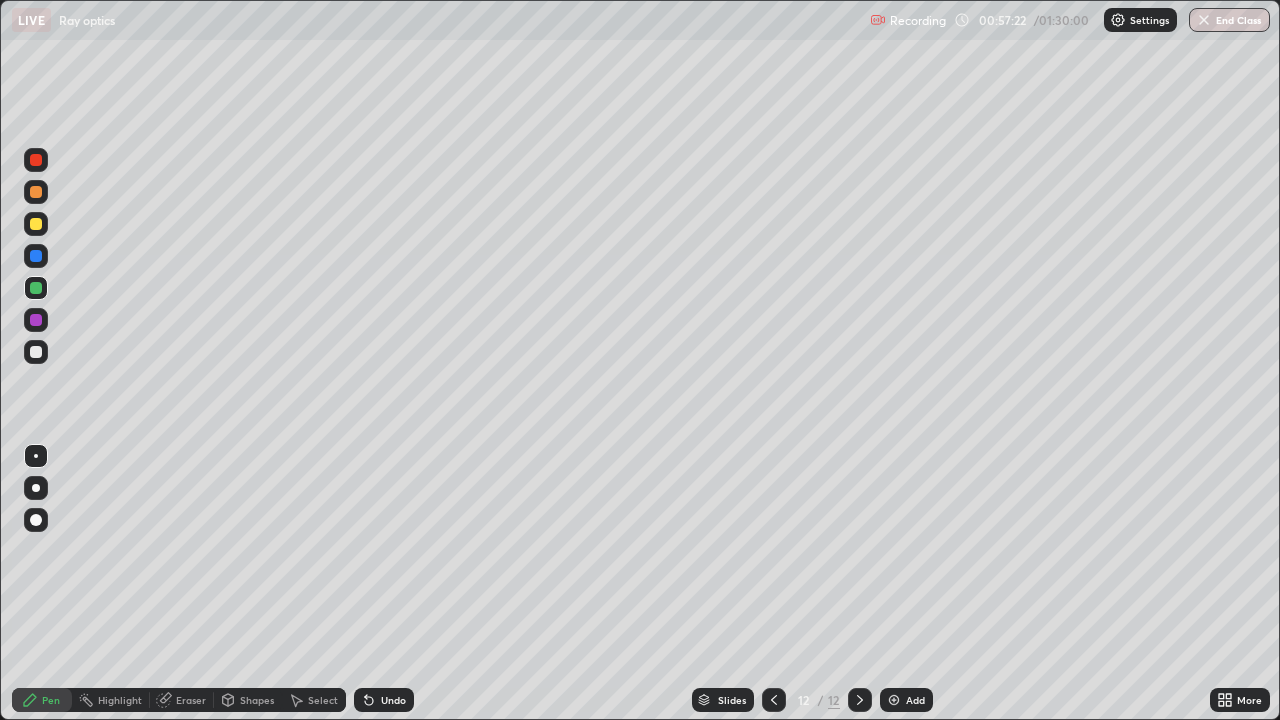 click at bounding box center (36, 224) 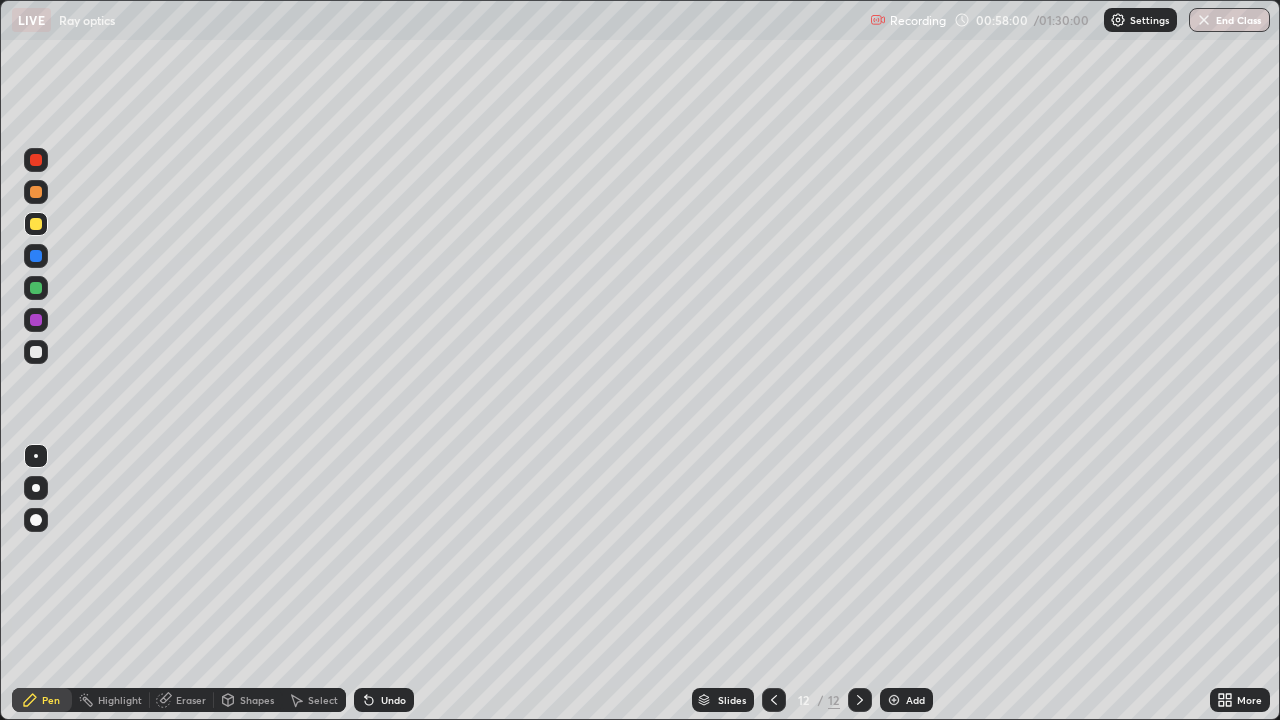 click at bounding box center [36, 288] 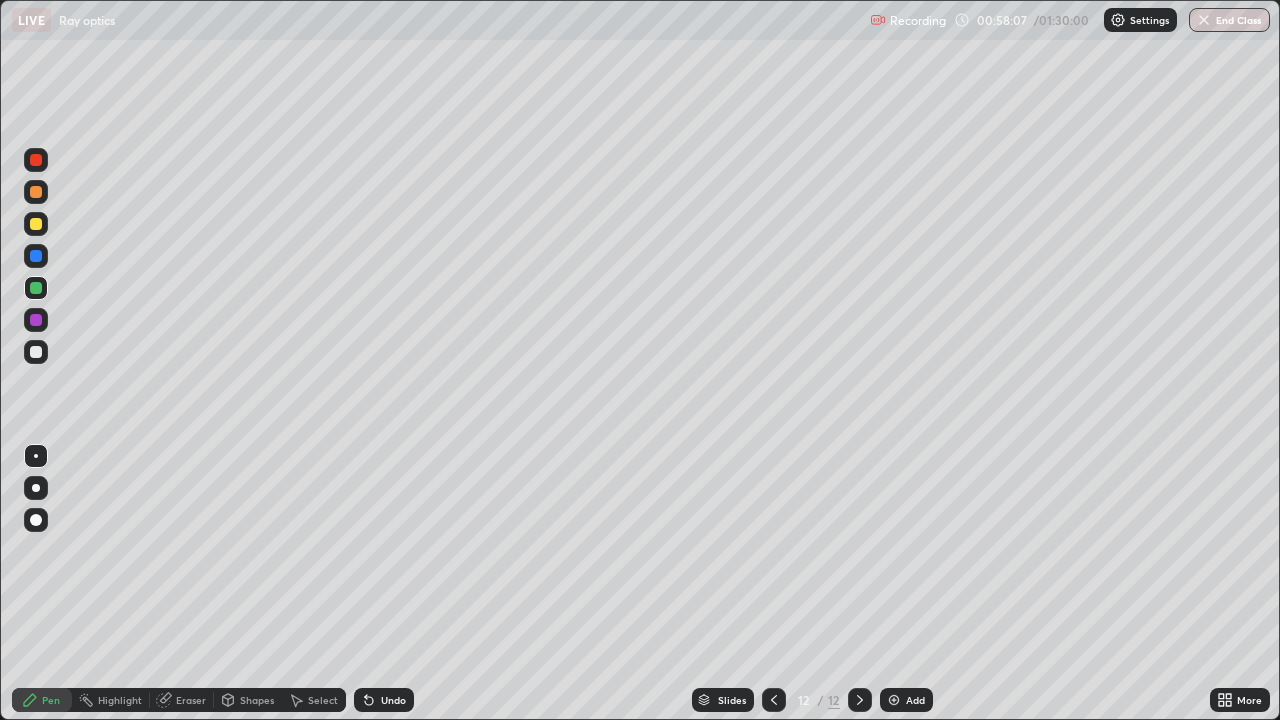 click at bounding box center [36, 224] 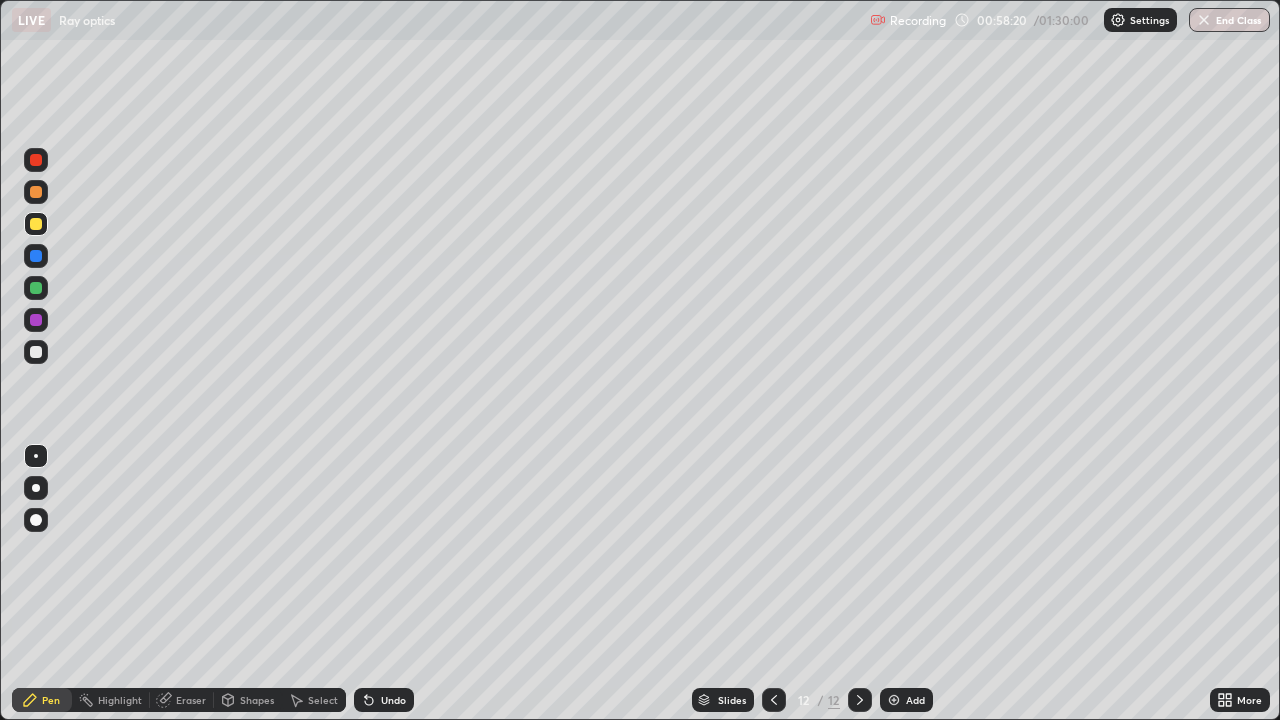 click at bounding box center (36, 288) 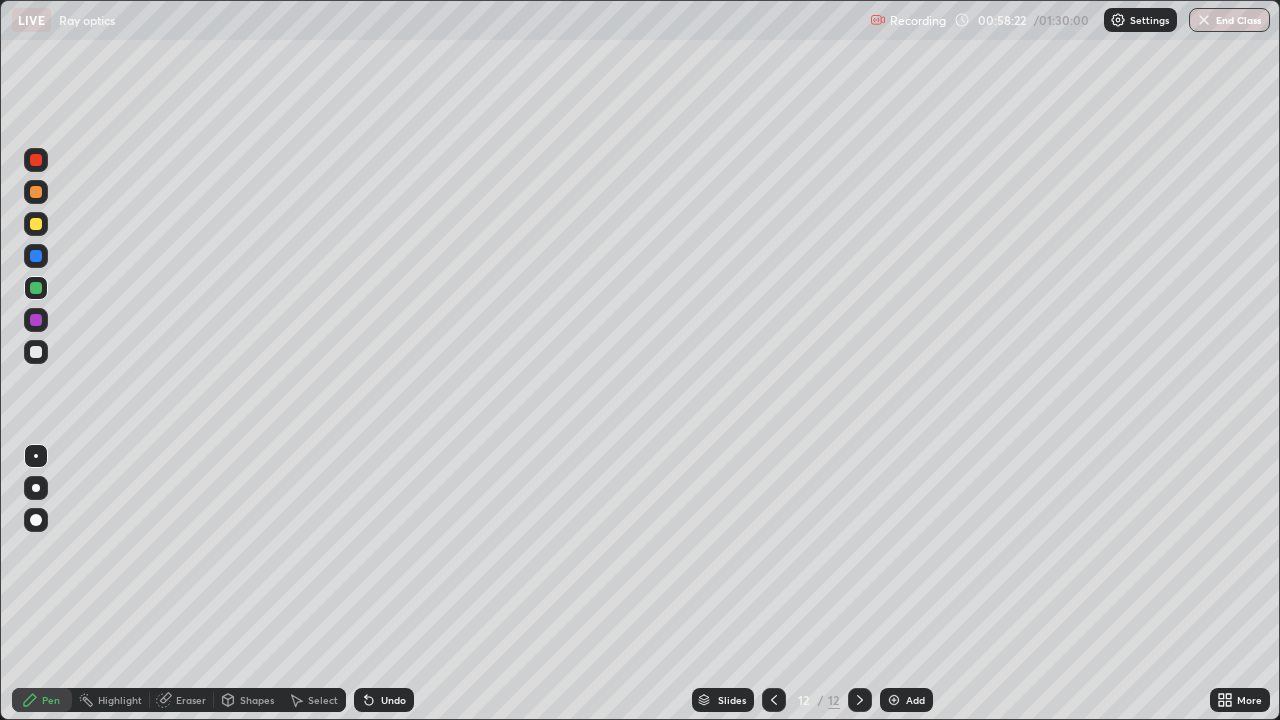 click at bounding box center [36, 352] 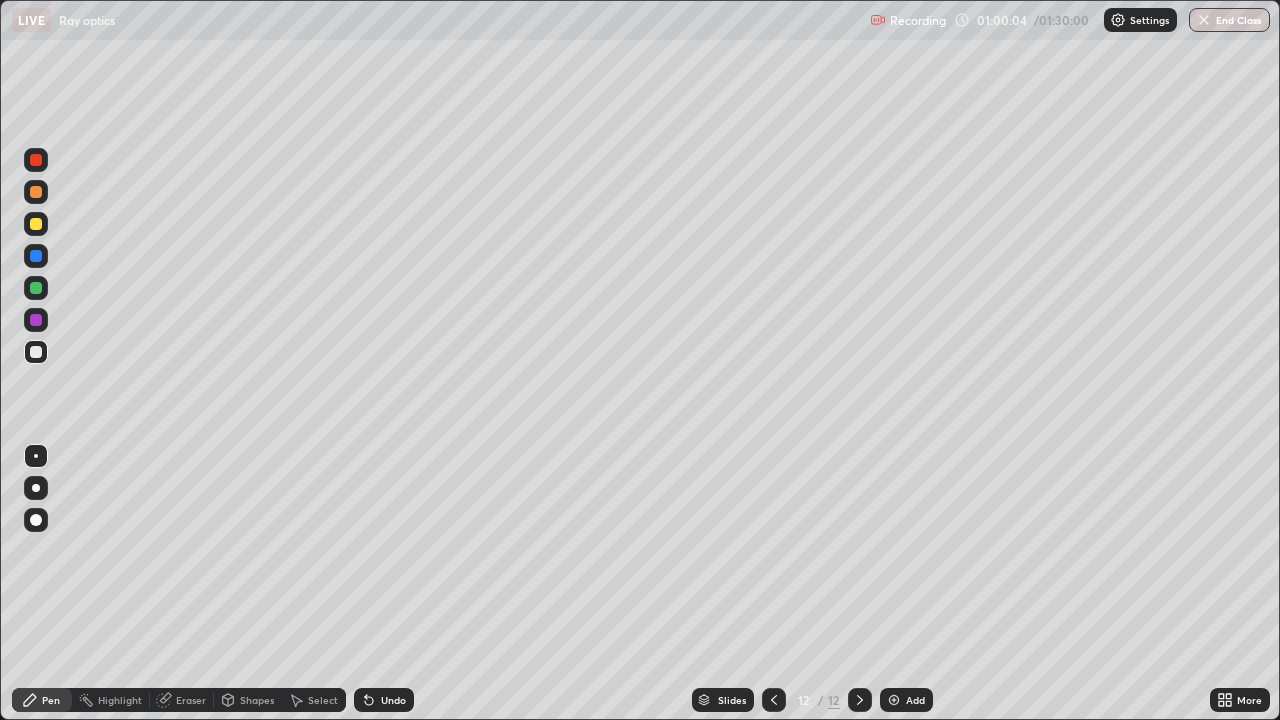 click on "Add" at bounding box center [906, 700] 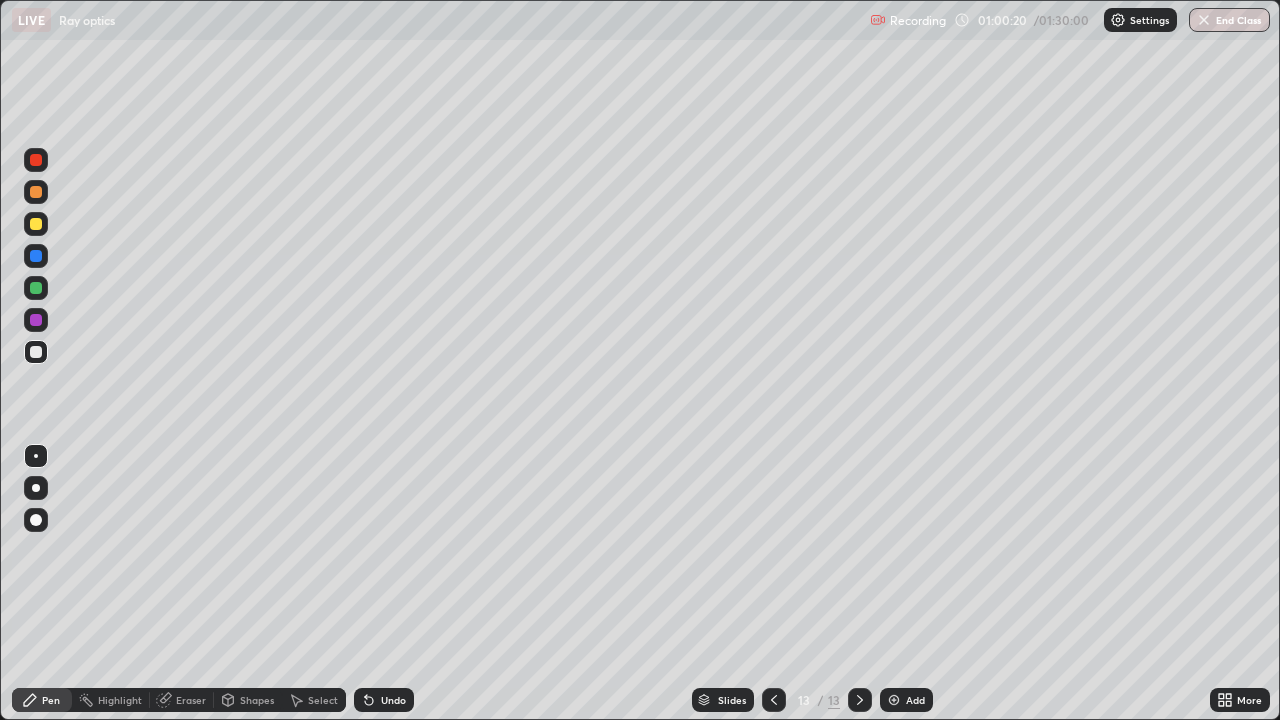 click on "Select" at bounding box center (323, 700) 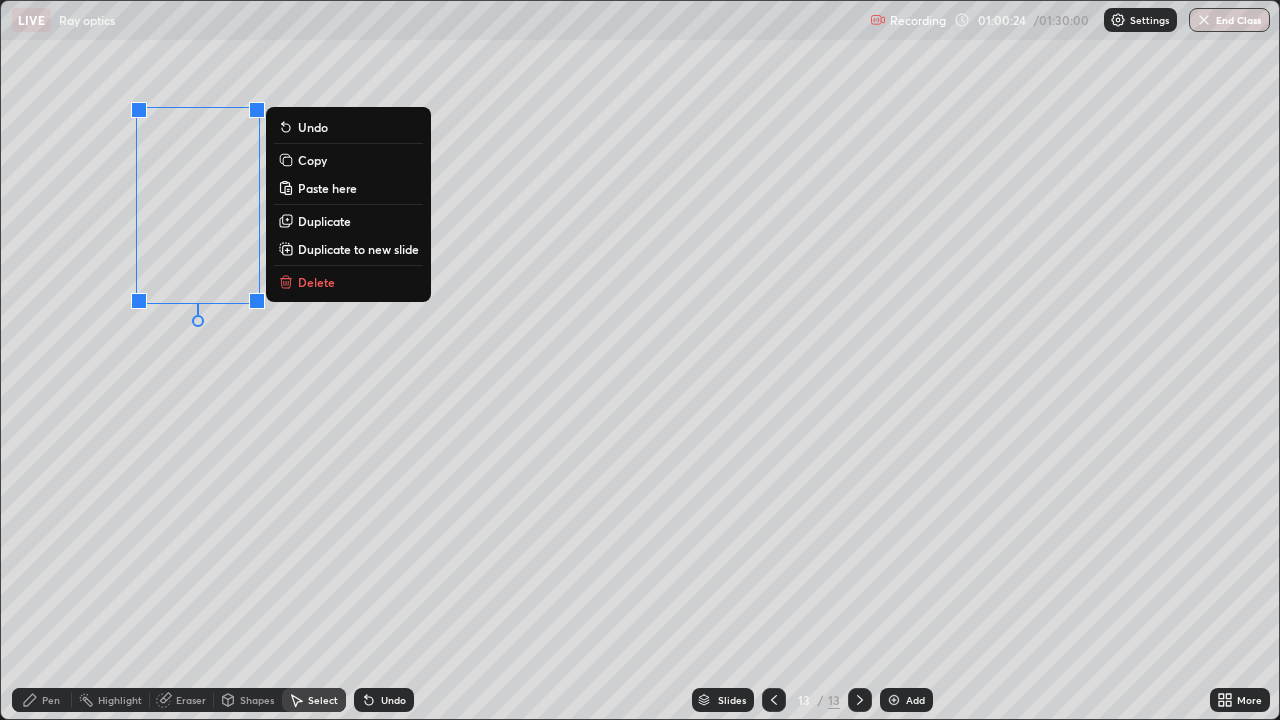 click on "Duplicate" at bounding box center [324, 221] 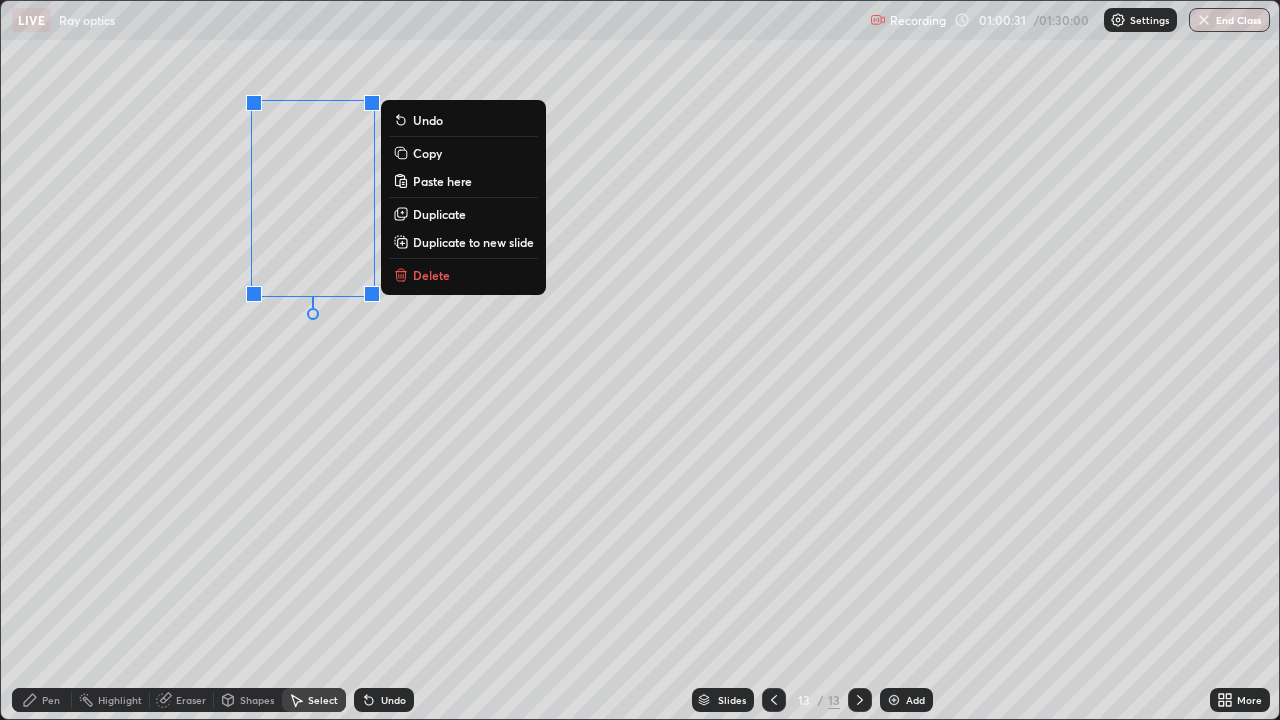 click on "0 ° Undo Copy Paste here Duplicate Duplicate to new slide Delete" at bounding box center (640, 360) 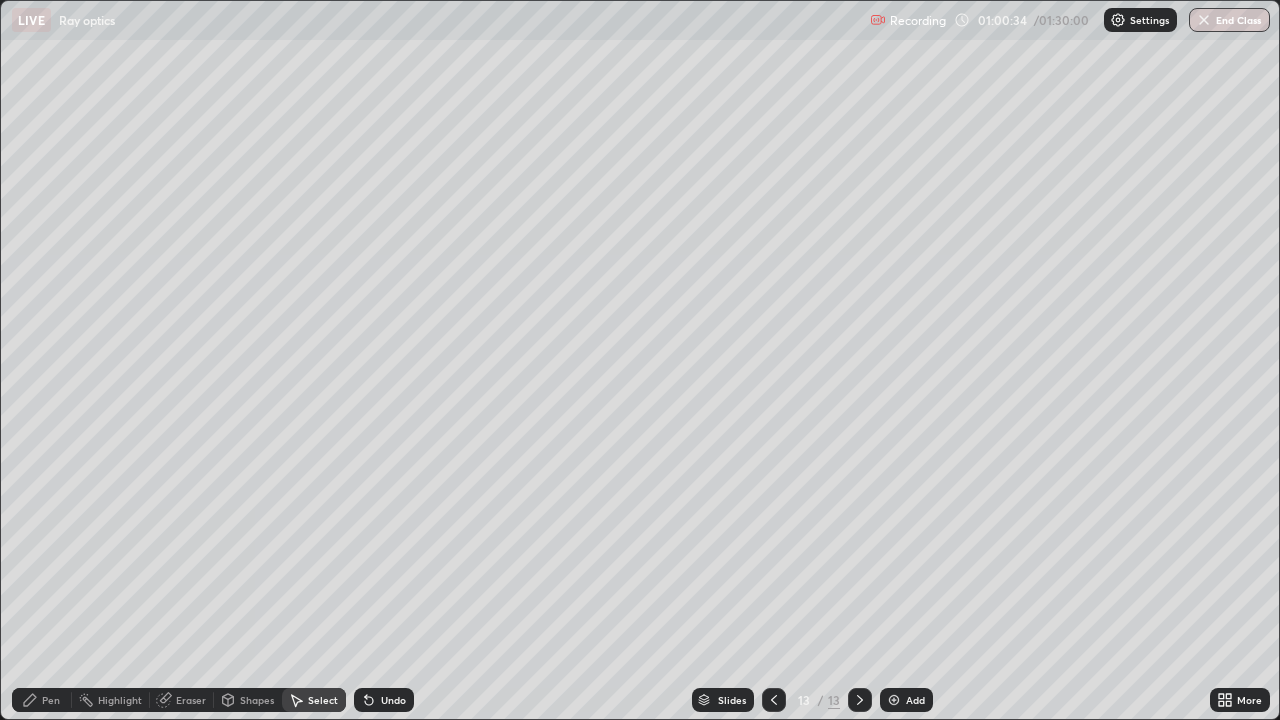 click on "Pen" at bounding box center [51, 700] 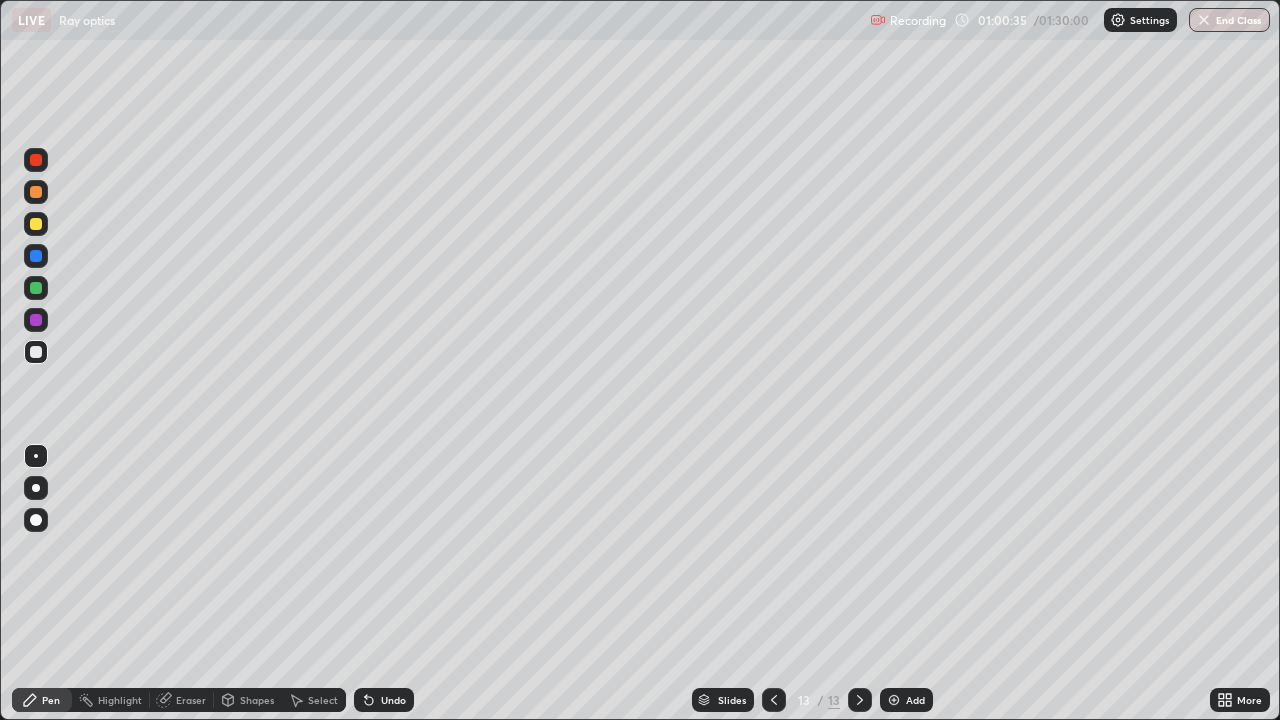 click at bounding box center (36, 288) 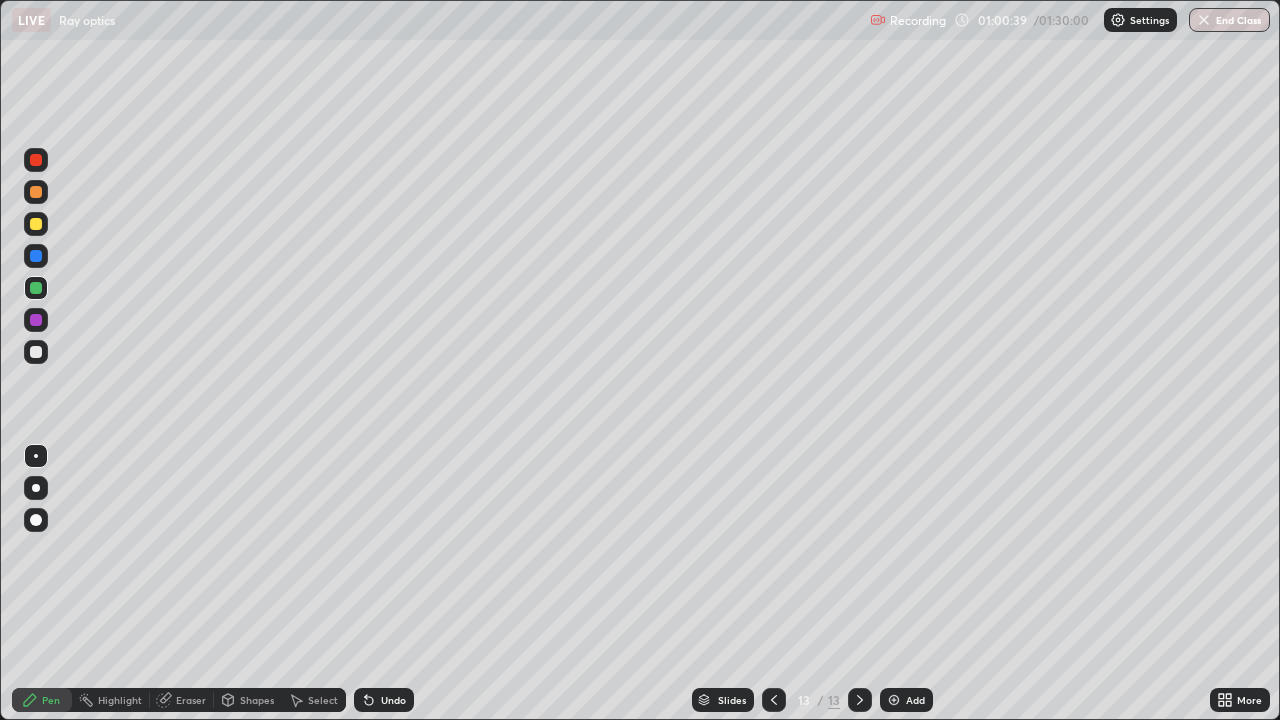 click on "Undo" at bounding box center [393, 700] 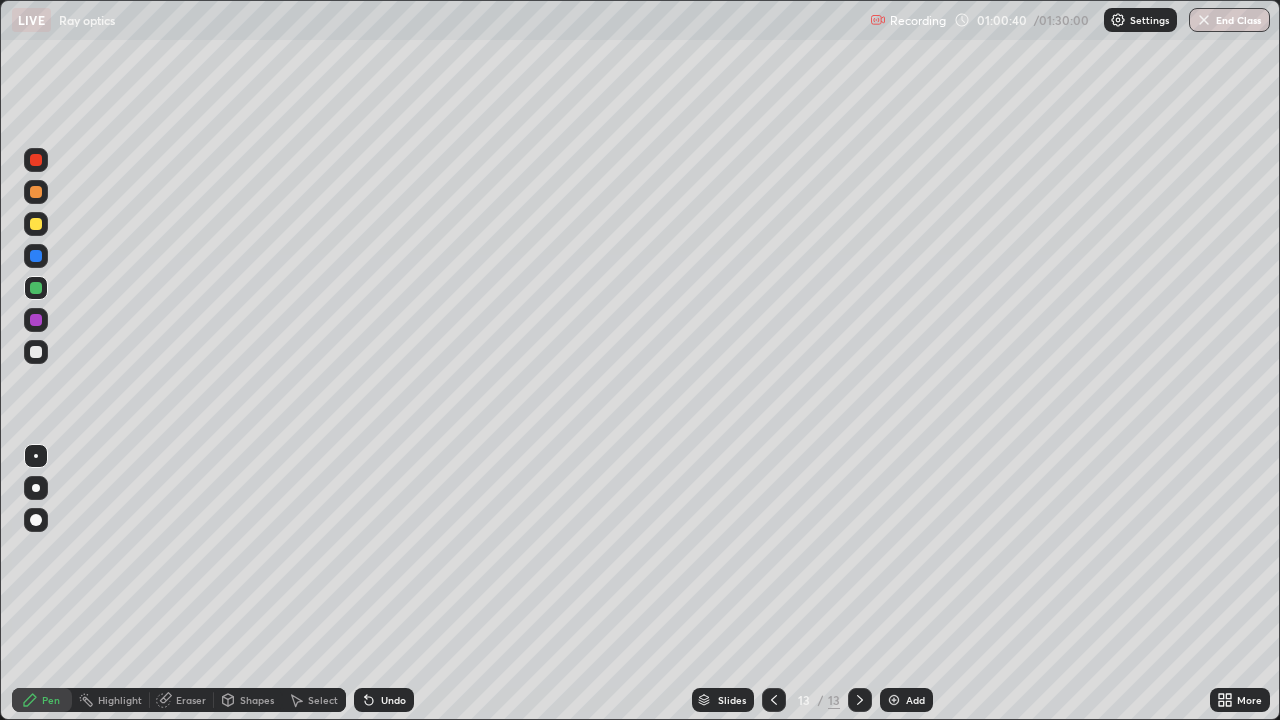 click on "Undo" at bounding box center (393, 700) 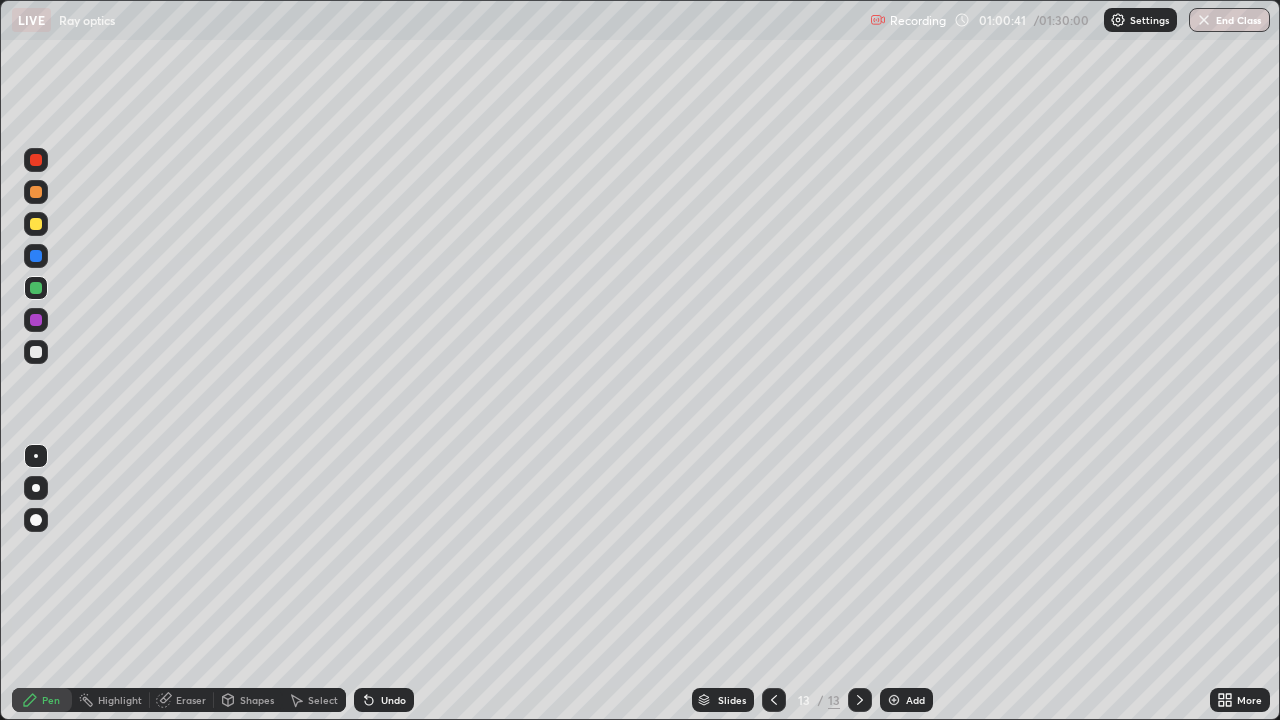 click on "Undo" at bounding box center (393, 700) 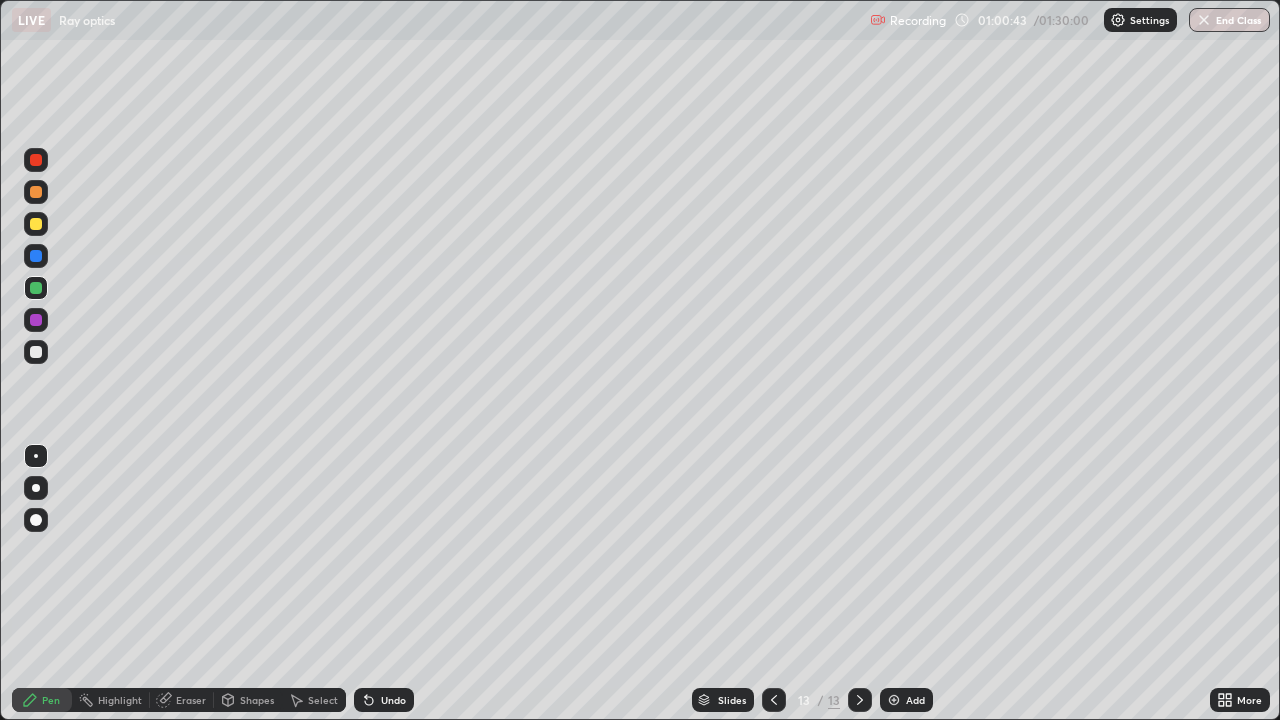 click on "Undo" at bounding box center [384, 700] 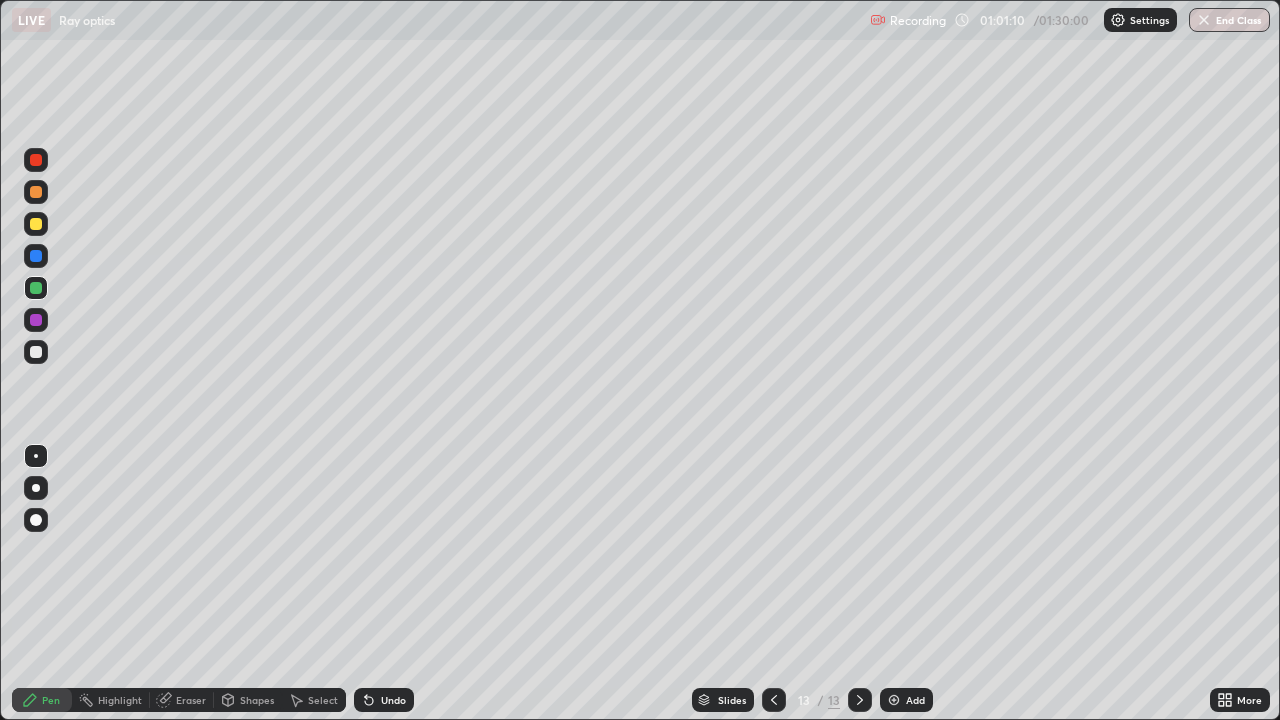 click at bounding box center [36, 352] 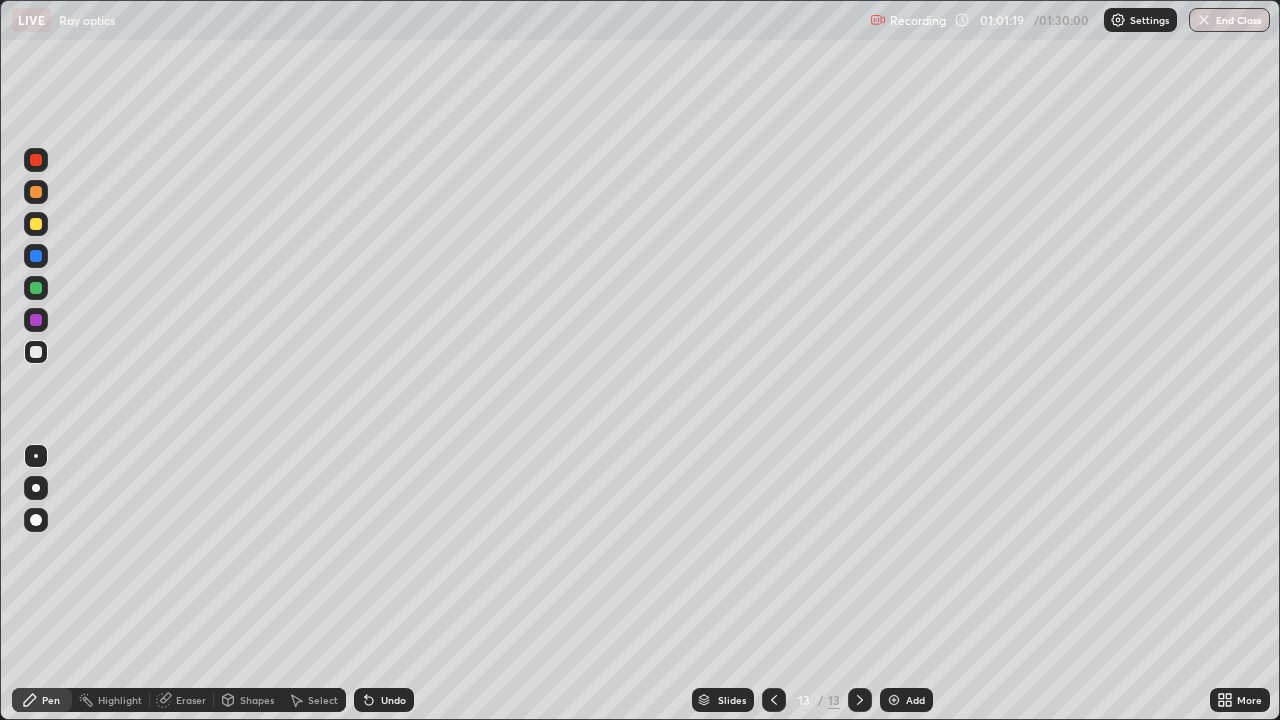 click on "Select" at bounding box center [323, 700] 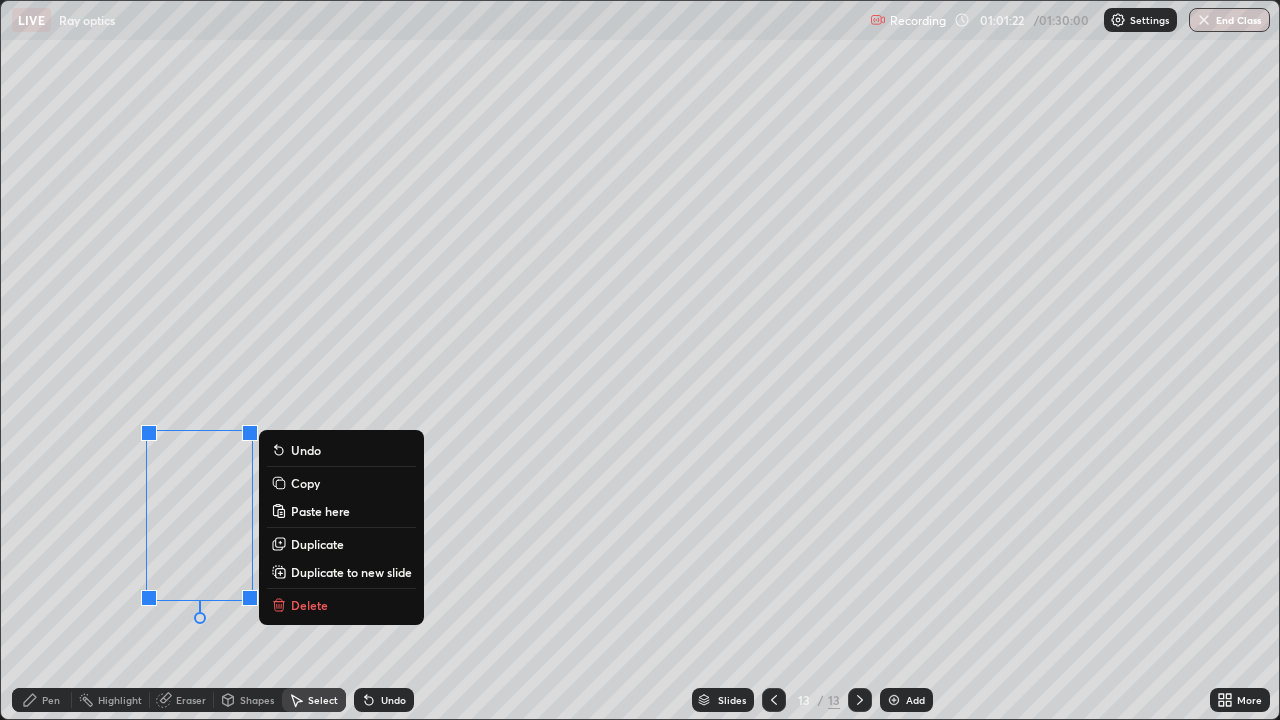 click on "Duplicate" at bounding box center [317, 544] 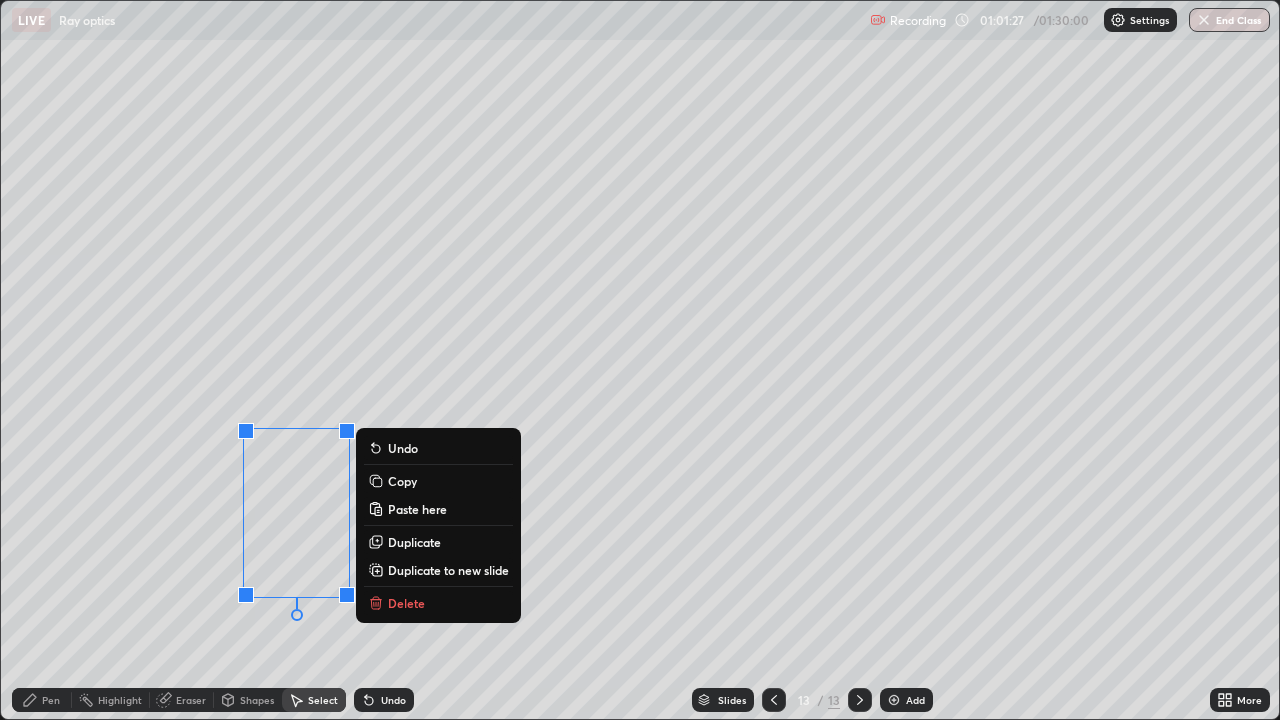 click on "0 ° Undo Copy Paste here Duplicate Duplicate to new slide Delete" at bounding box center [640, 360] 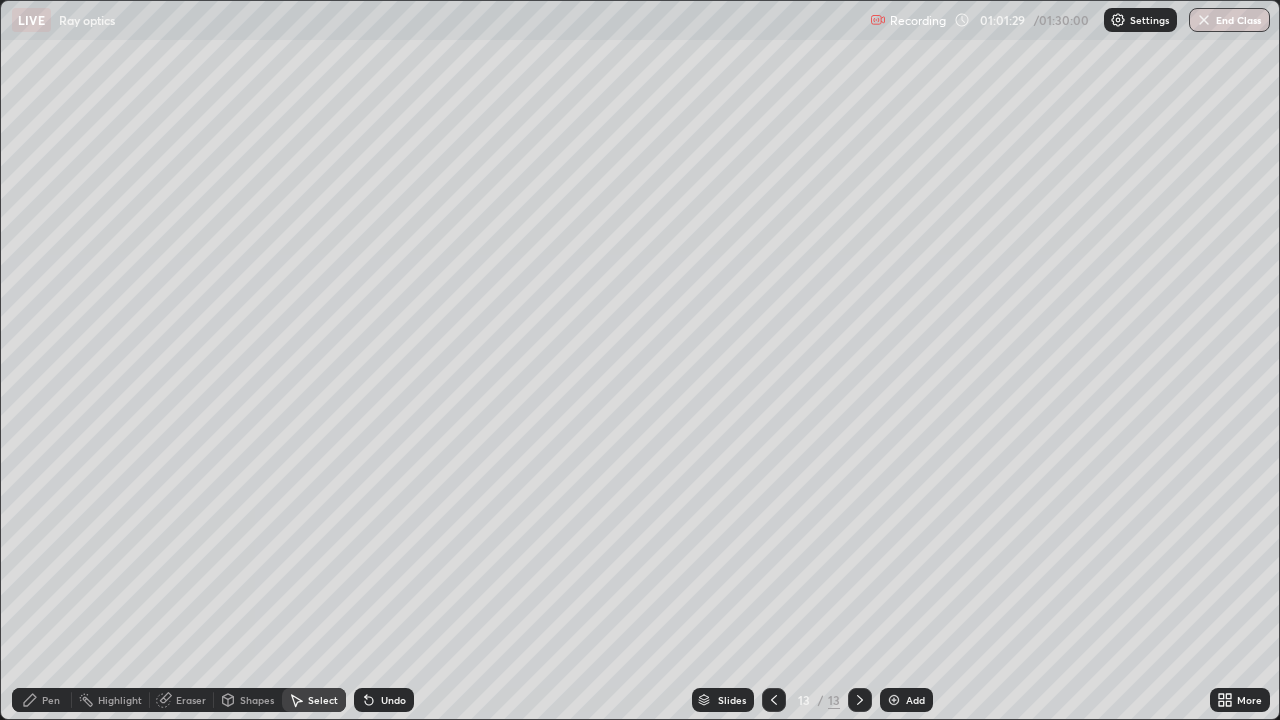 click on "Pen" at bounding box center [51, 700] 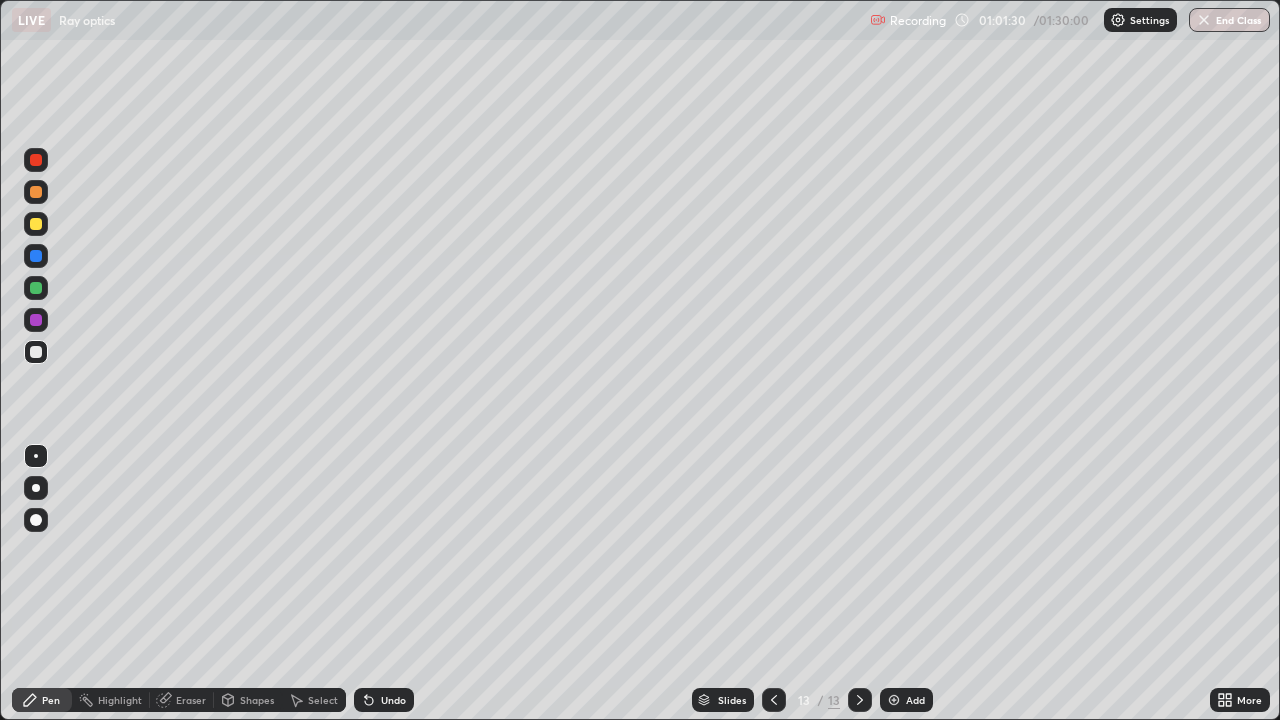 click at bounding box center [36, 288] 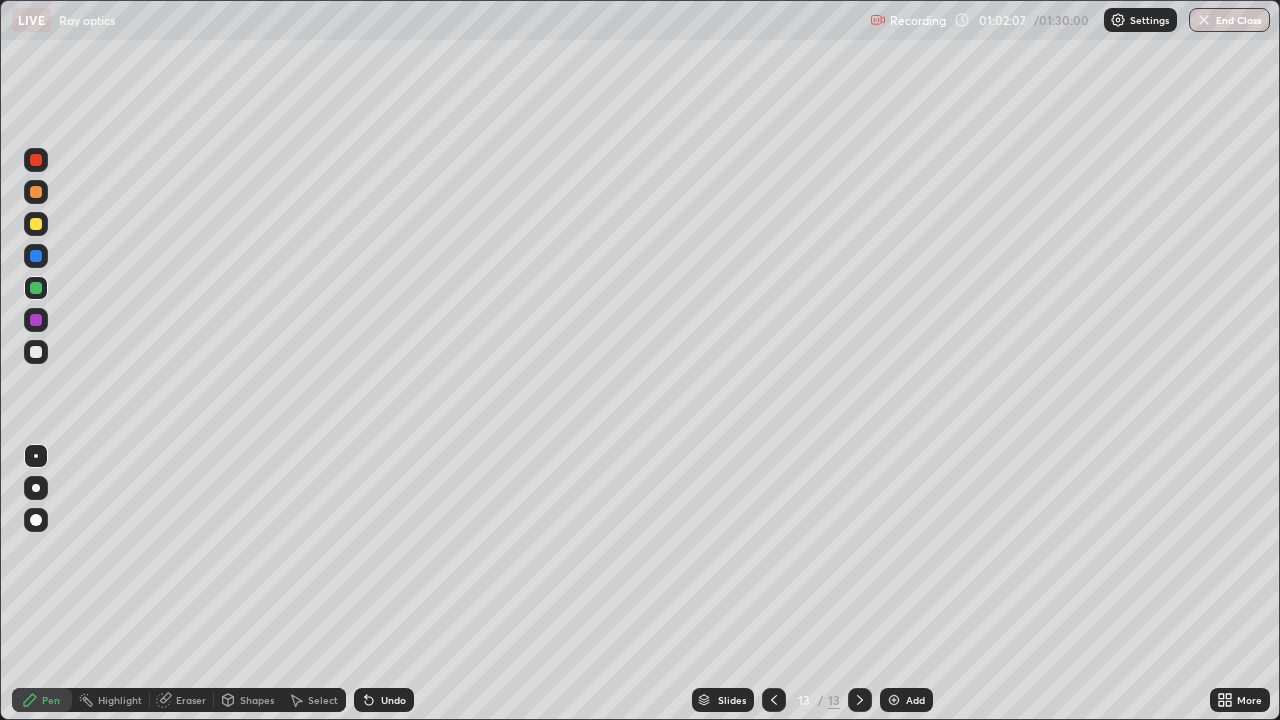 click at bounding box center [36, 224] 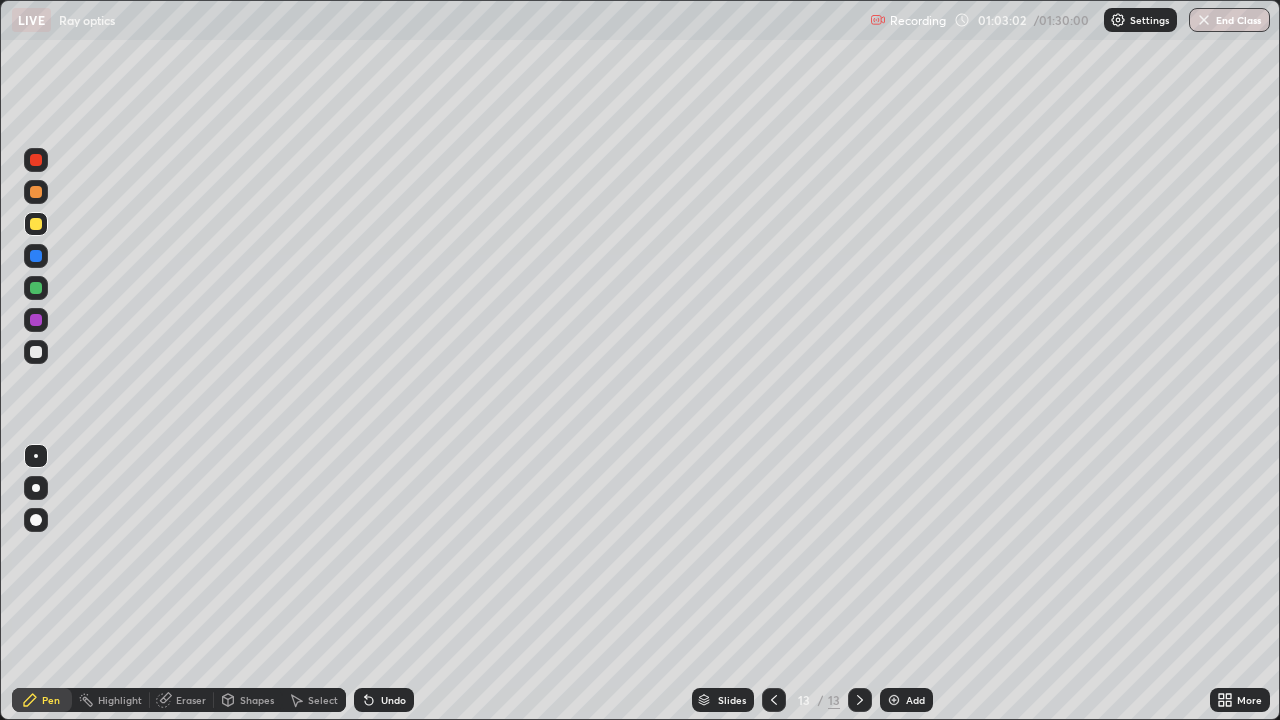 click at bounding box center (36, 352) 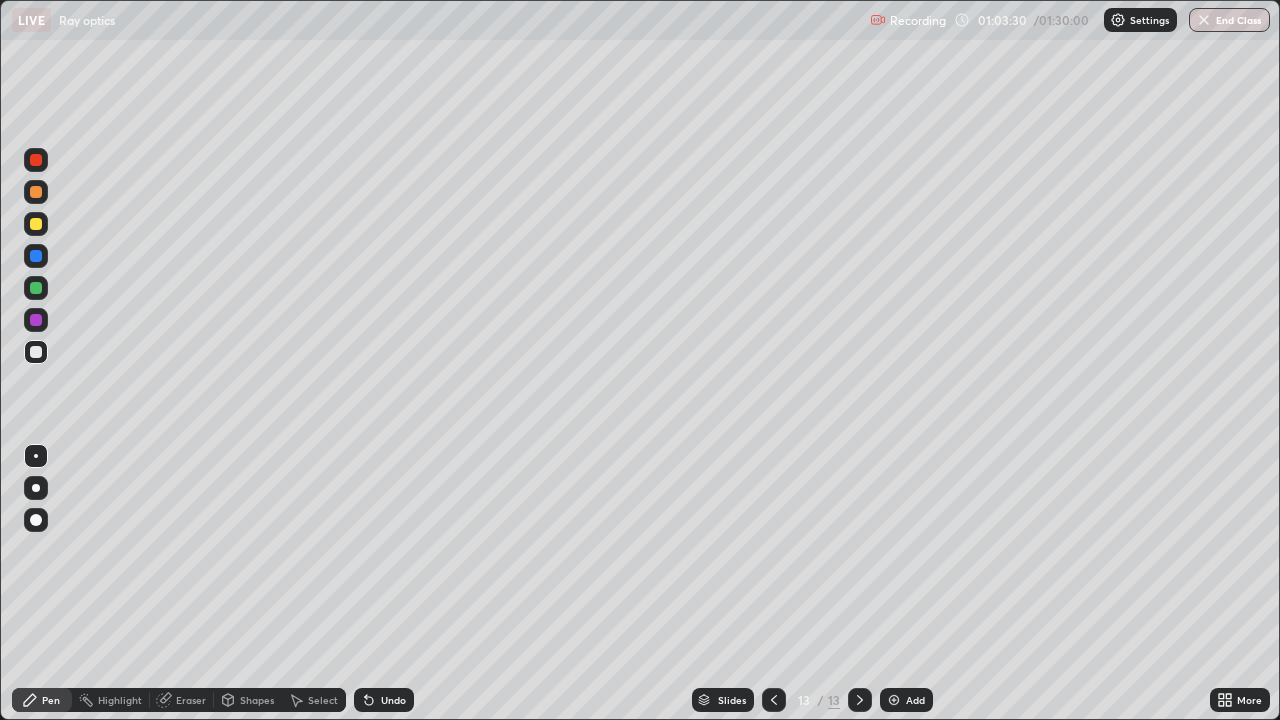 click on "Undo" at bounding box center (393, 700) 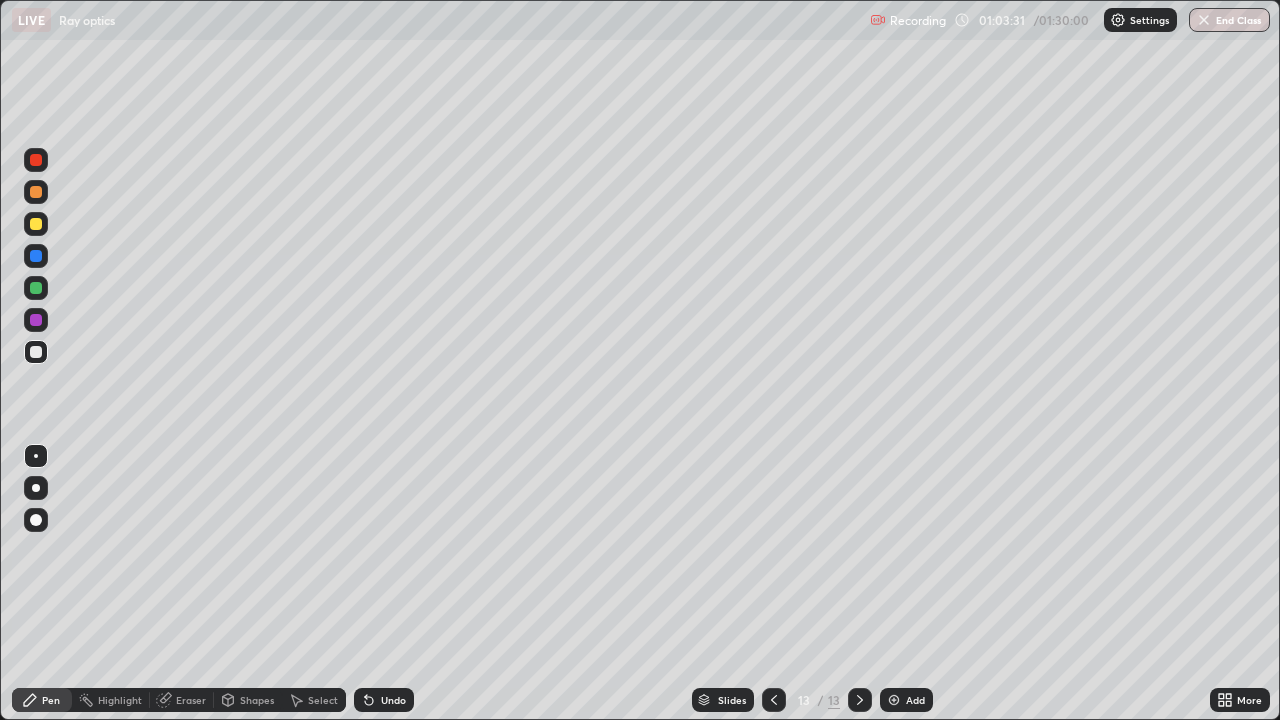 click on "Undo" at bounding box center [393, 700] 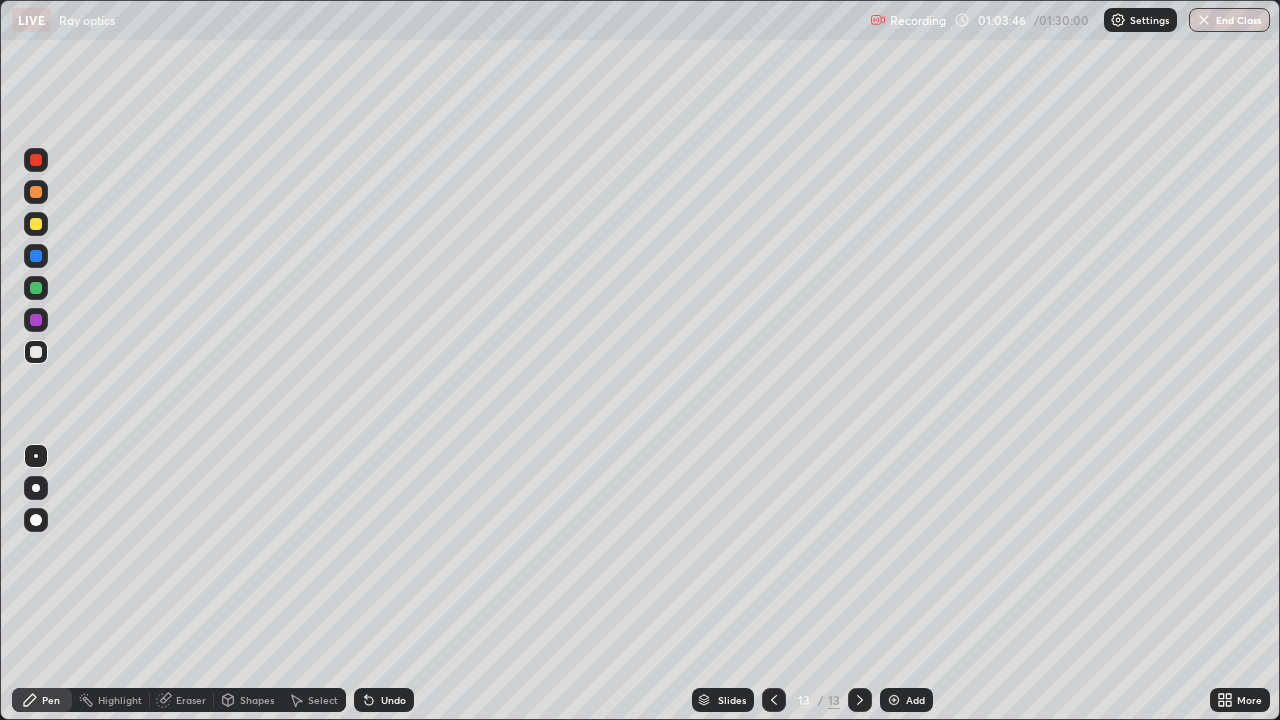 click 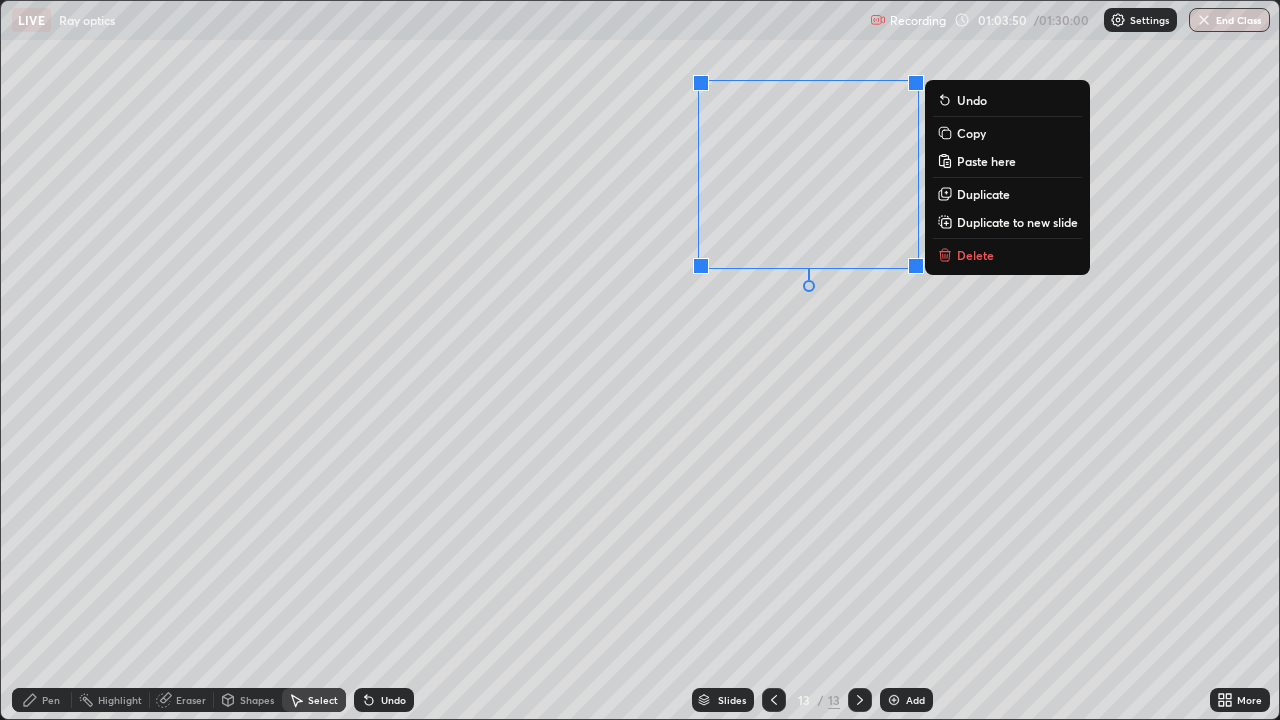 click on "Duplicate" at bounding box center [983, 194] 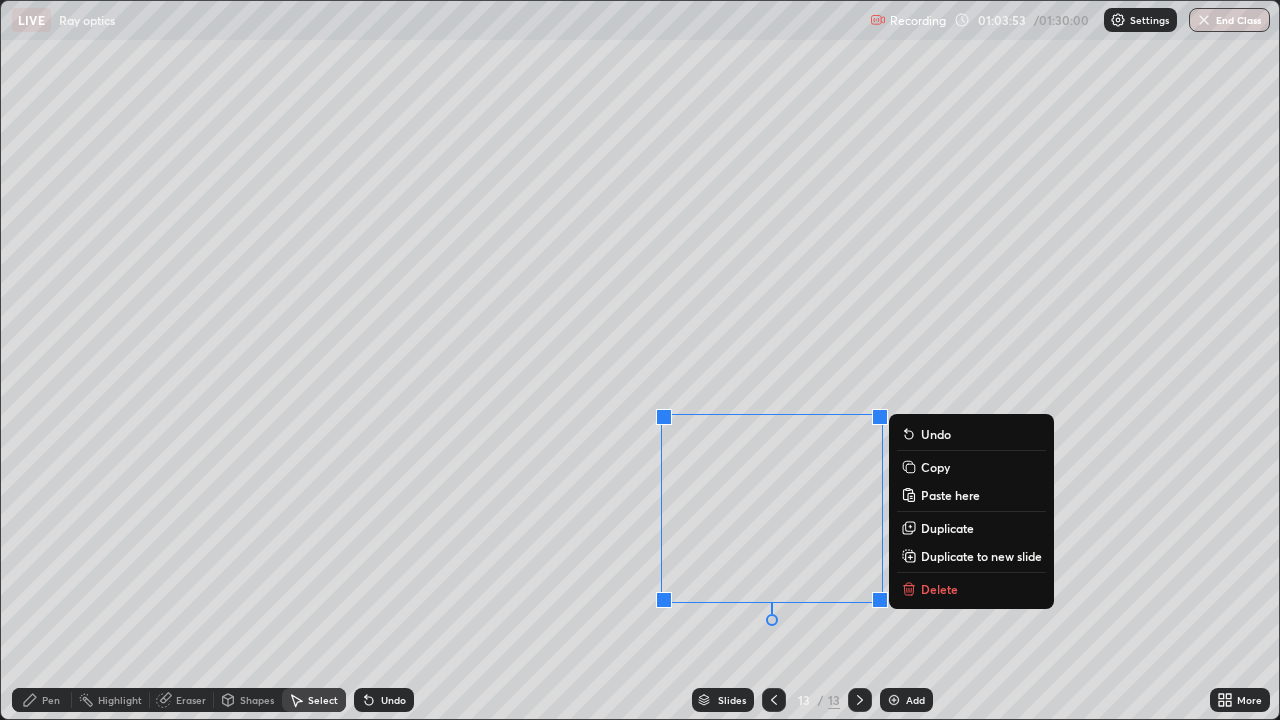 click on "0 ° Undo Copy Paste here Duplicate Duplicate to new slide Delete" at bounding box center [640, 360] 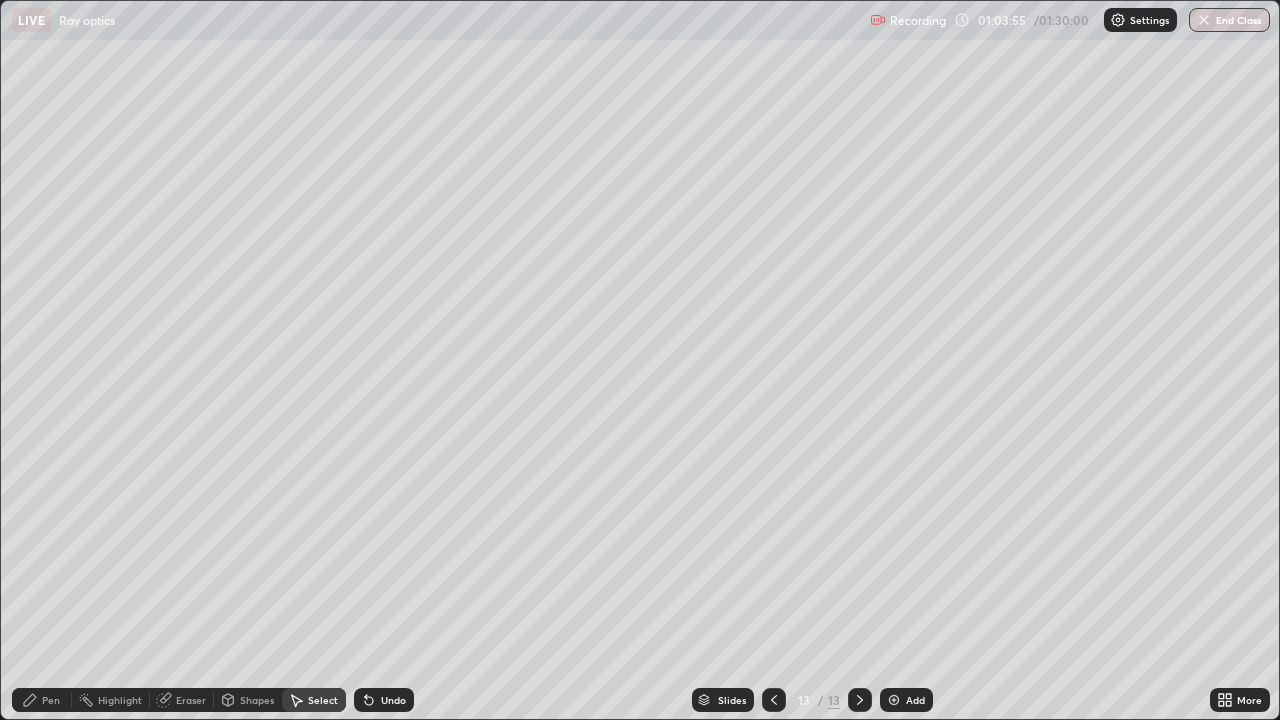 click on "Pen" at bounding box center [51, 700] 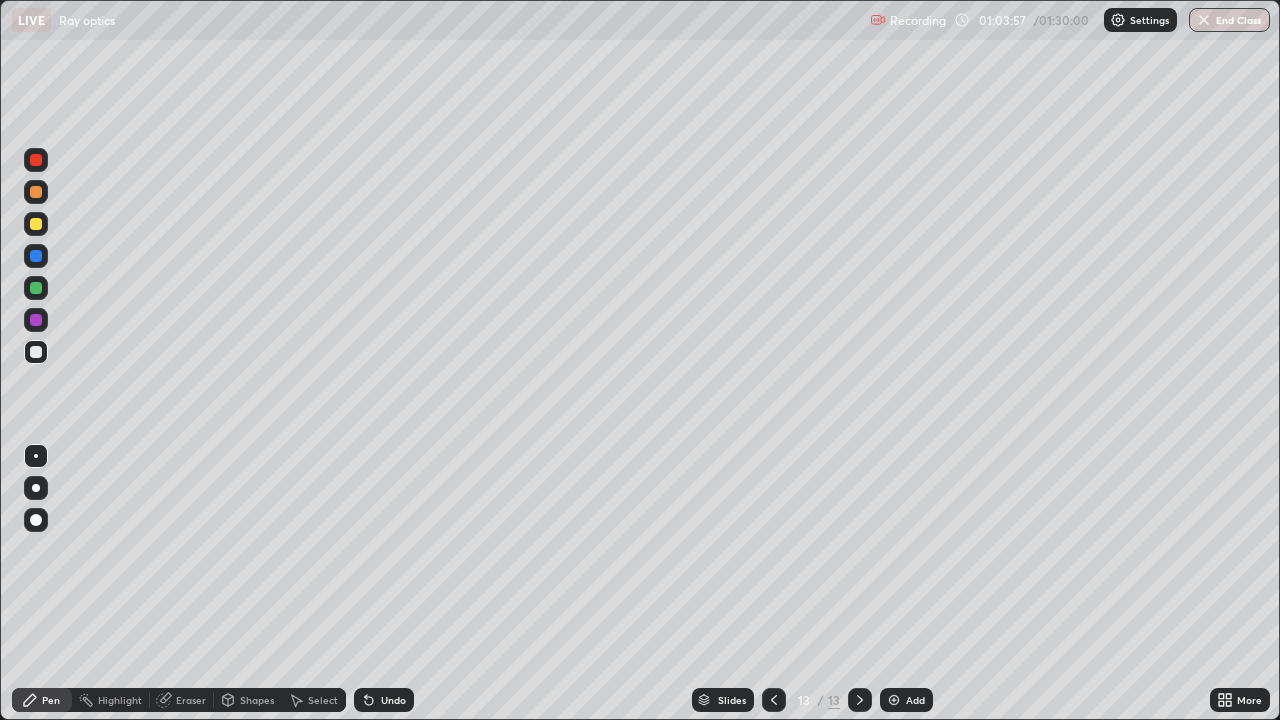 click at bounding box center (36, 256) 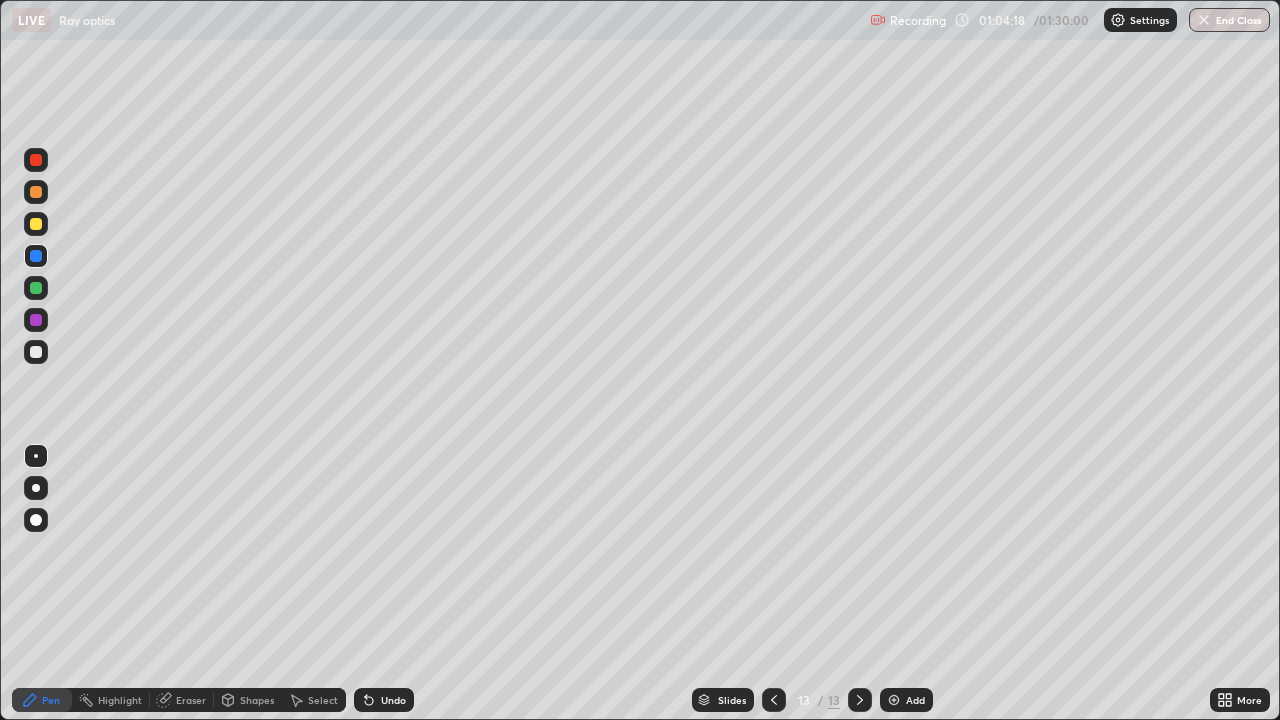 click at bounding box center [36, 352] 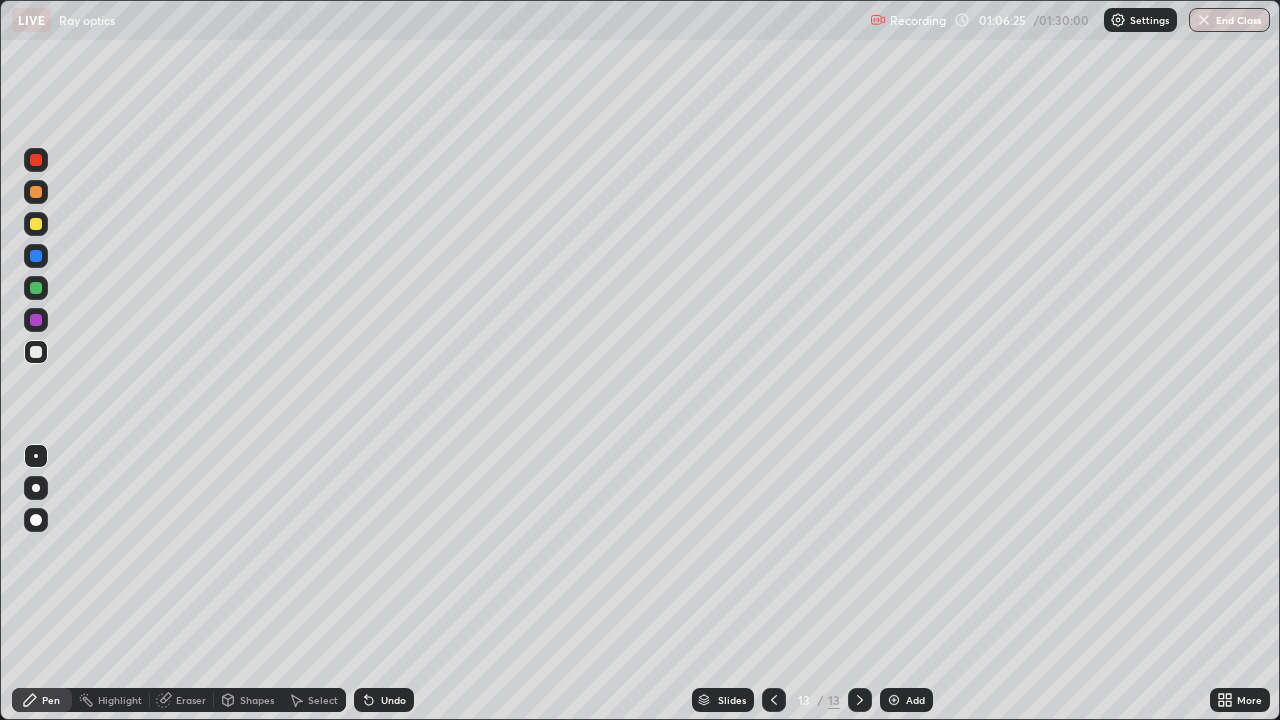 click on "Add" at bounding box center (915, 700) 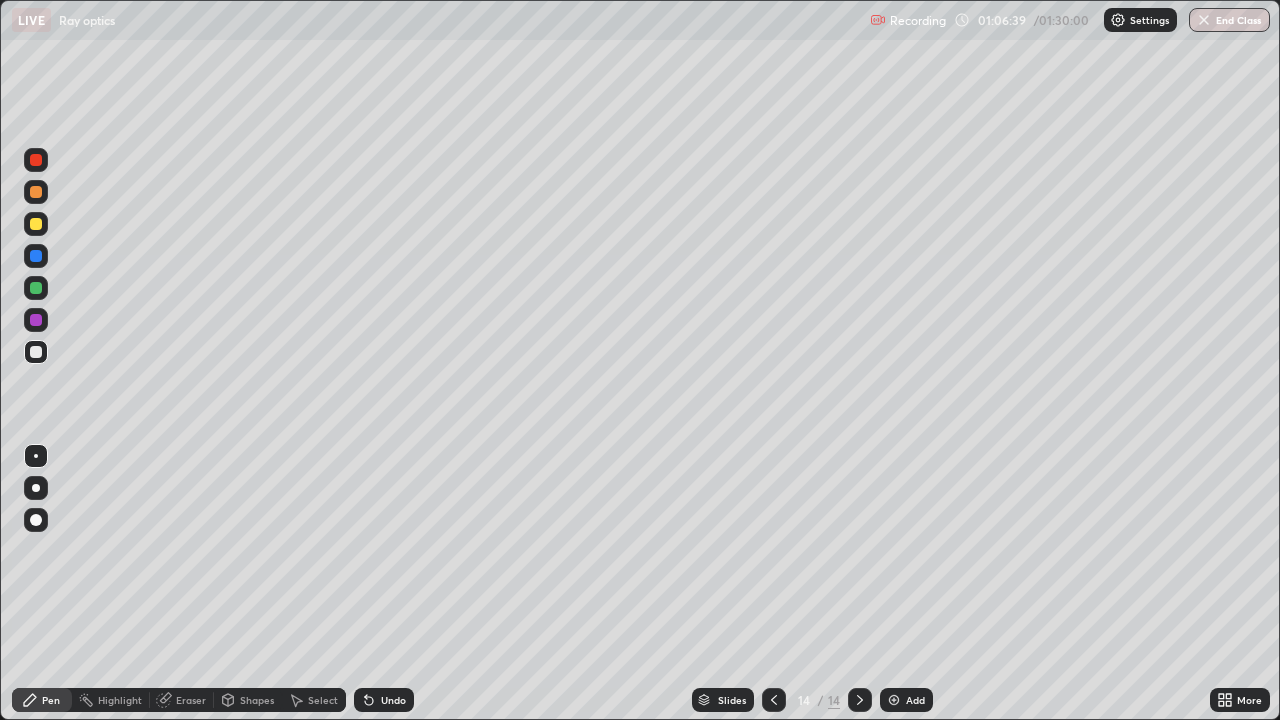 click at bounding box center [36, 288] 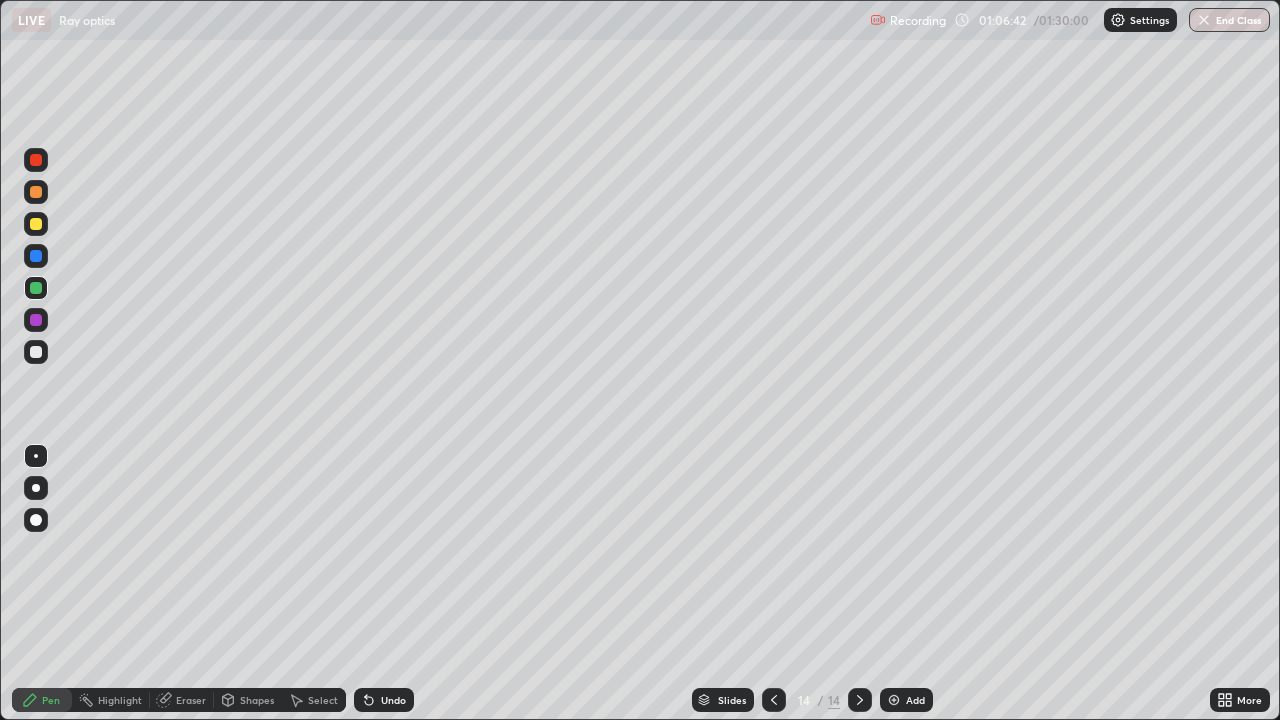 click on "Undo" at bounding box center [384, 700] 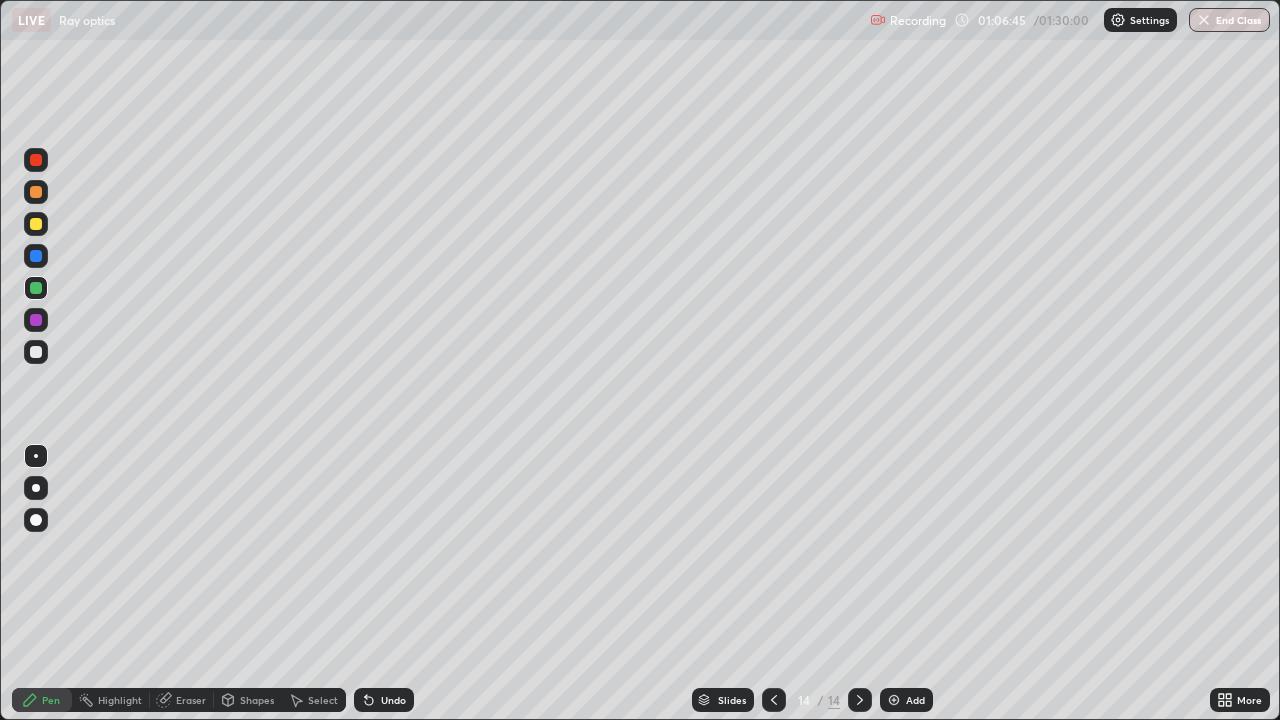 click at bounding box center [36, 352] 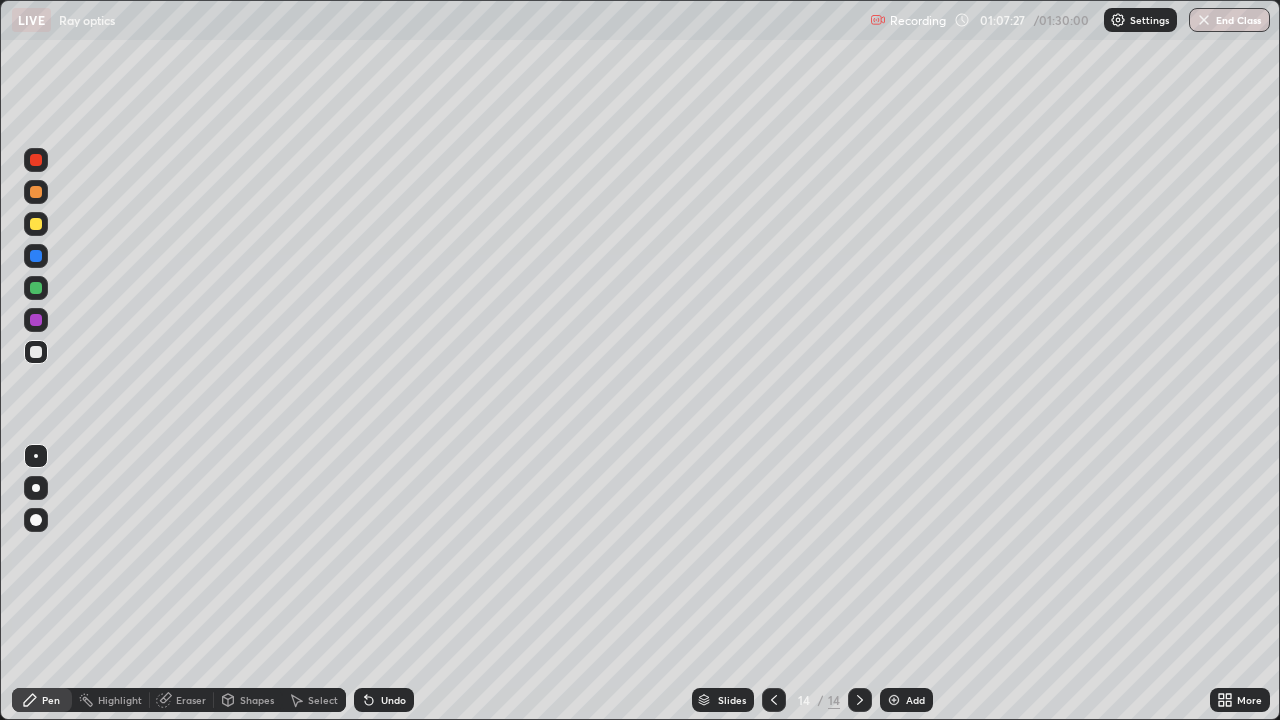 click at bounding box center (36, 352) 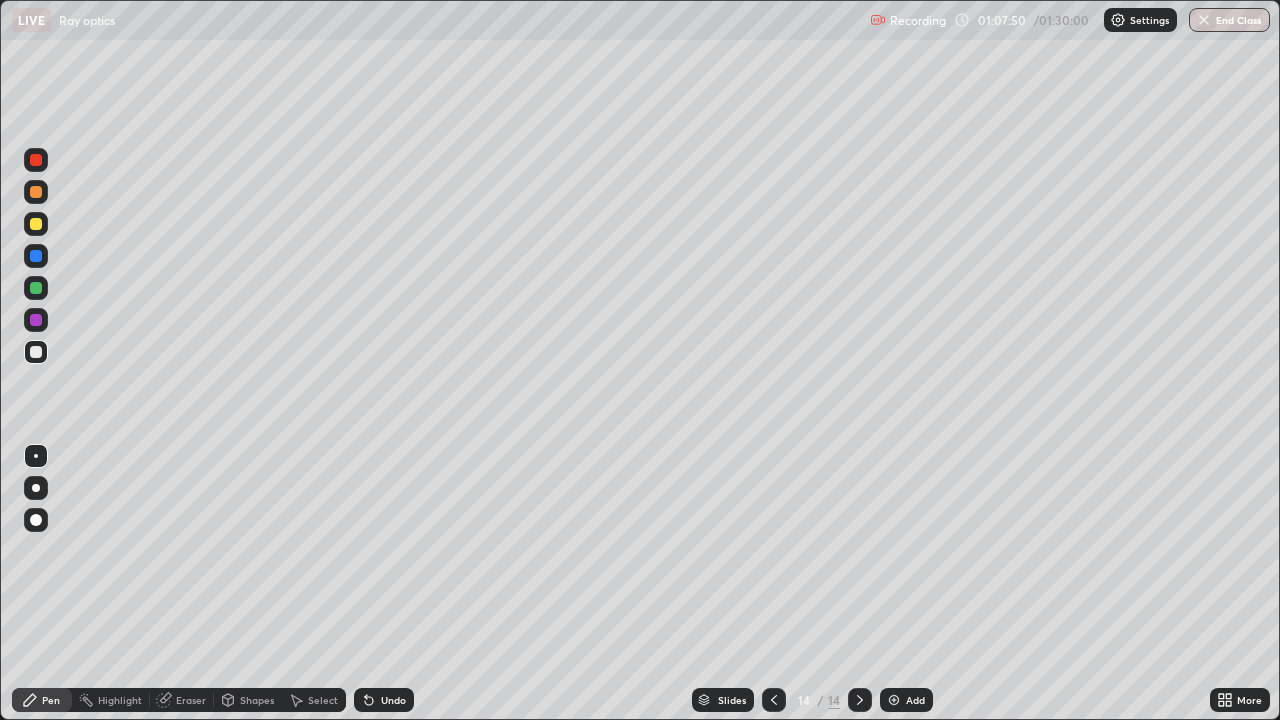click at bounding box center [36, 288] 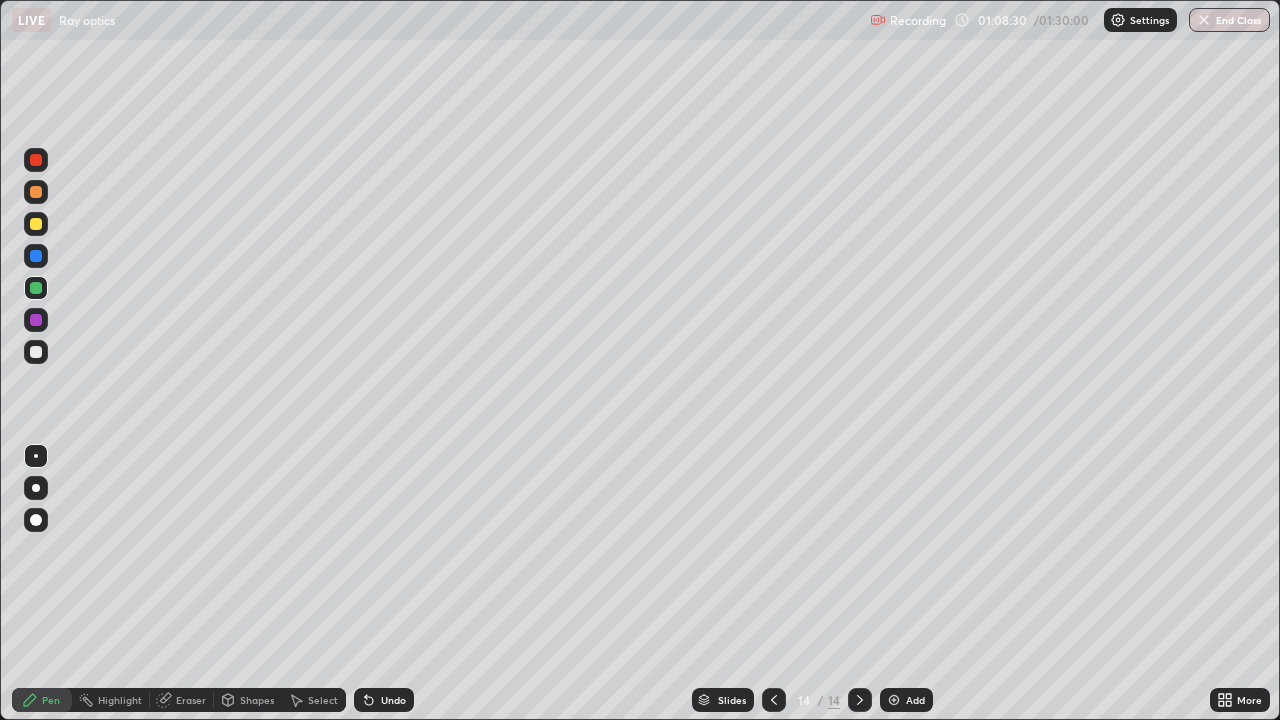 click at bounding box center (36, 352) 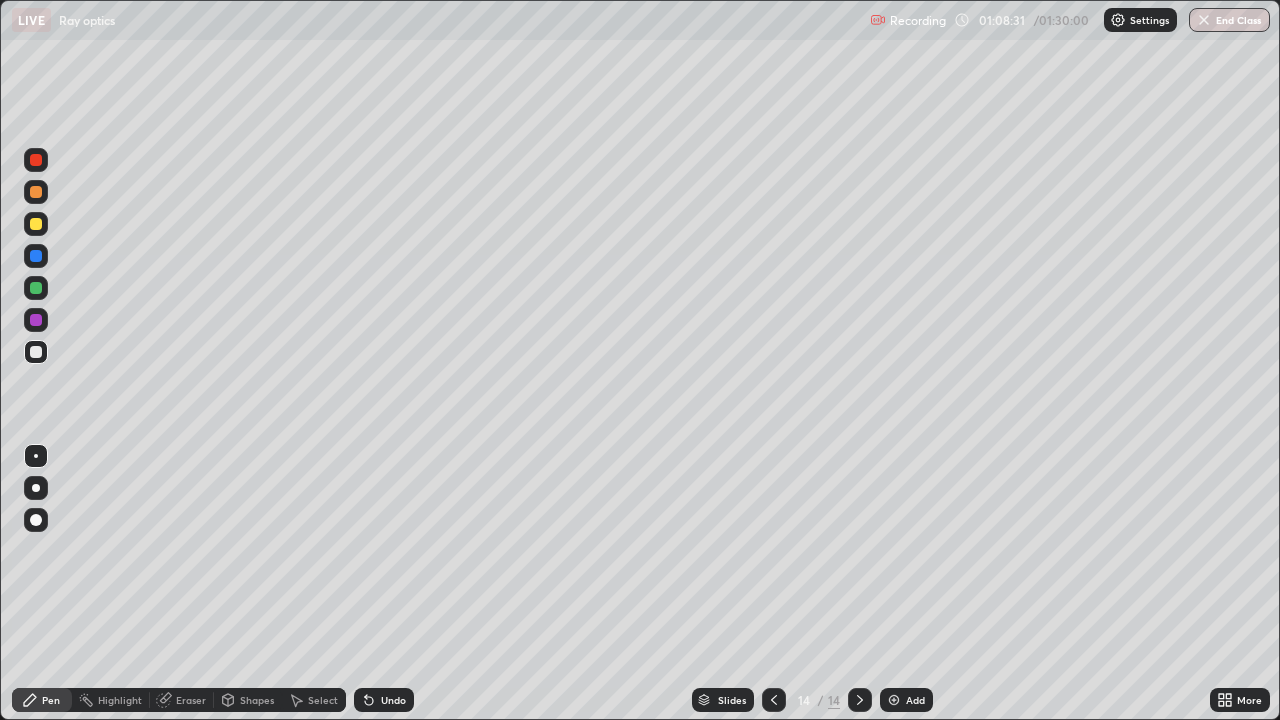 click at bounding box center (36, 224) 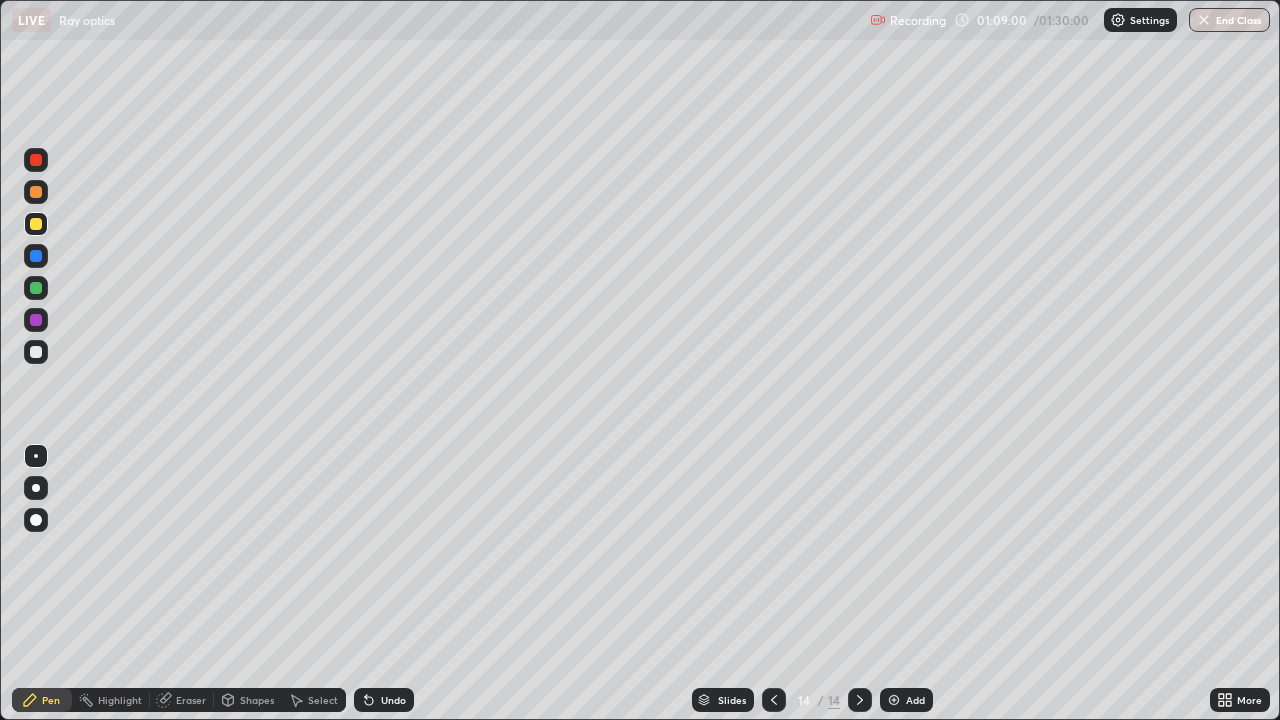 click at bounding box center [36, 288] 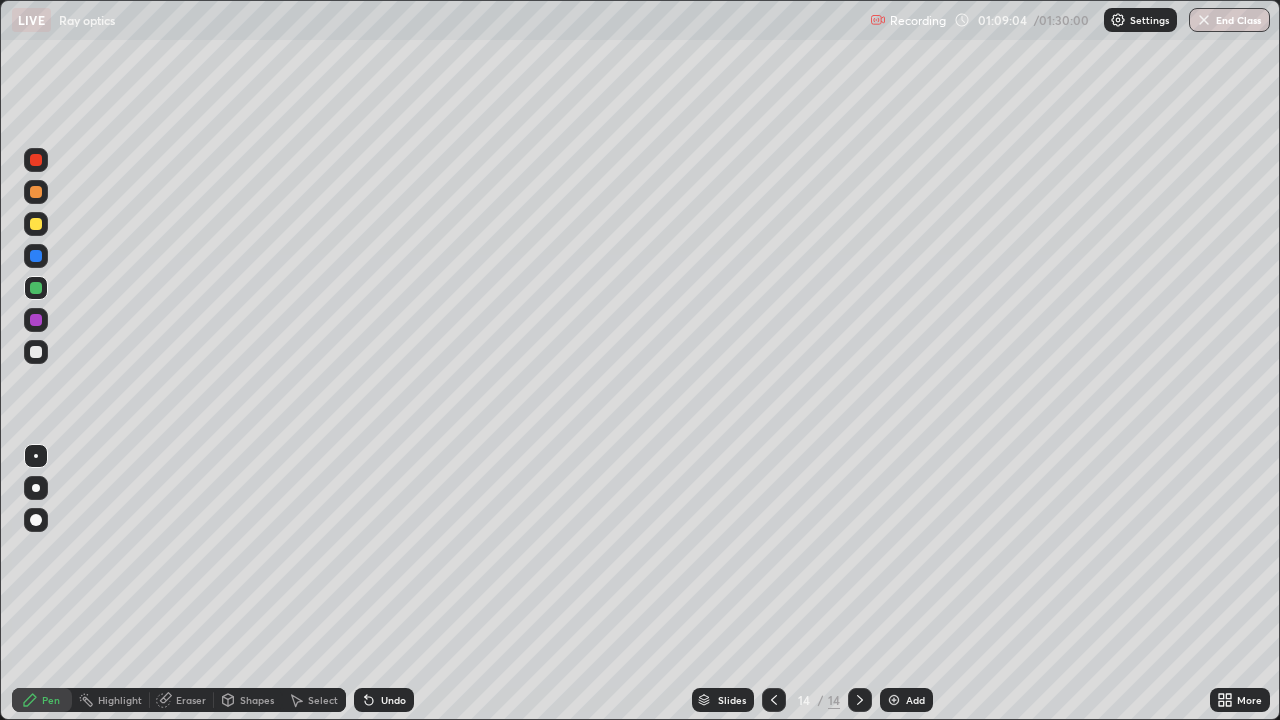 click on "Undo" at bounding box center (393, 700) 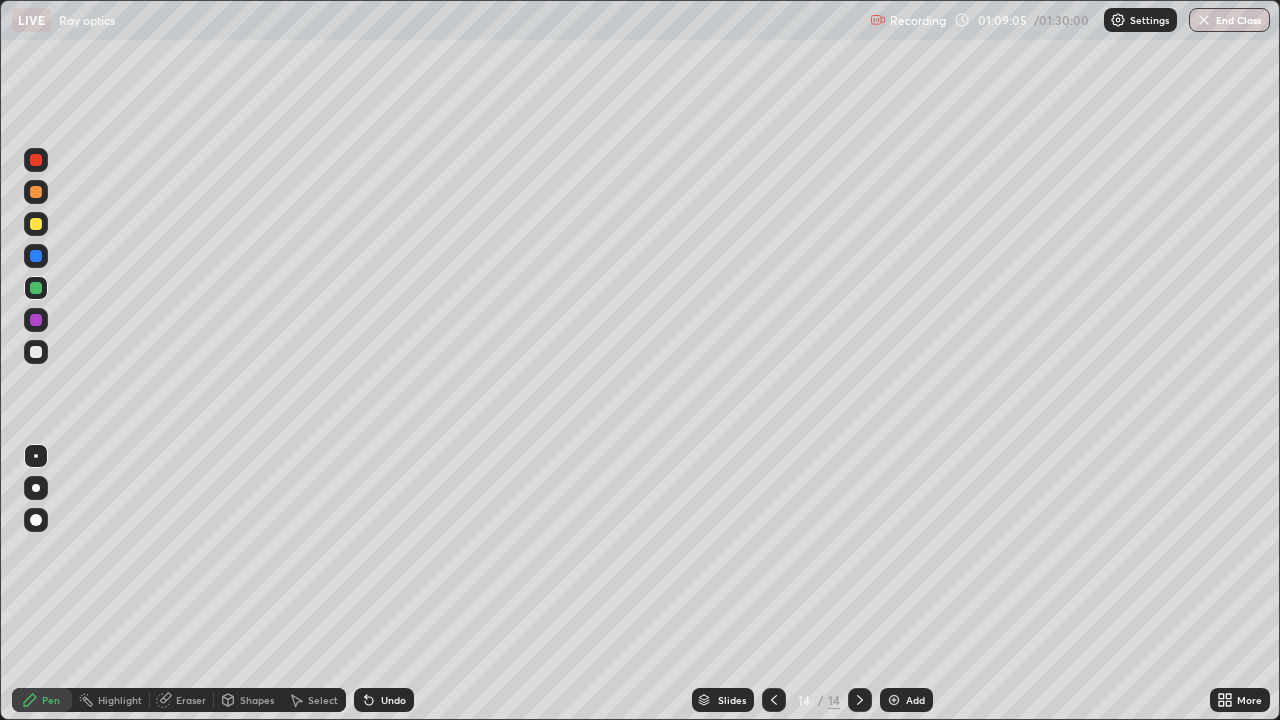 click on "Undo" at bounding box center (393, 700) 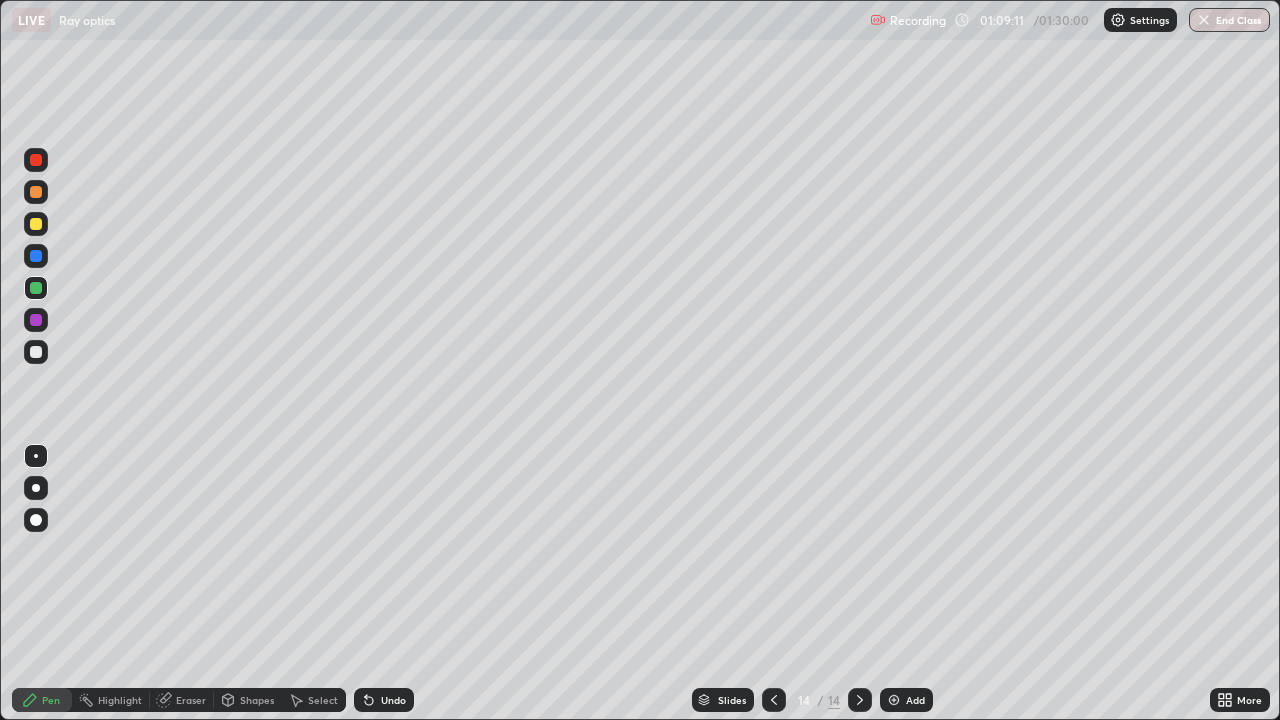 click on "Undo" at bounding box center (393, 700) 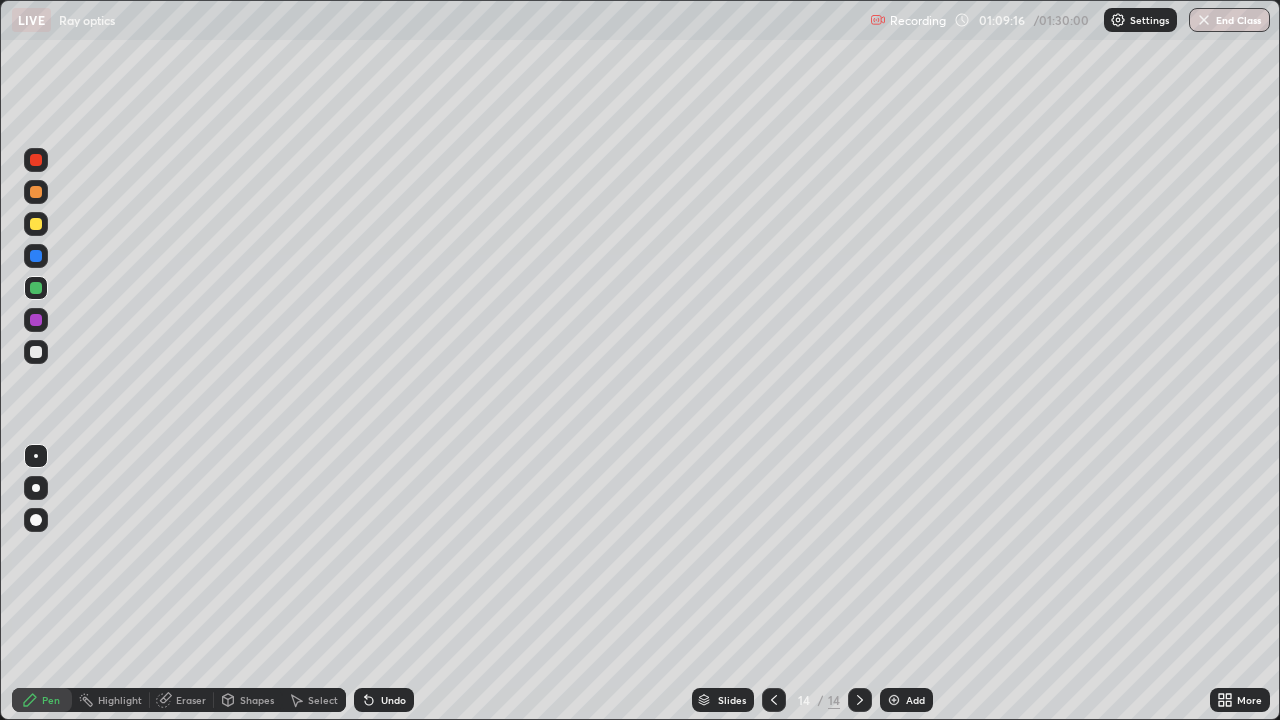 click at bounding box center [36, 352] 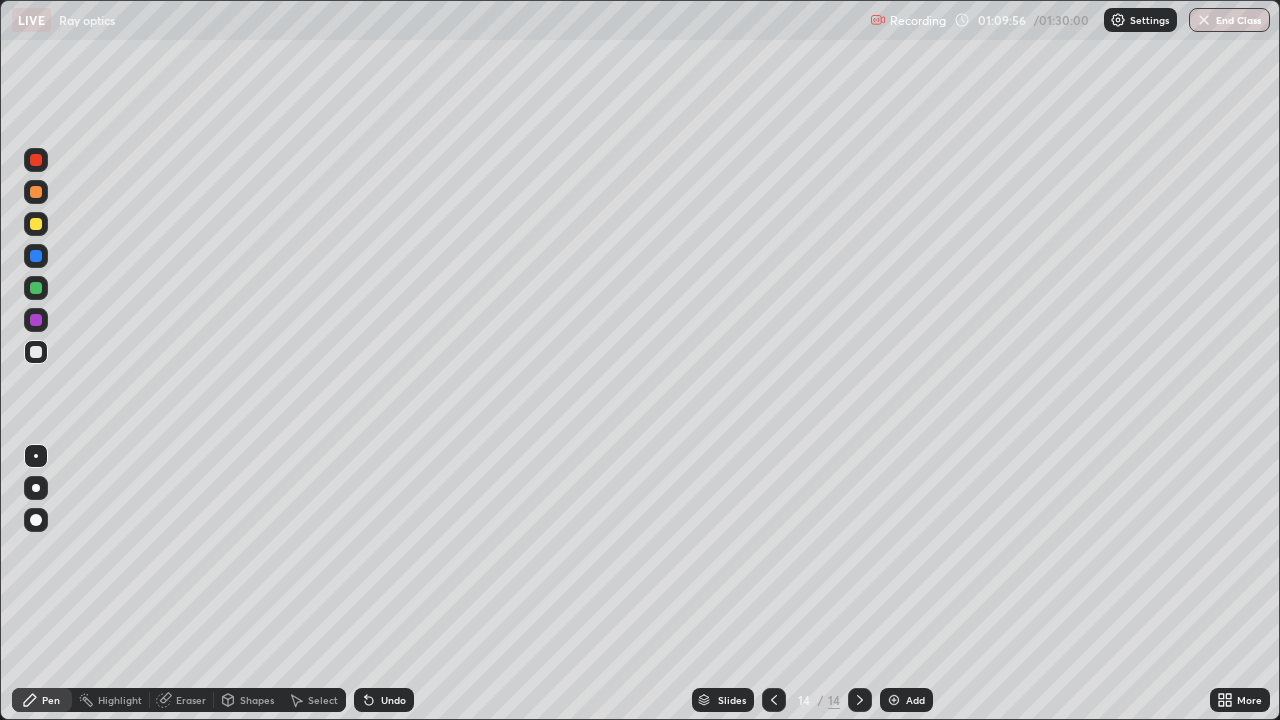 click at bounding box center (36, 288) 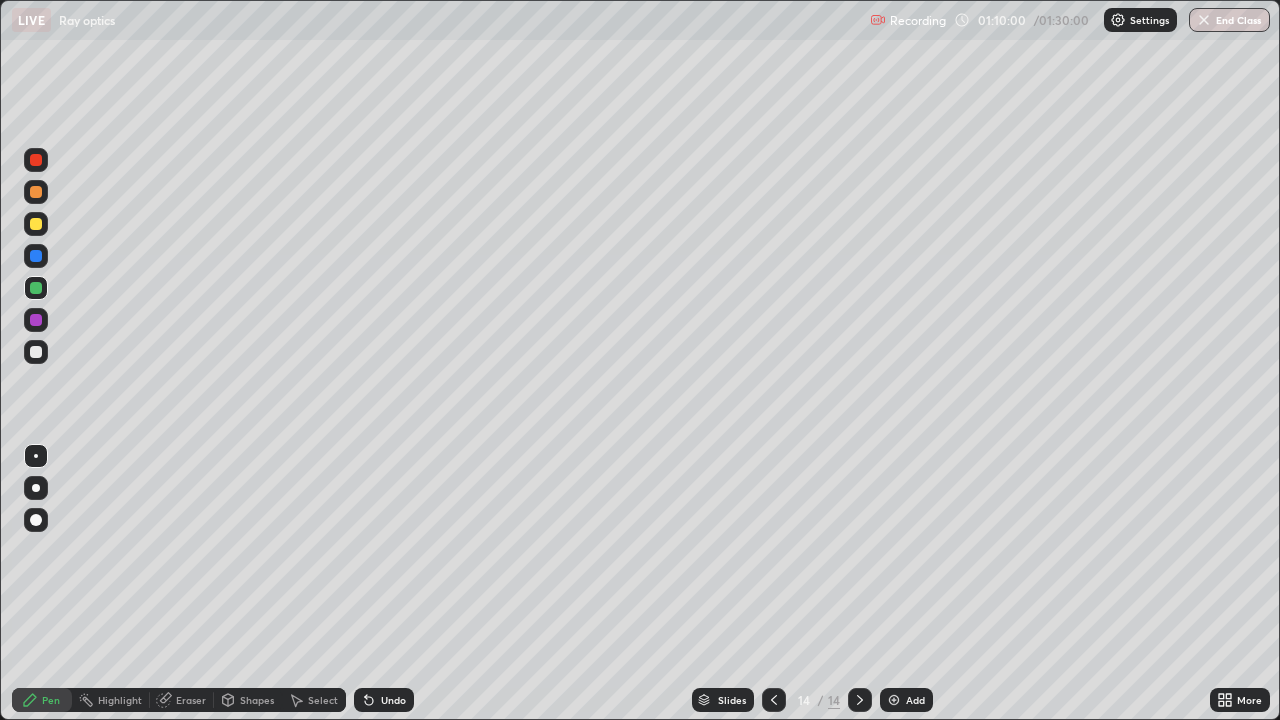 click on "Undo" at bounding box center (393, 700) 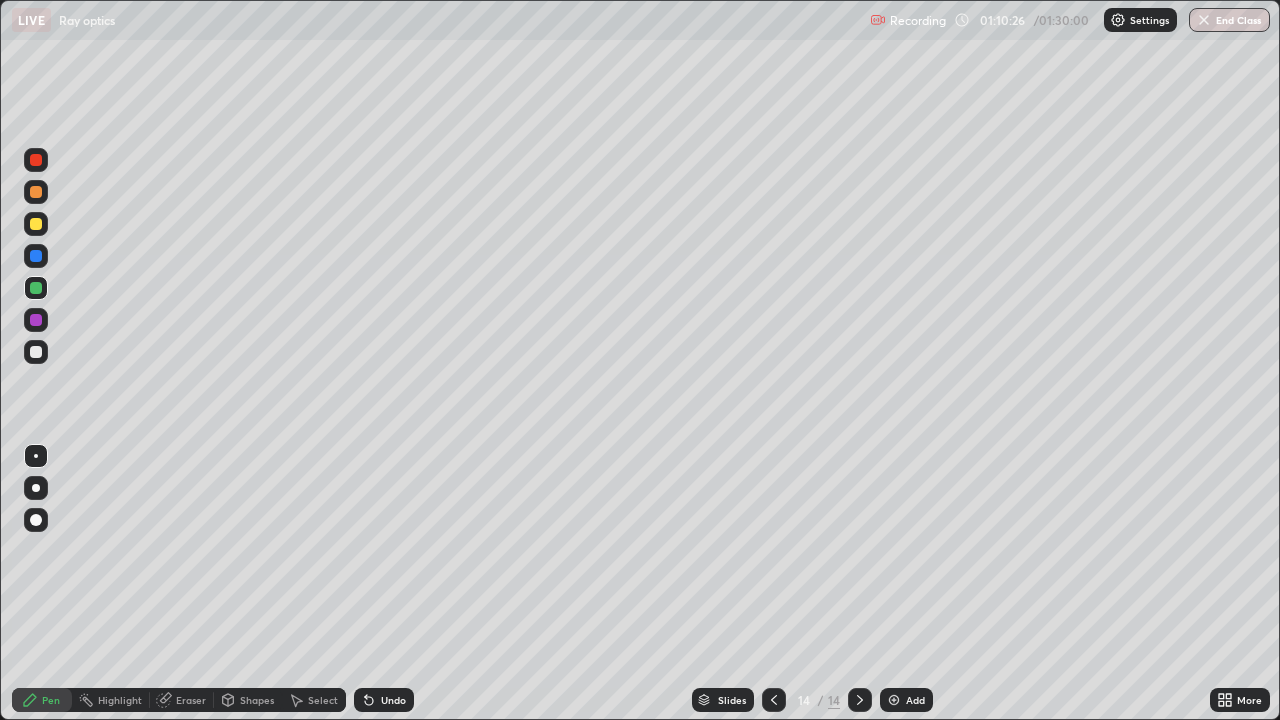 click at bounding box center [36, 352] 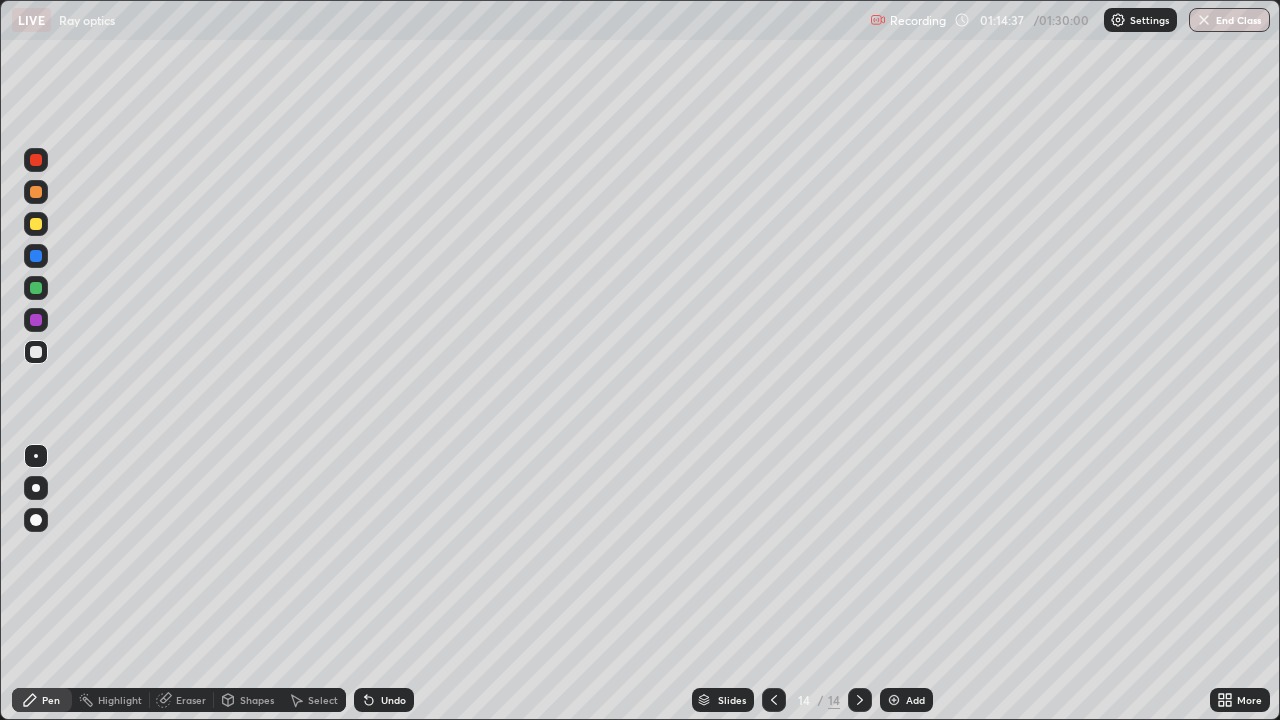 click on "Add" at bounding box center [915, 700] 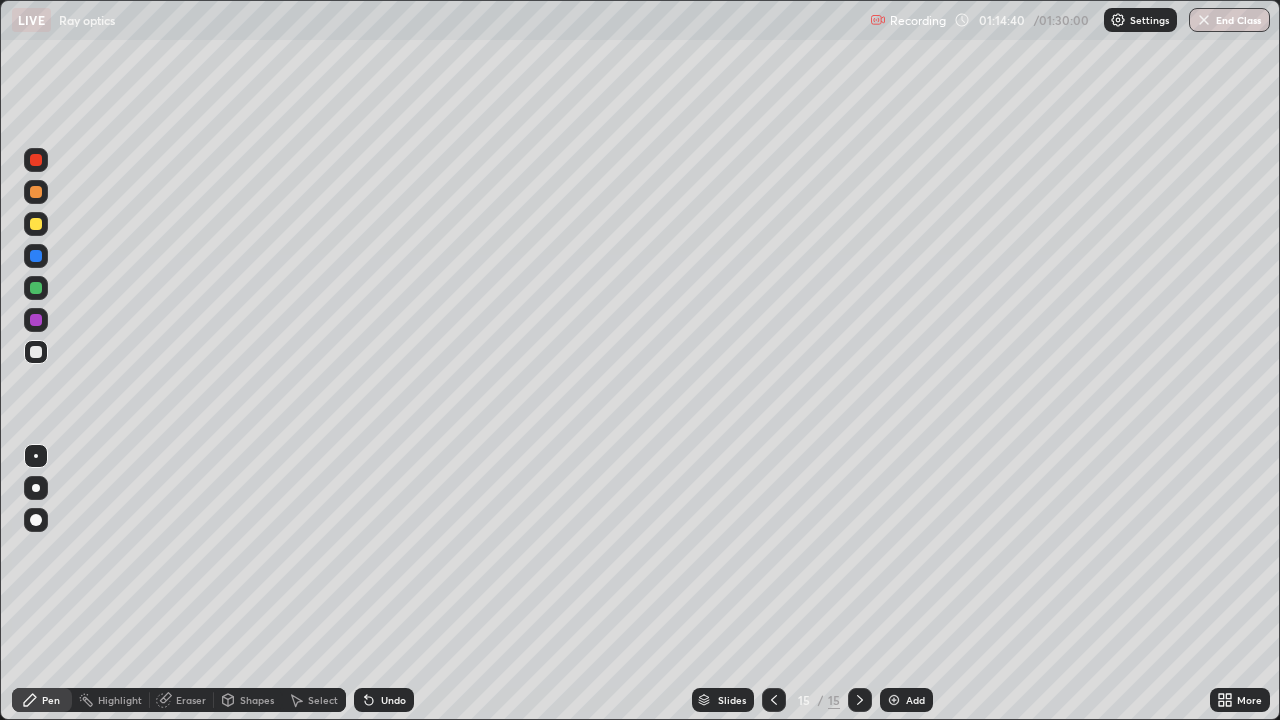 click at bounding box center [36, 288] 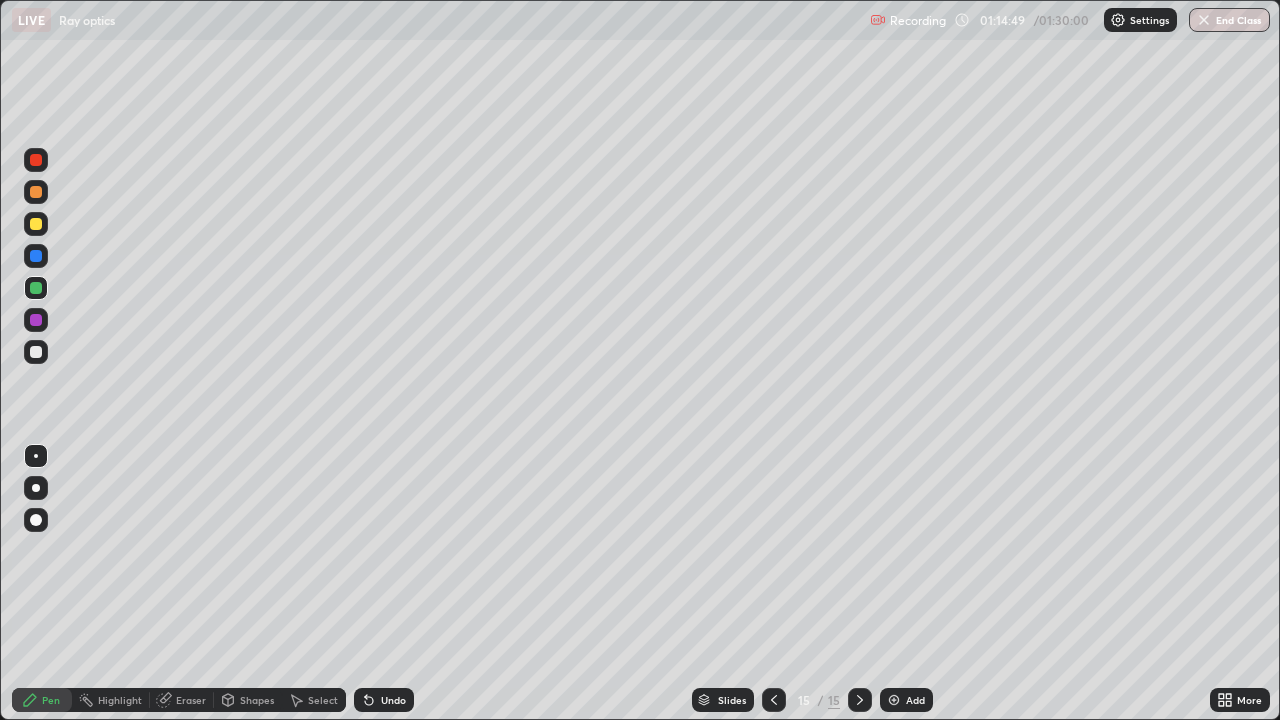click at bounding box center [36, 224] 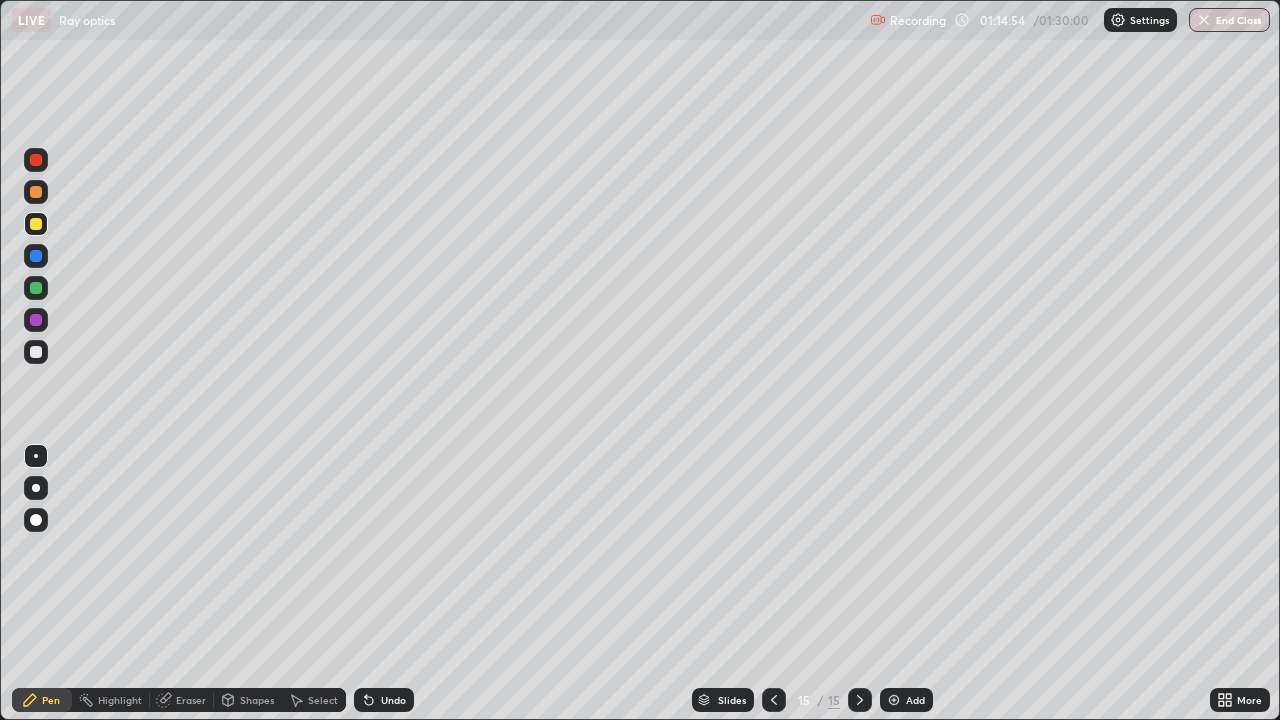 click on "Undo" at bounding box center [393, 700] 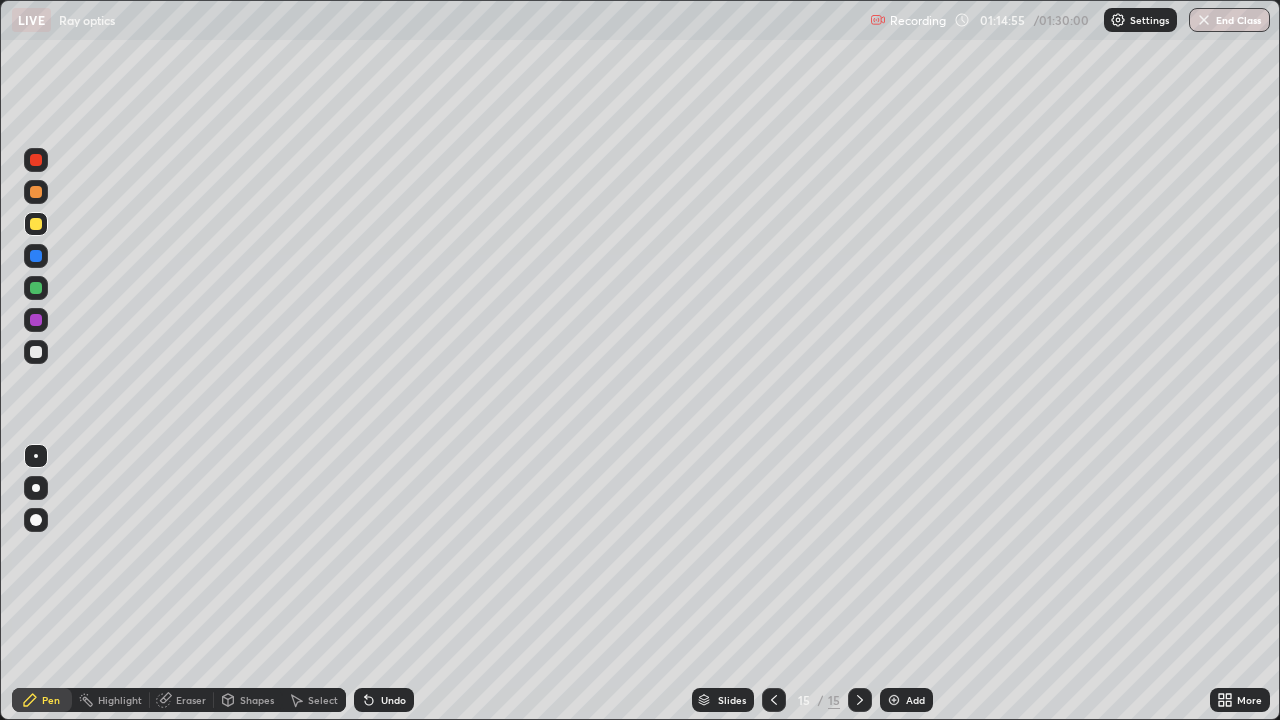 click on "Undo" at bounding box center [393, 700] 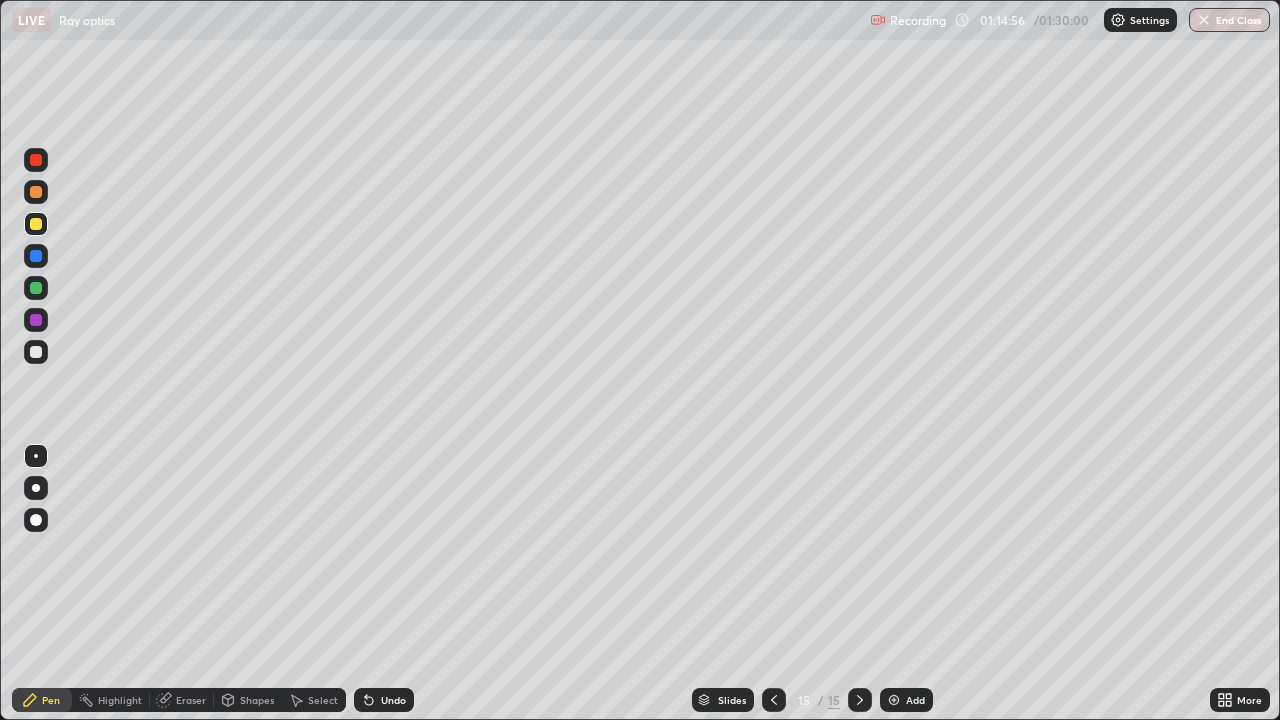 click 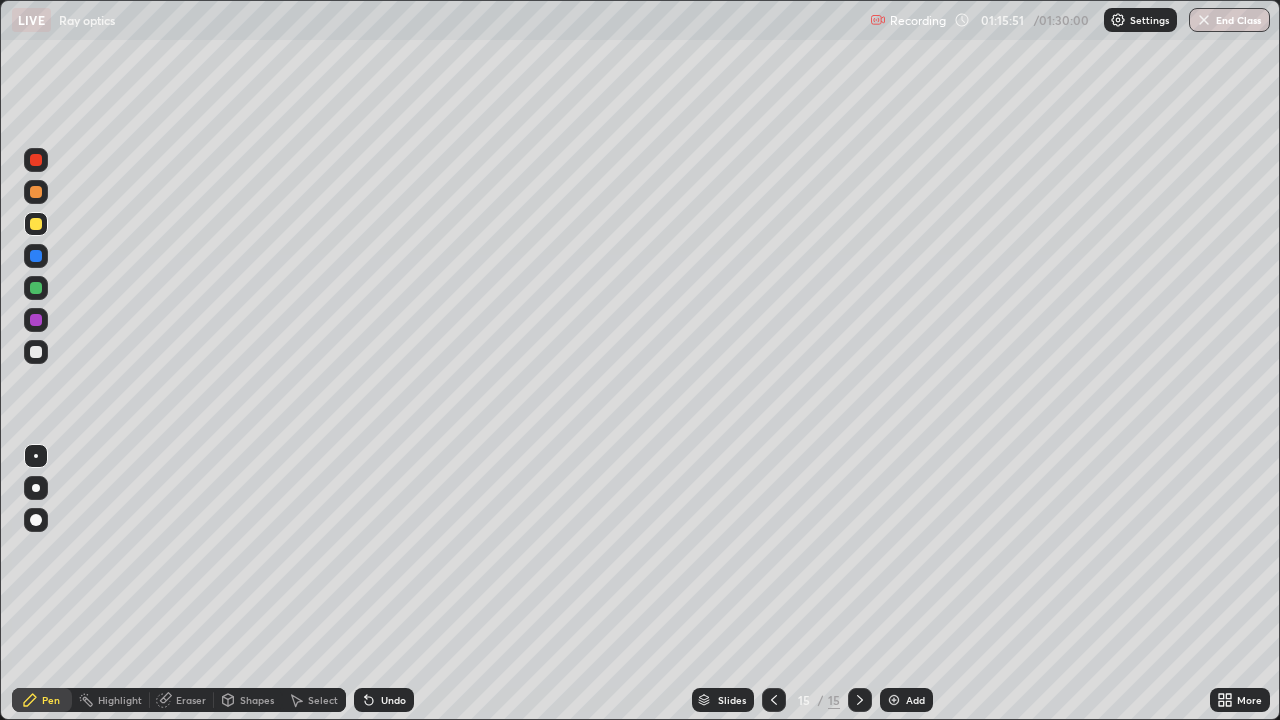 click at bounding box center (36, 288) 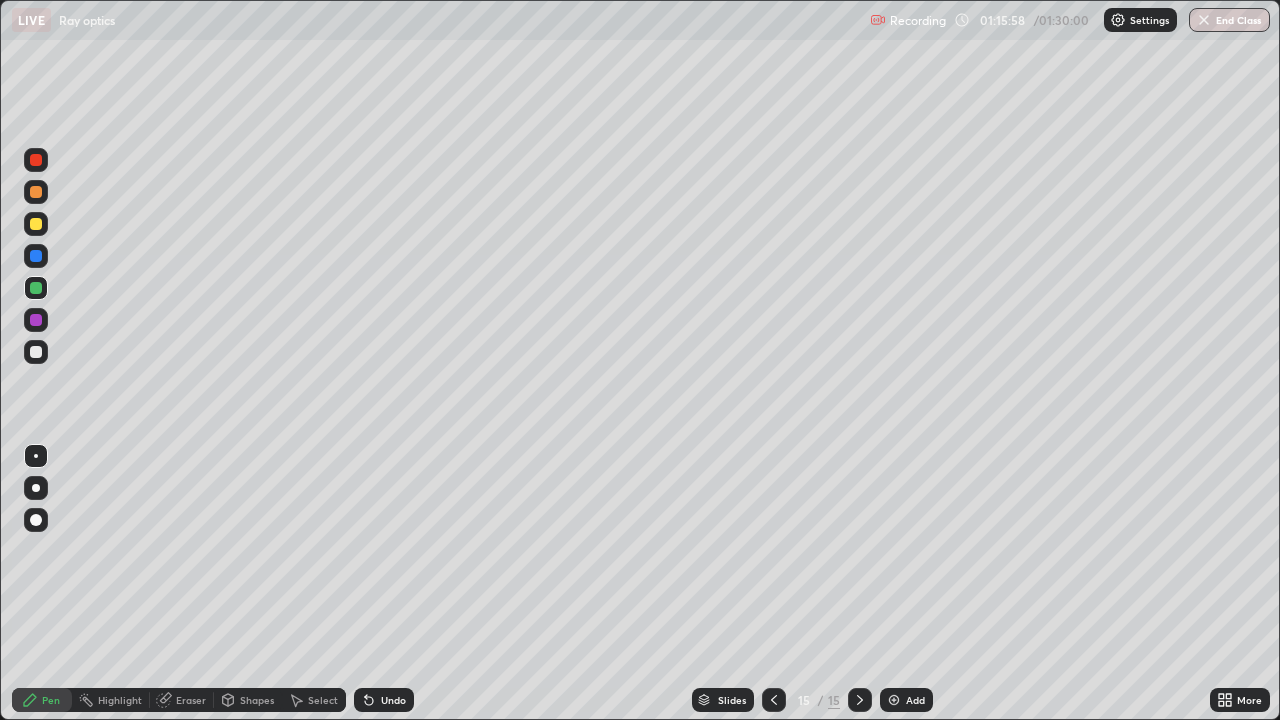 click on "Undo" at bounding box center [393, 700] 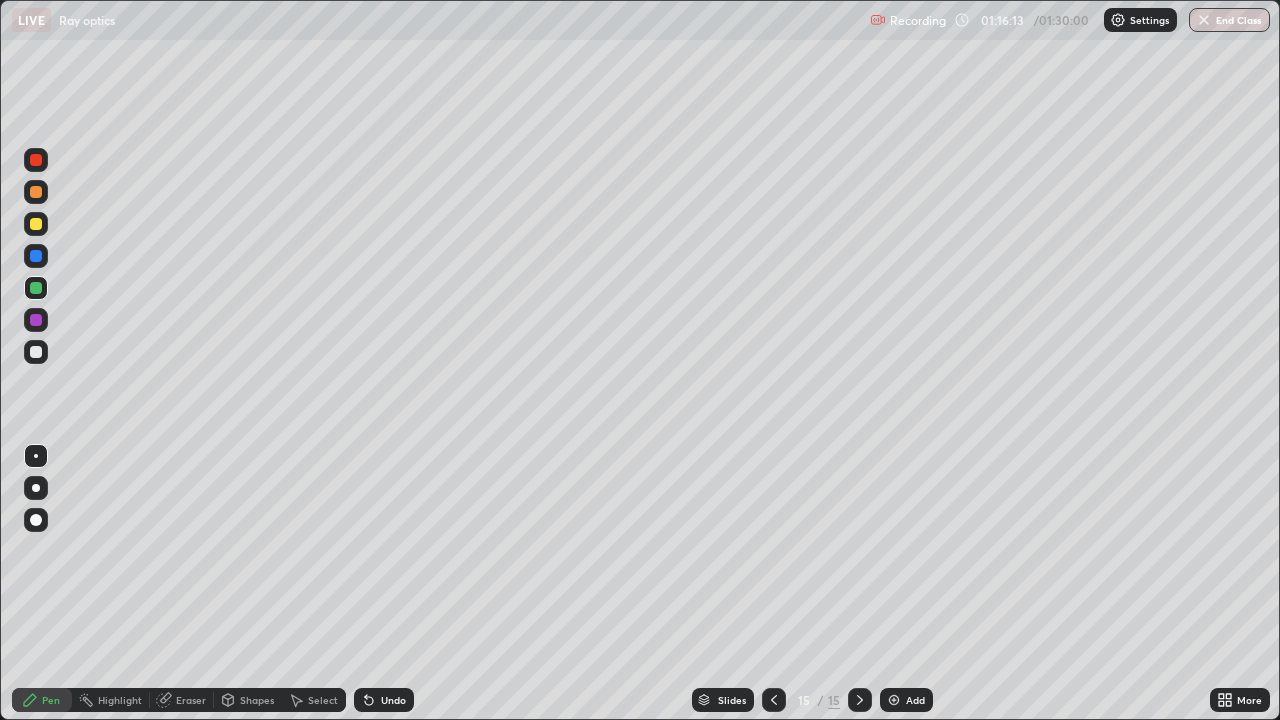 click at bounding box center [36, 352] 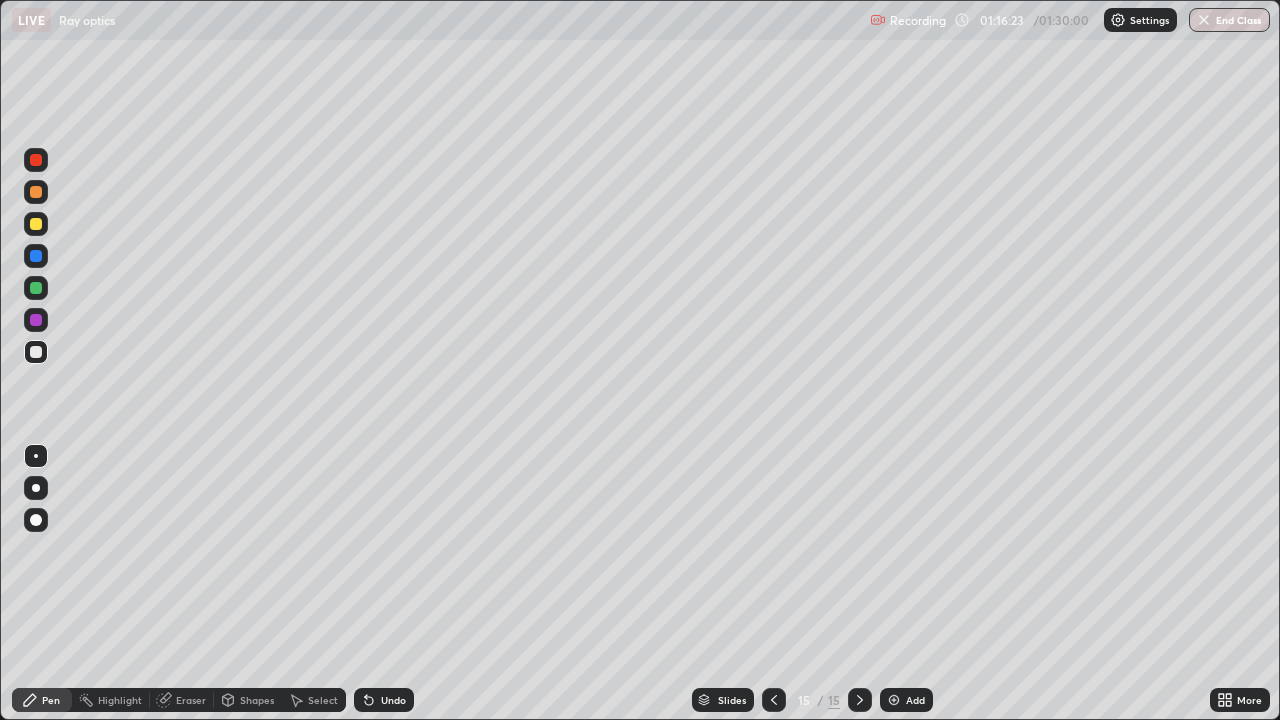 click 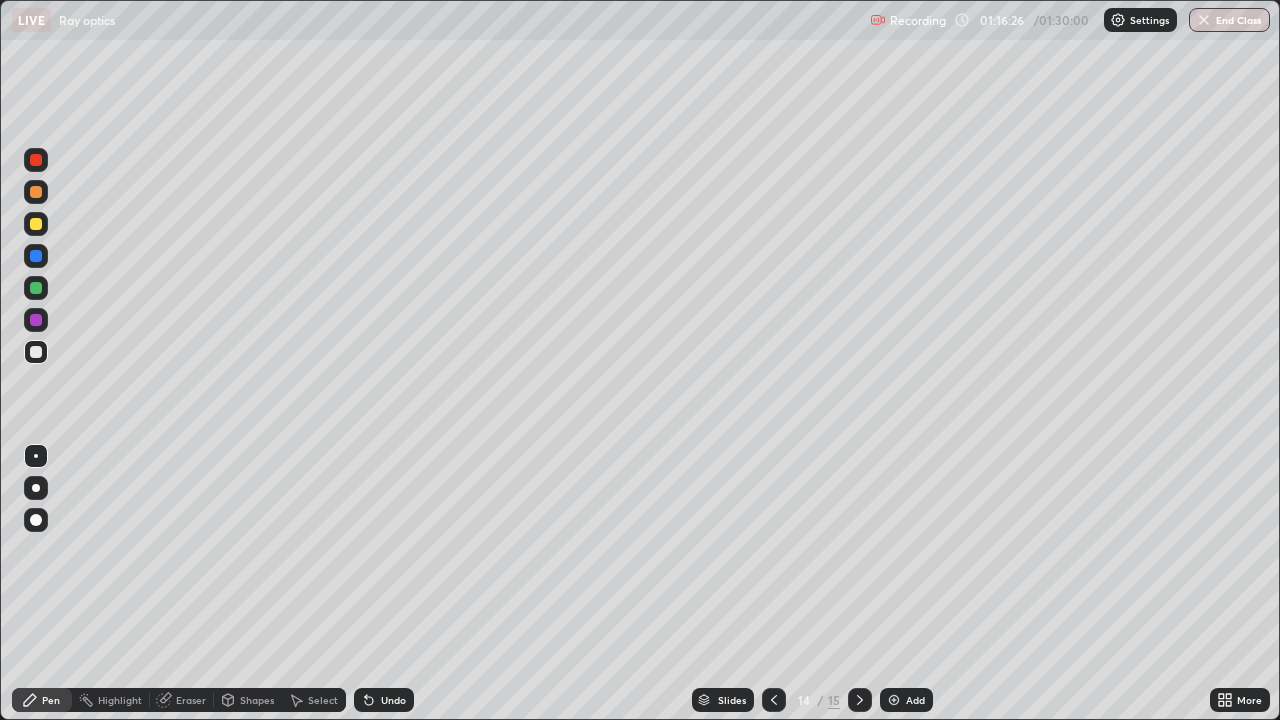 click 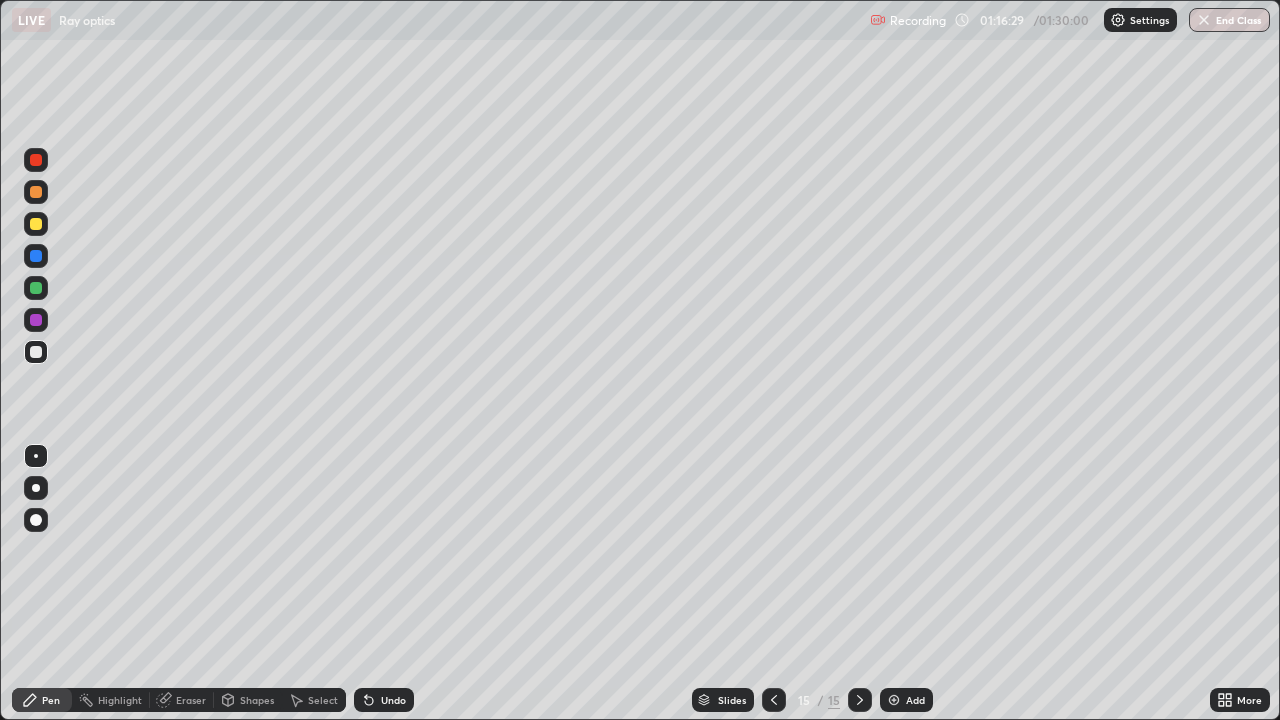 click at bounding box center [36, 224] 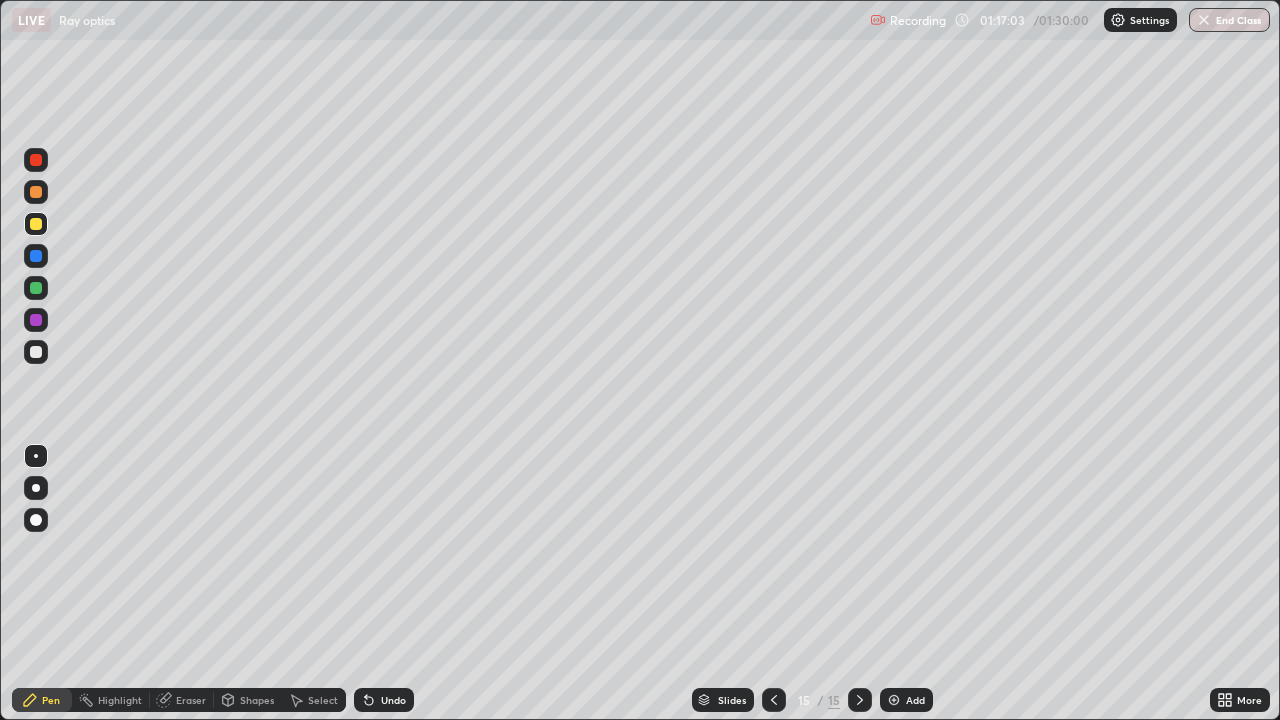 click on "Undo" at bounding box center (393, 700) 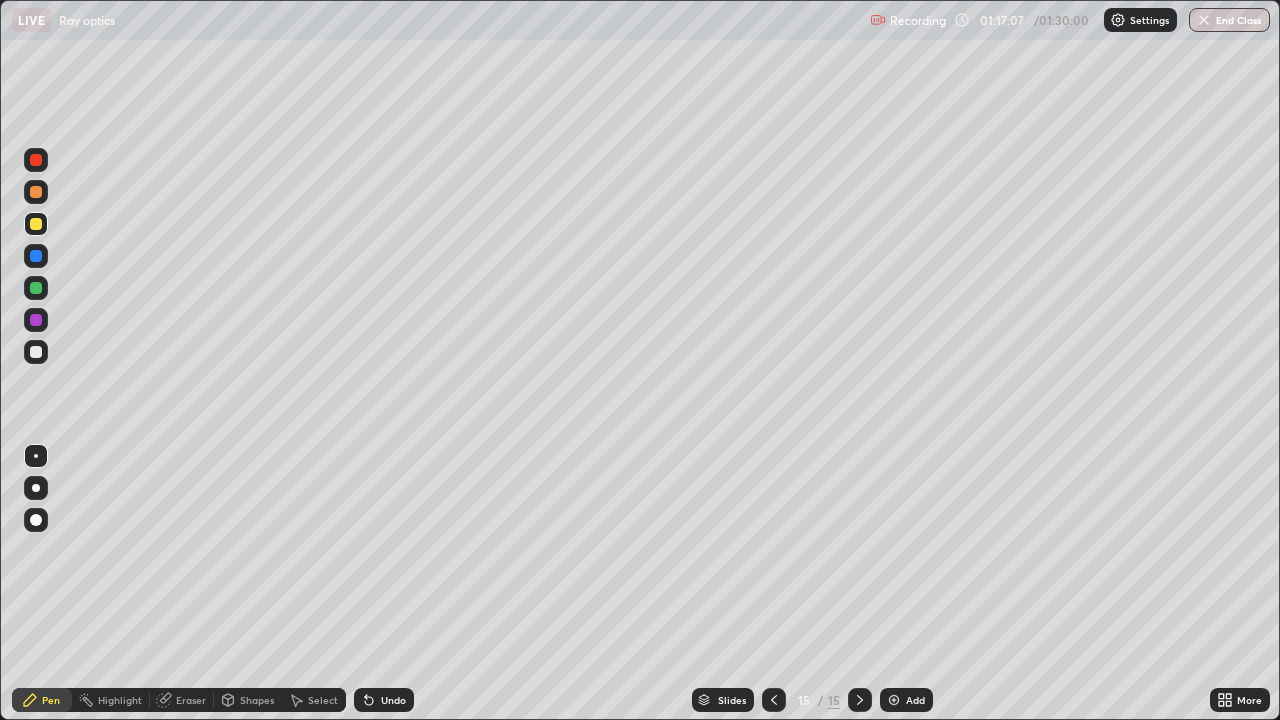 click at bounding box center (36, 288) 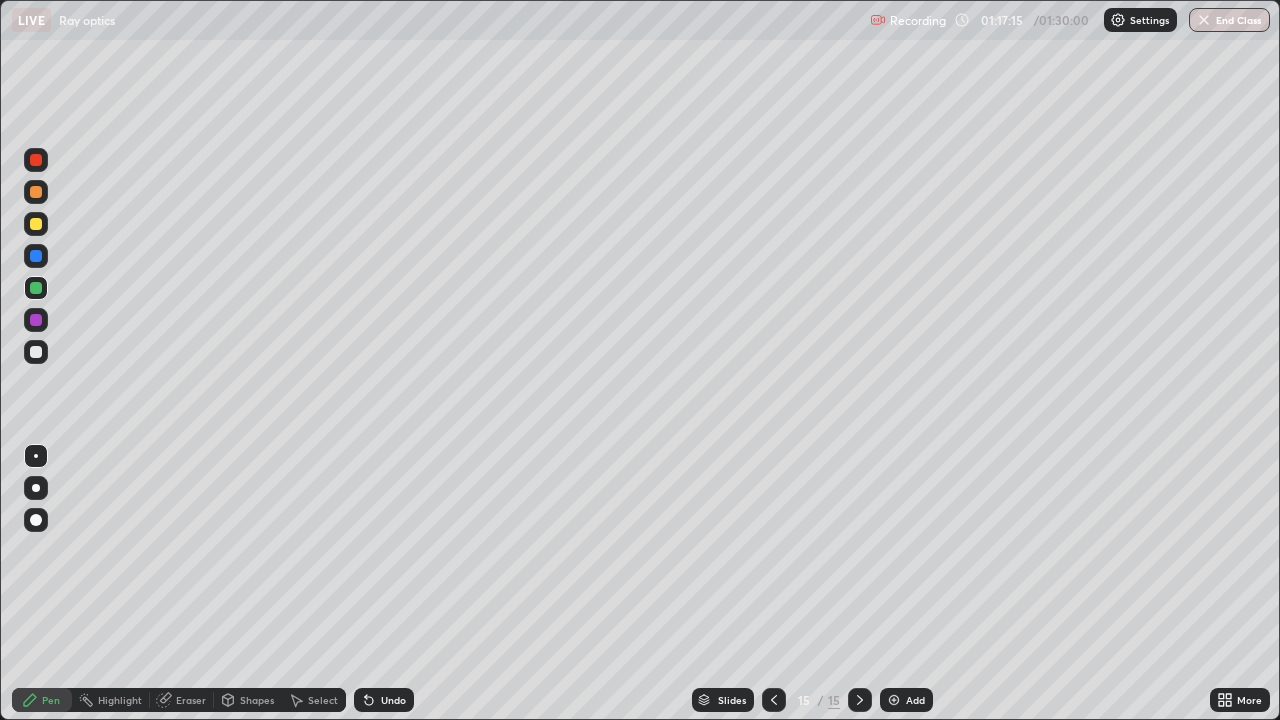 click at bounding box center [36, 256] 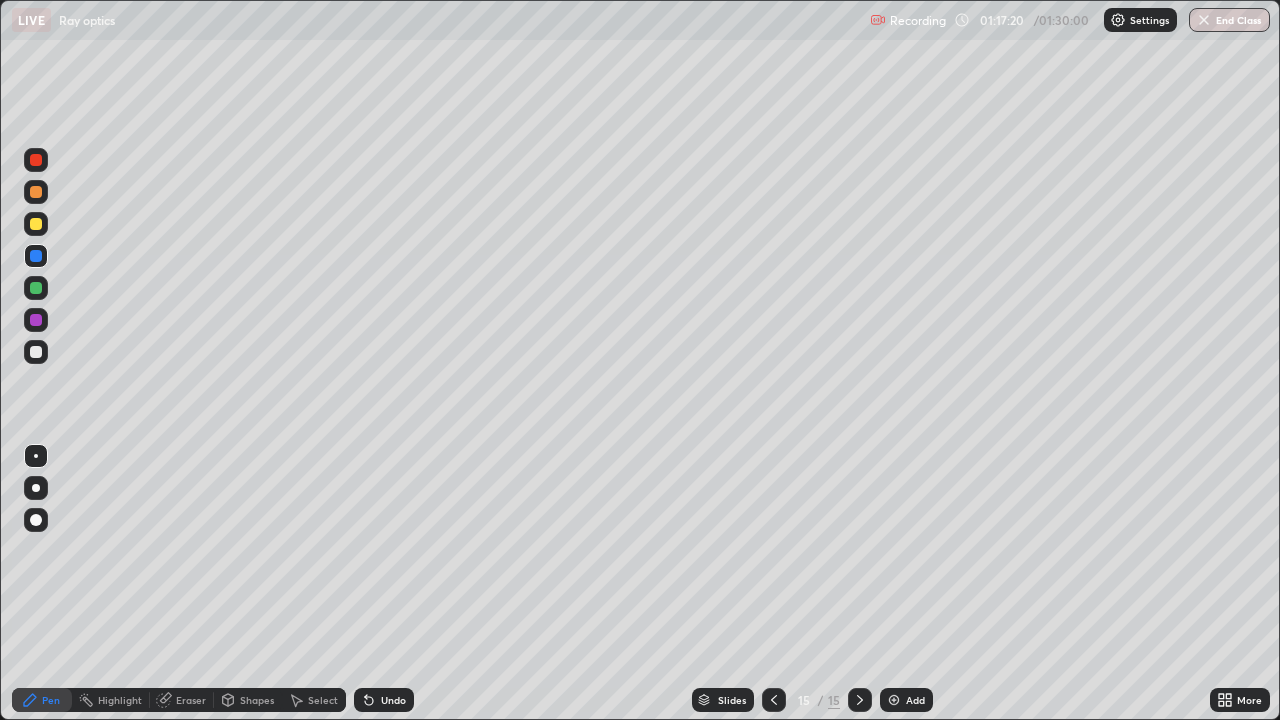click at bounding box center (36, 224) 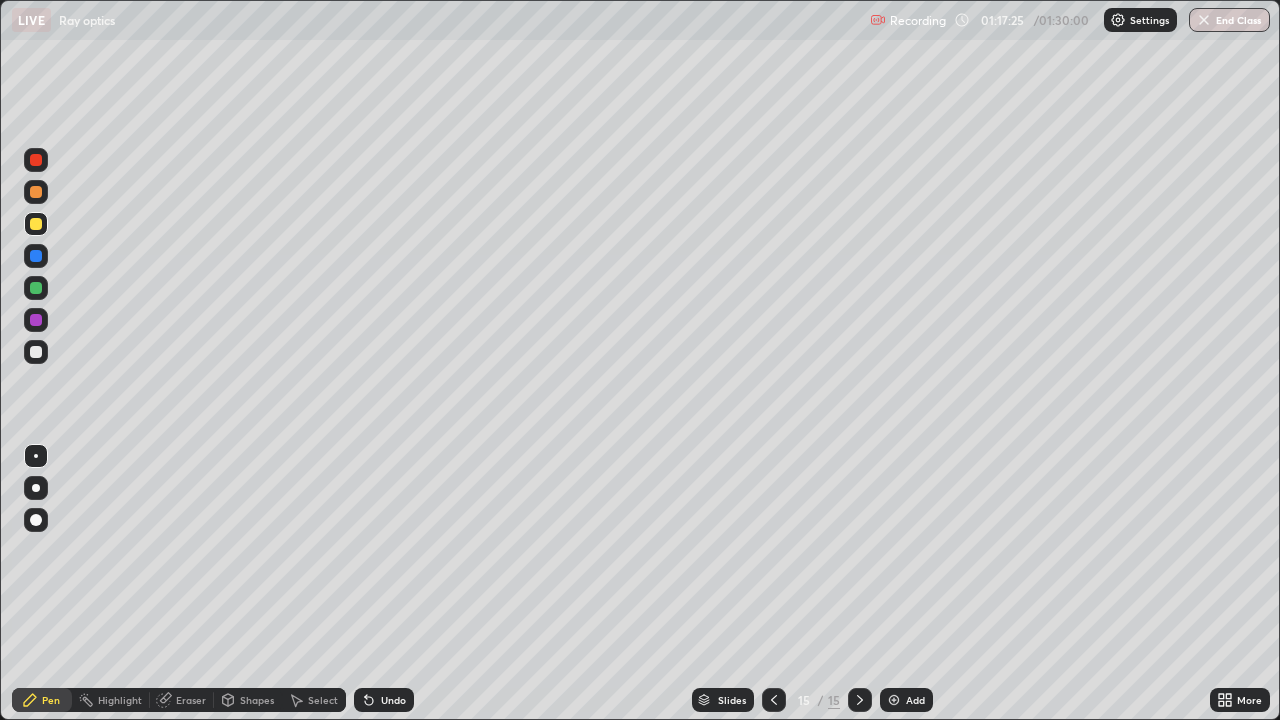 click at bounding box center (36, 160) 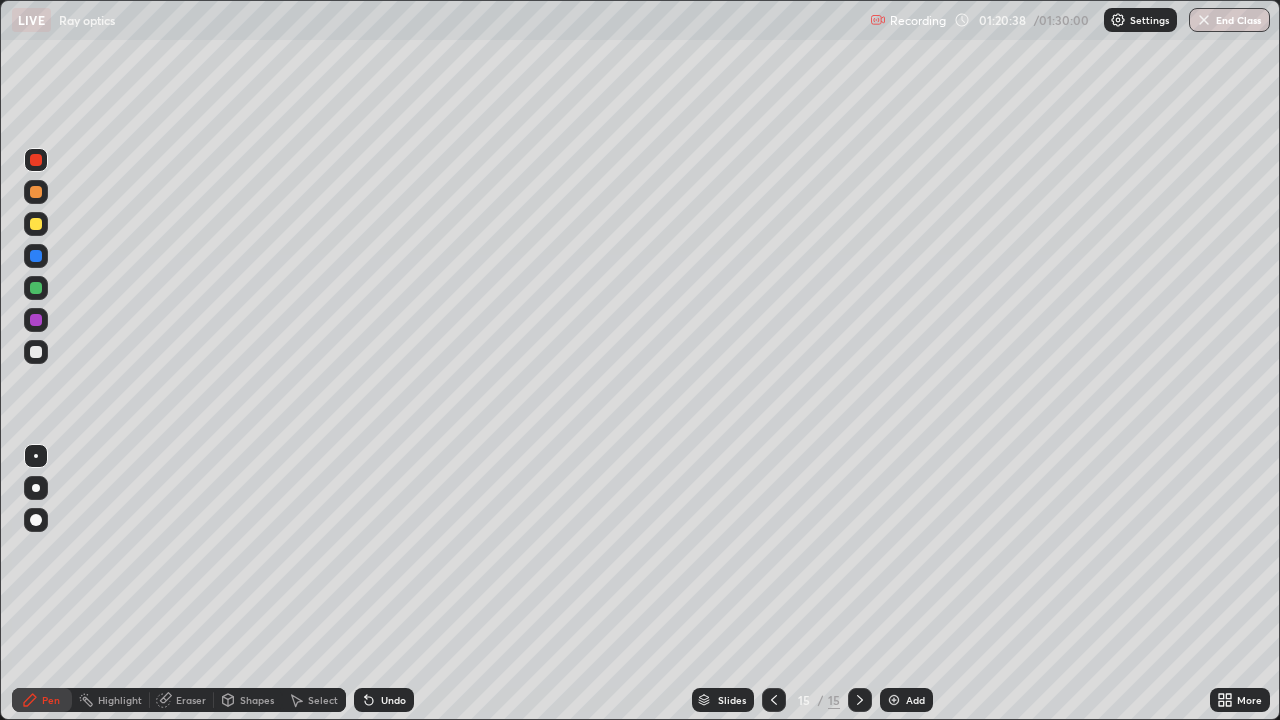 click on "Add" at bounding box center (915, 700) 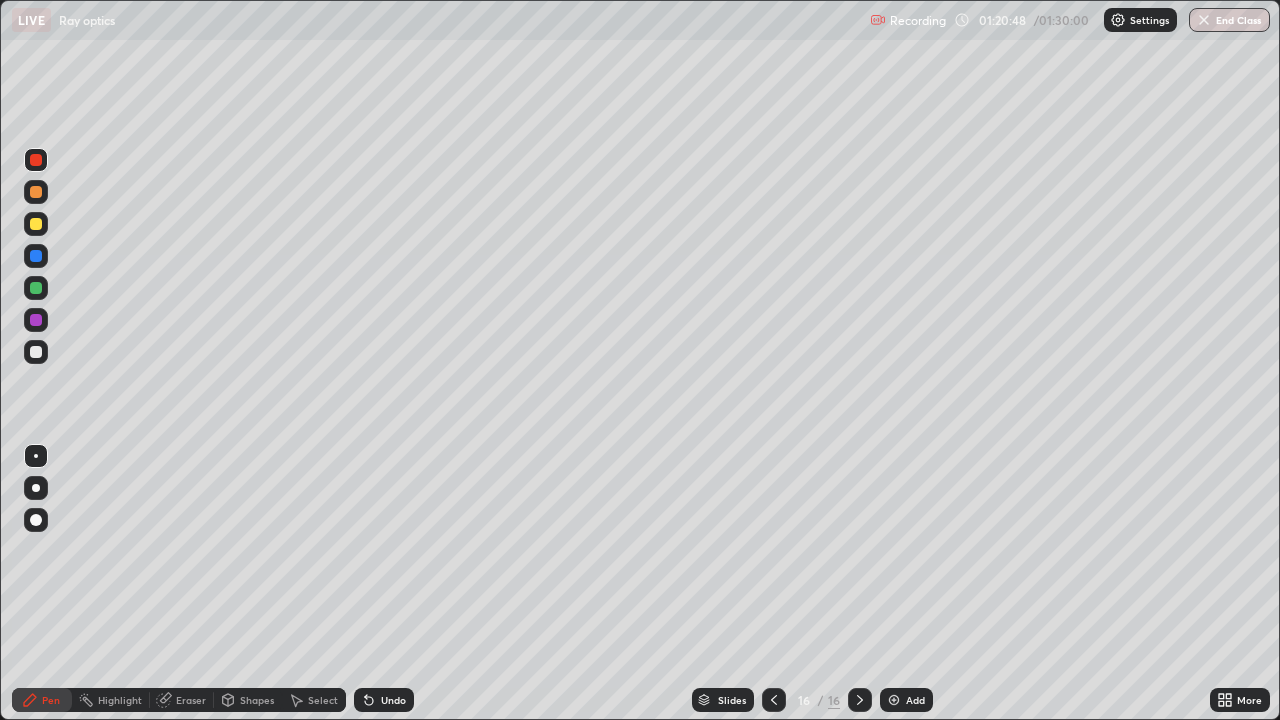 click at bounding box center [36, 224] 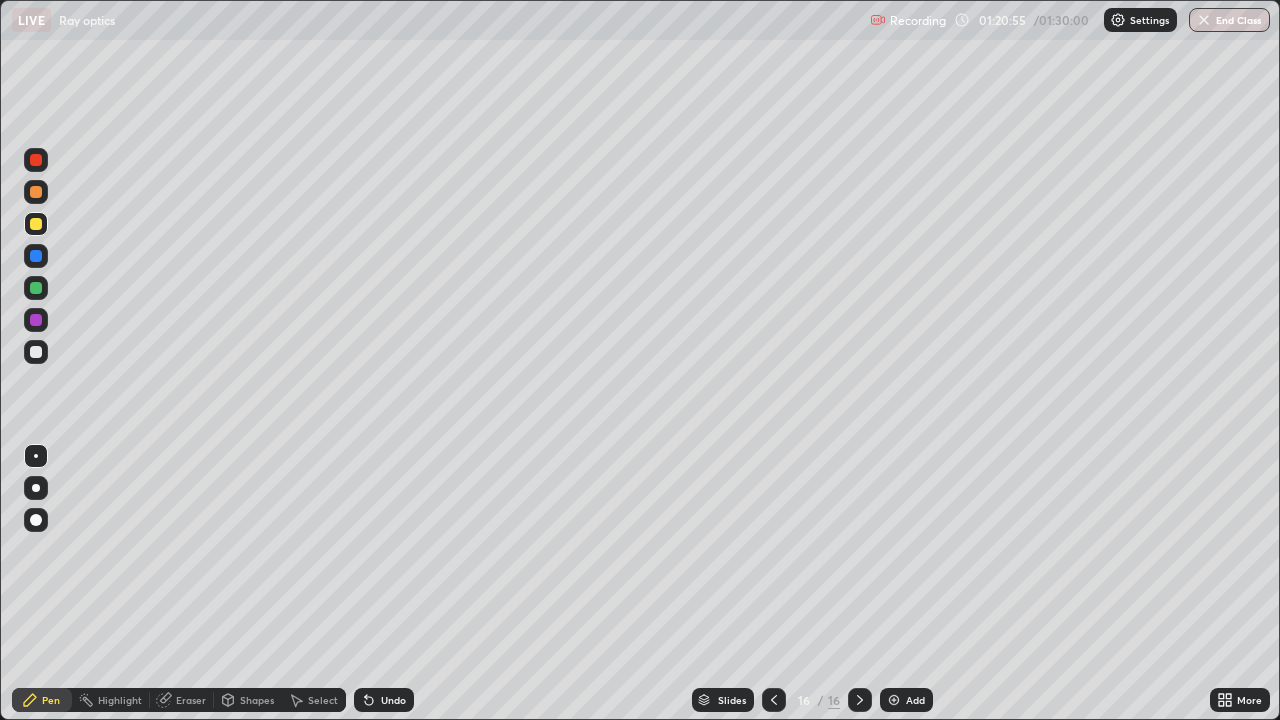 click at bounding box center [36, 288] 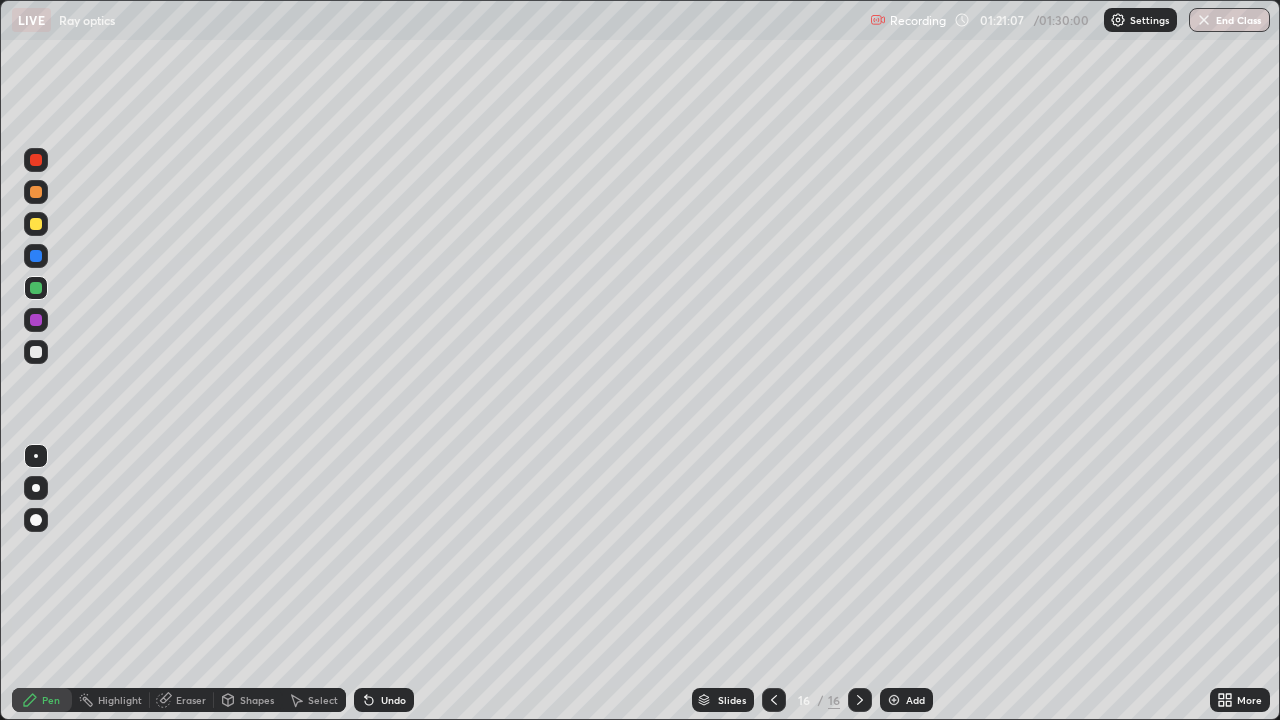 click at bounding box center [36, 160] 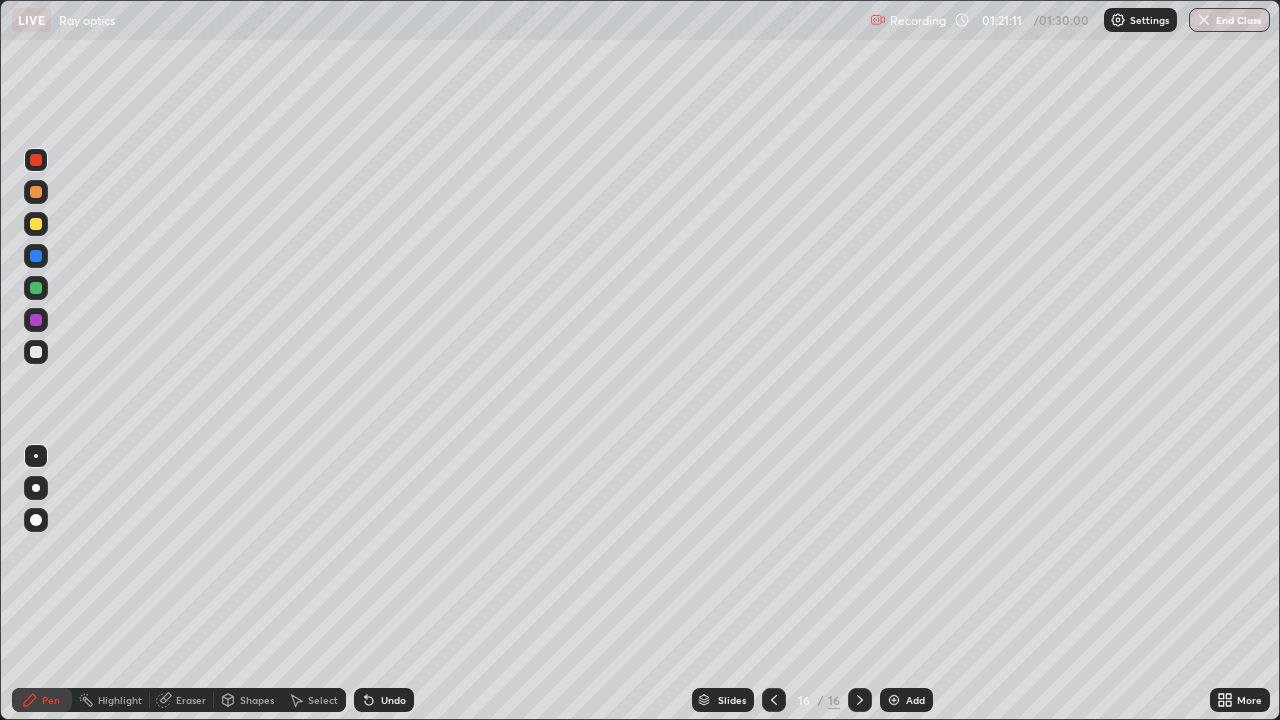 click at bounding box center [36, 192] 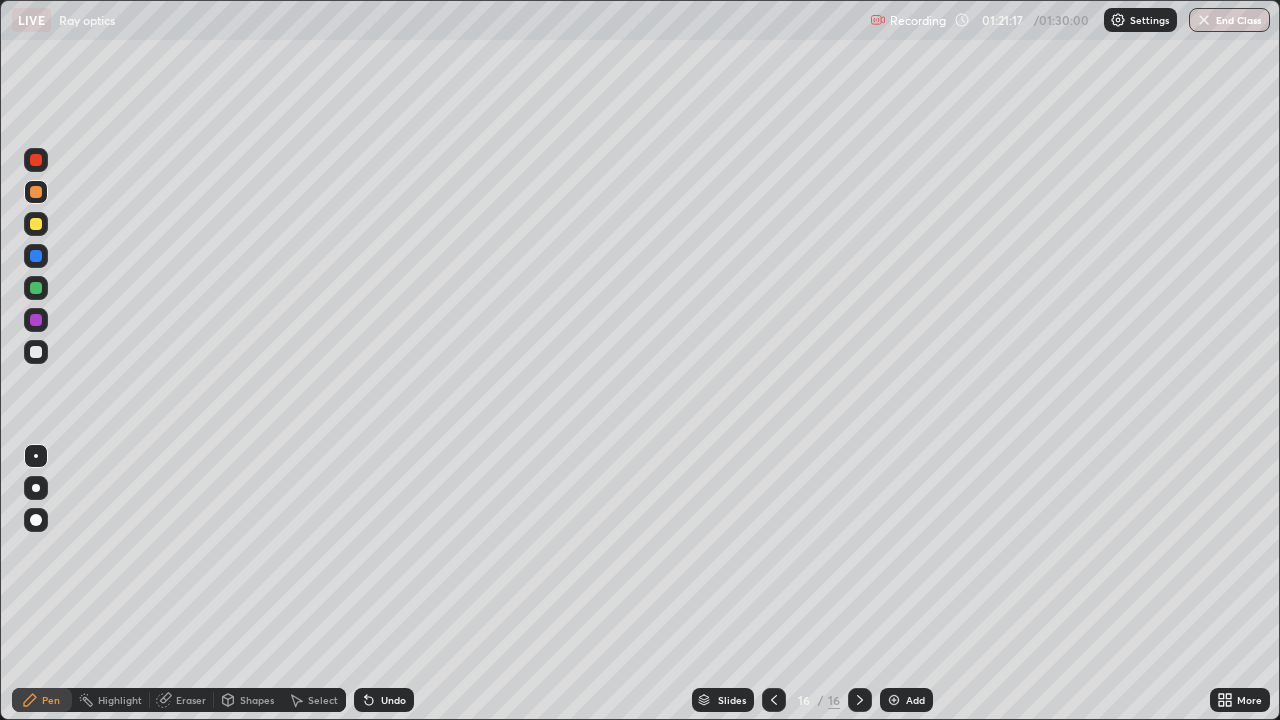 click at bounding box center [36, 288] 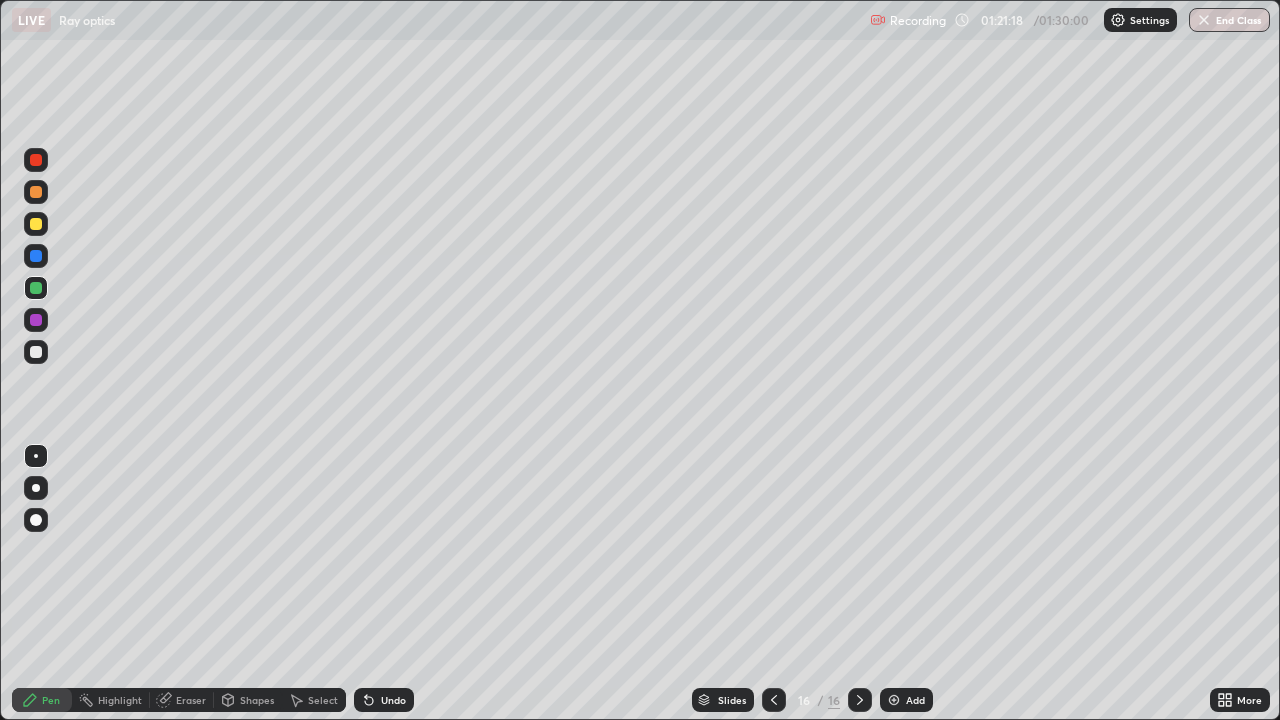 click at bounding box center (36, 352) 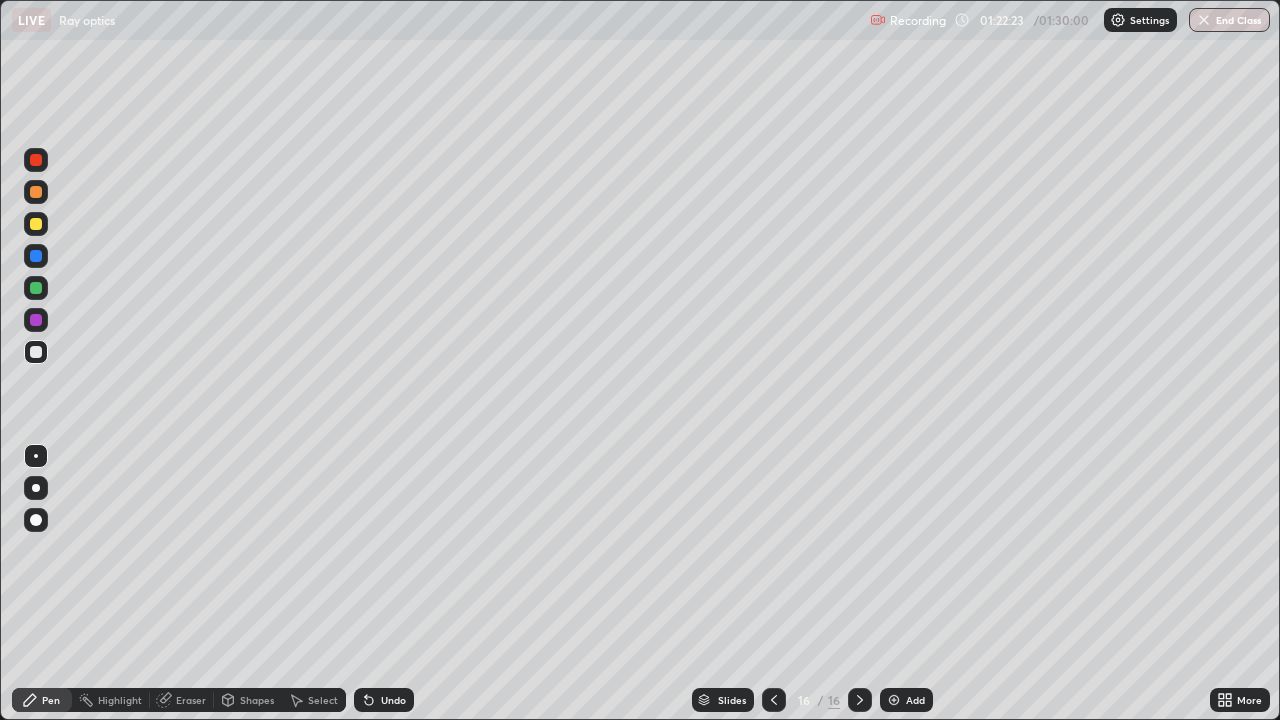 click at bounding box center [36, 224] 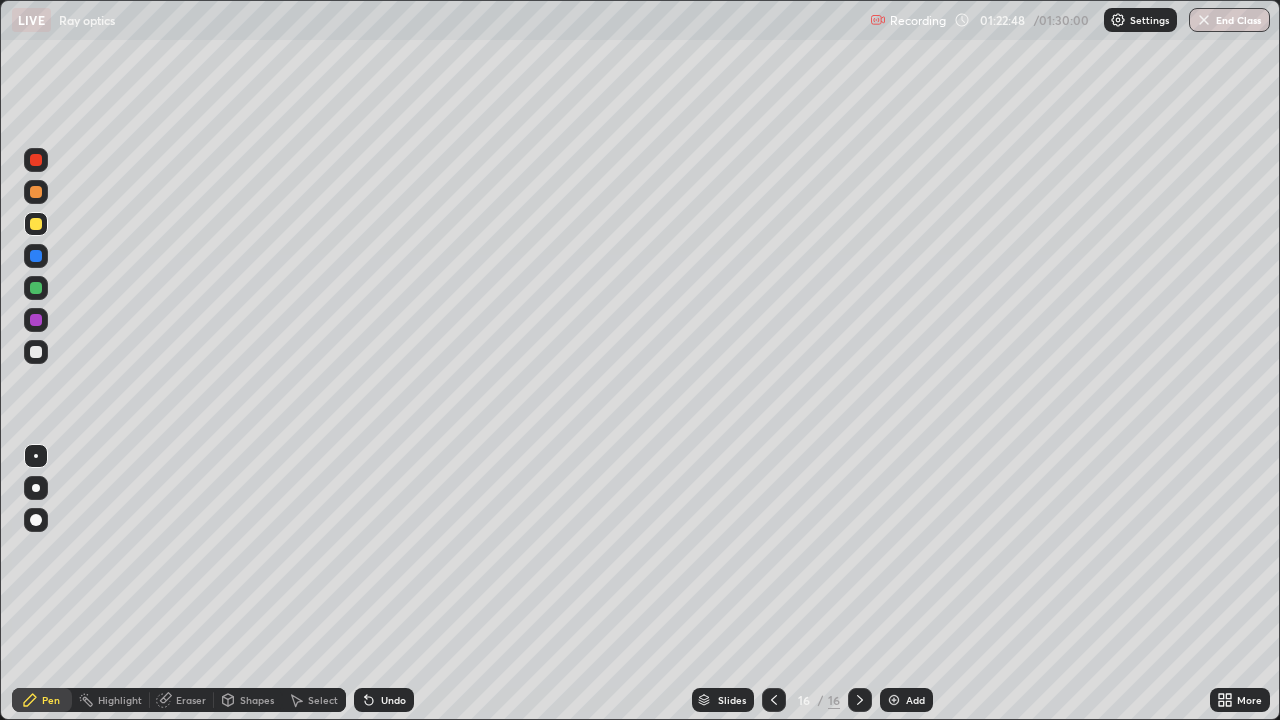 click at bounding box center (36, 352) 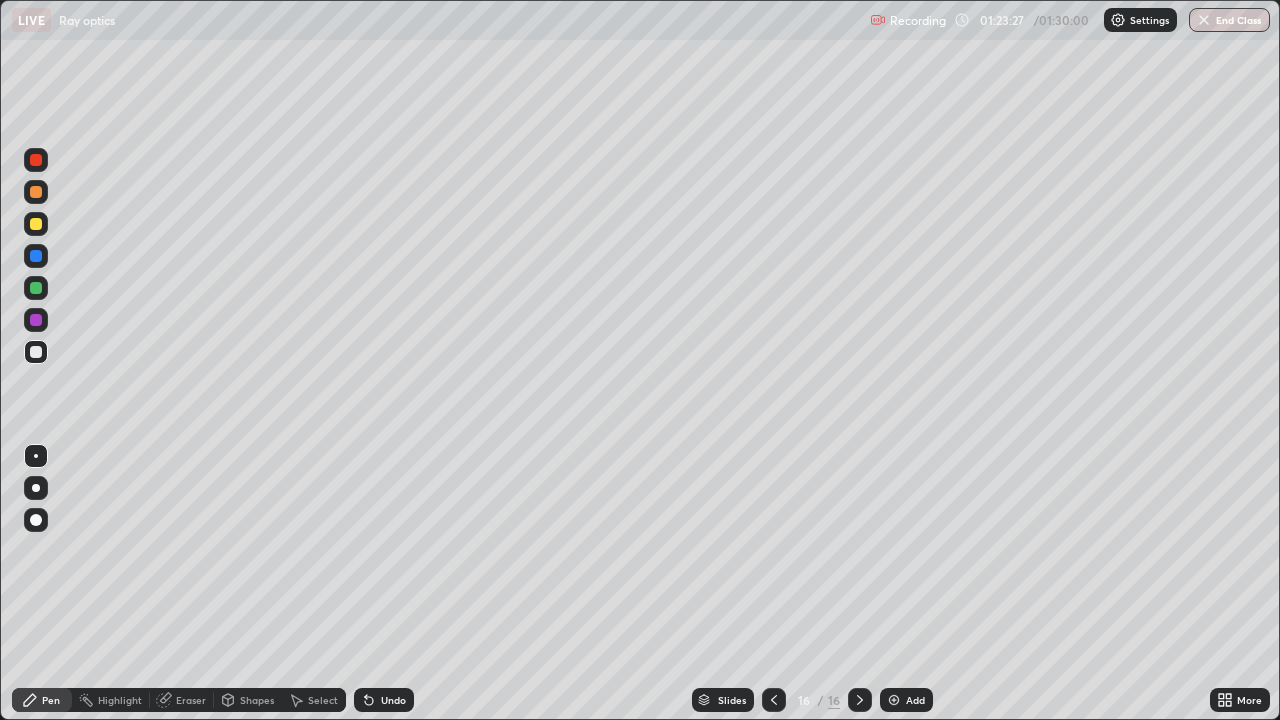 click at bounding box center (36, 192) 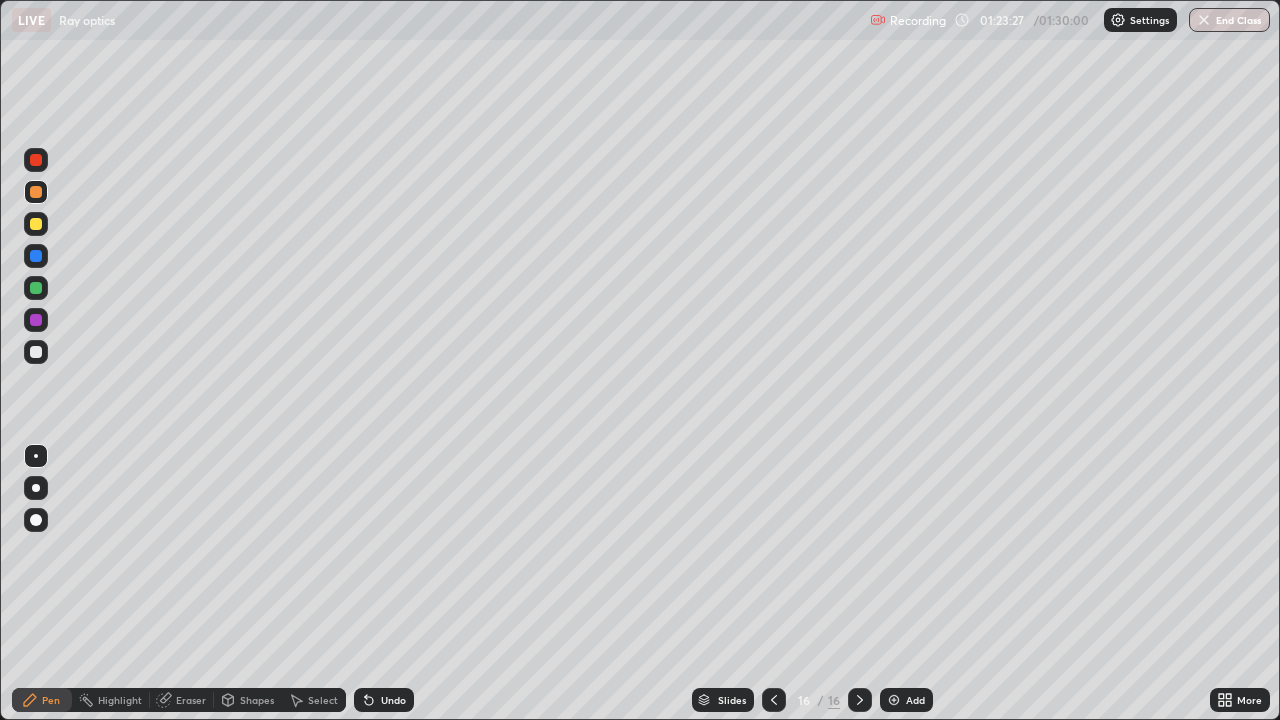 click at bounding box center (36, 160) 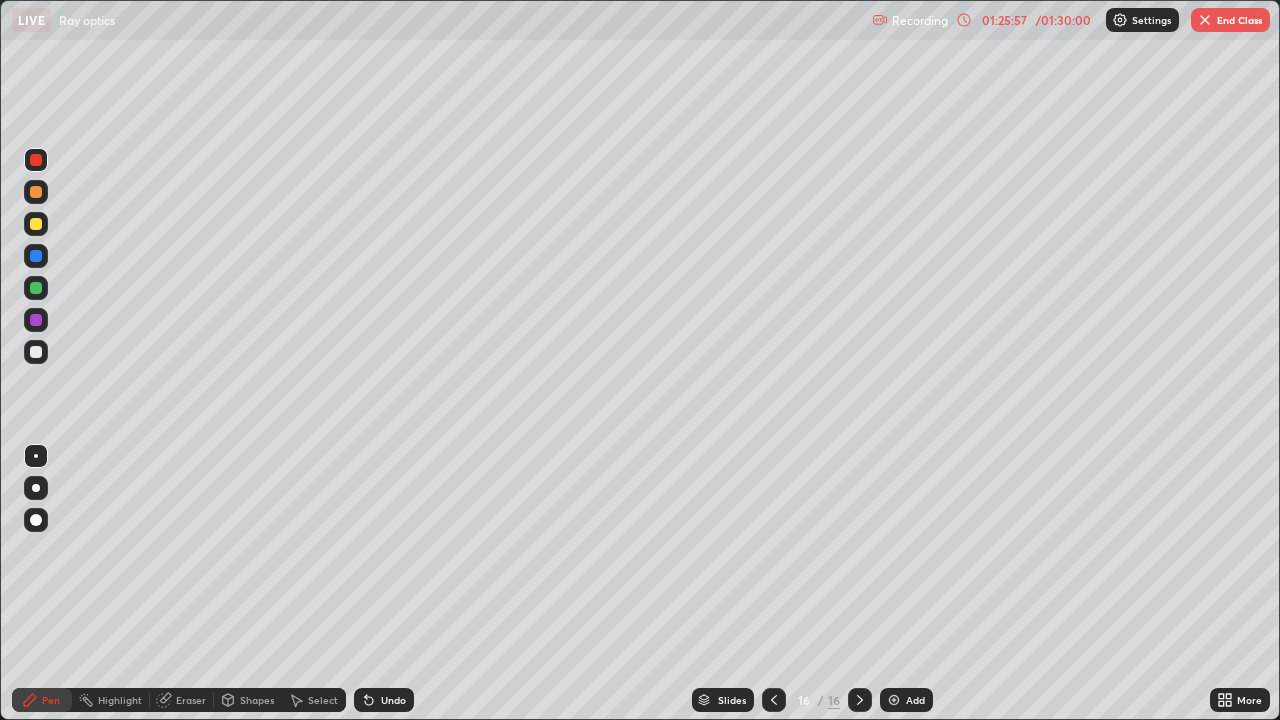 click on "Add" at bounding box center [915, 700] 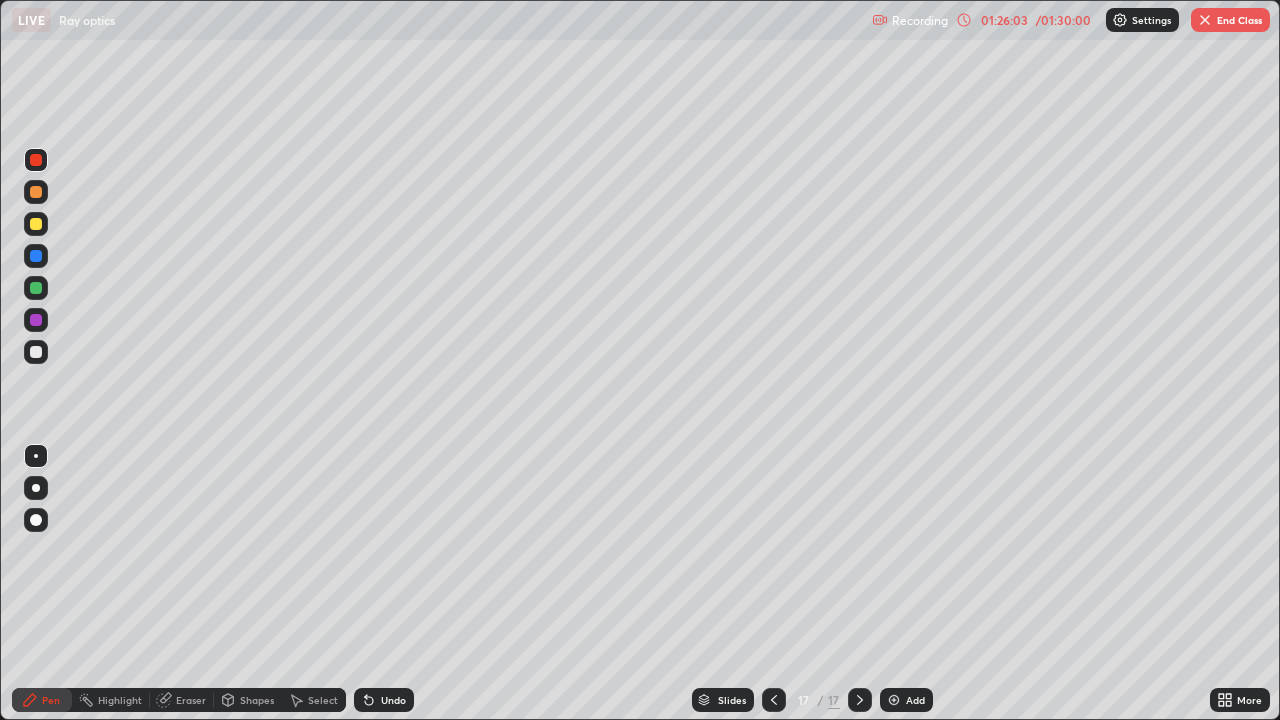 click at bounding box center [36, 224] 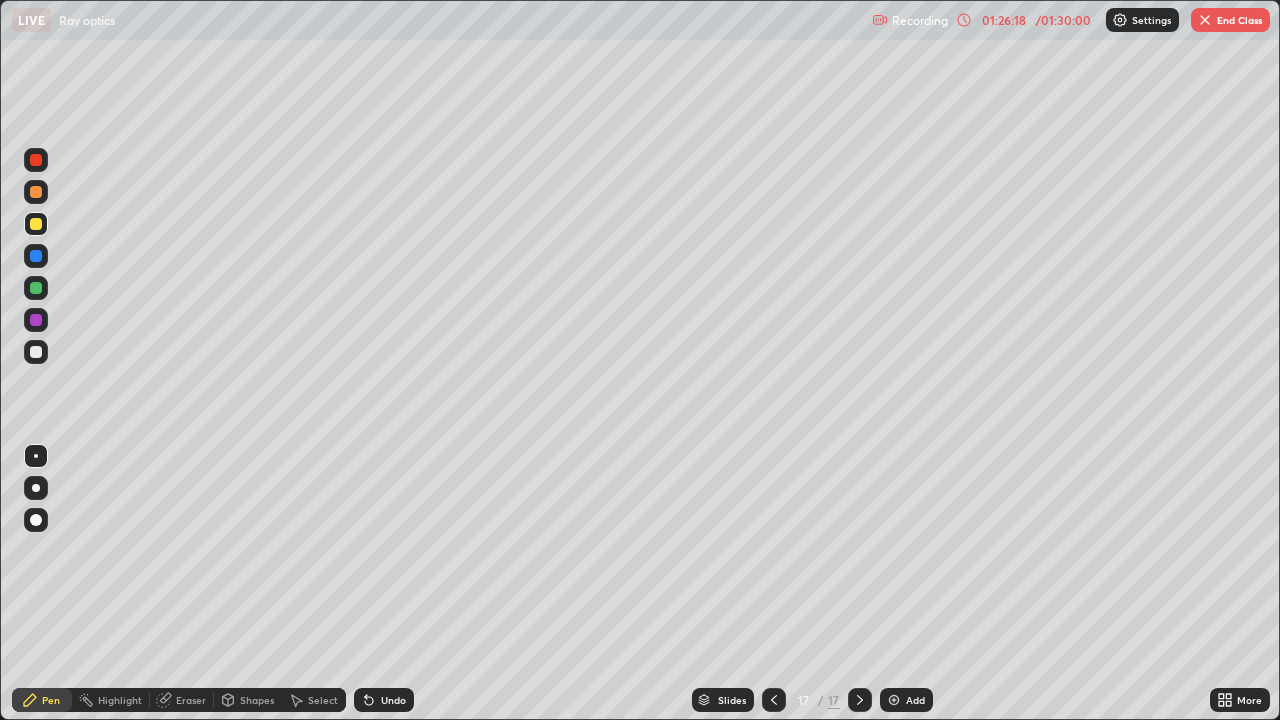 click at bounding box center (36, 288) 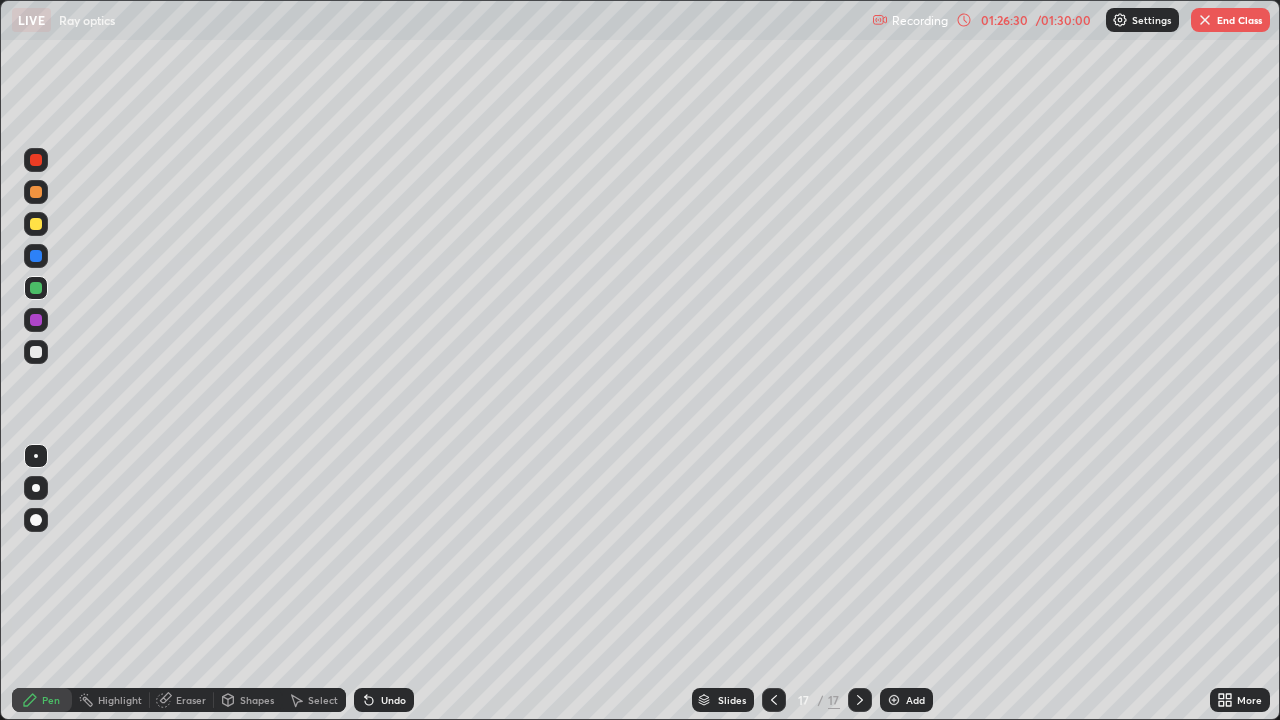 click at bounding box center [36, 224] 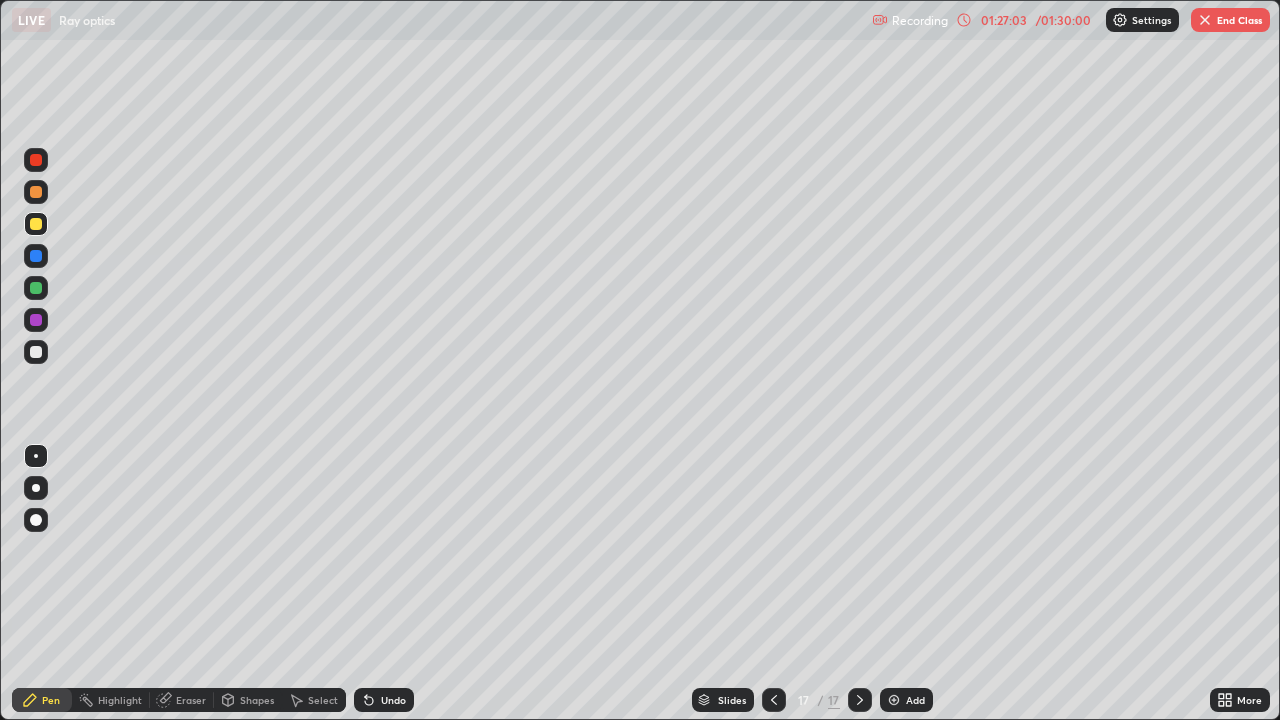 click on "Undo" at bounding box center [393, 700] 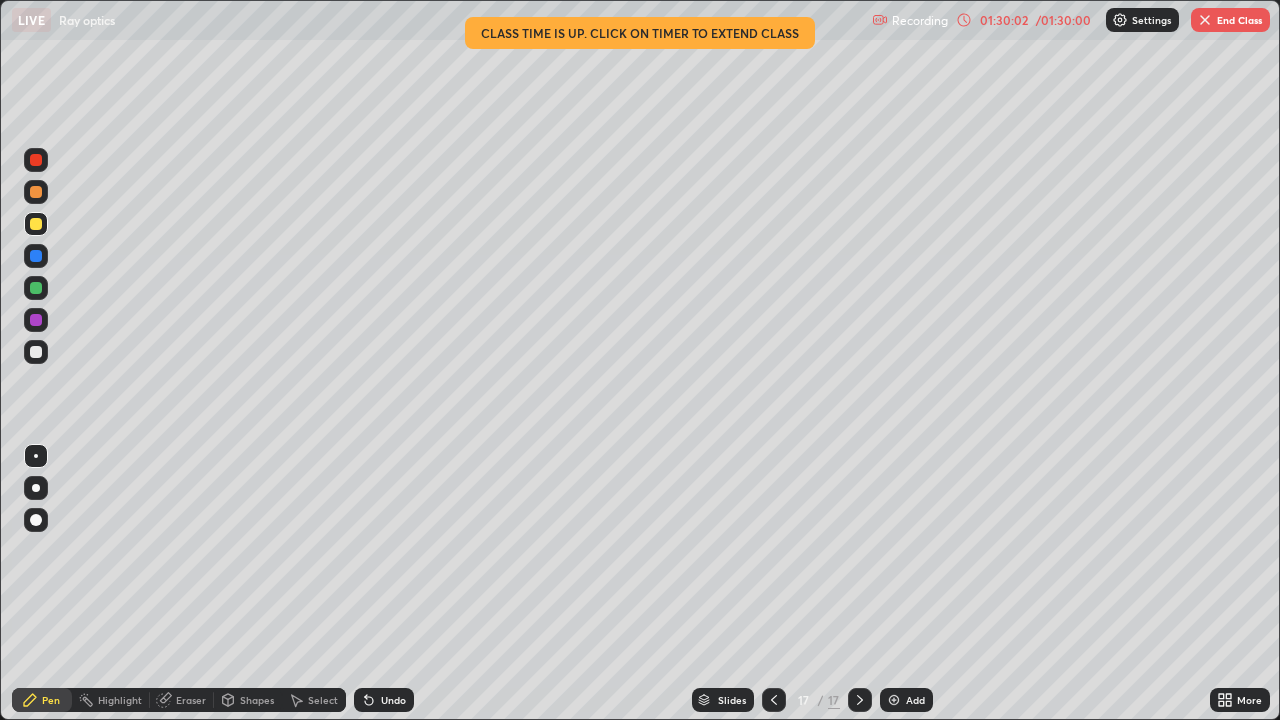 click on "End Class" at bounding box center (1230, 20) 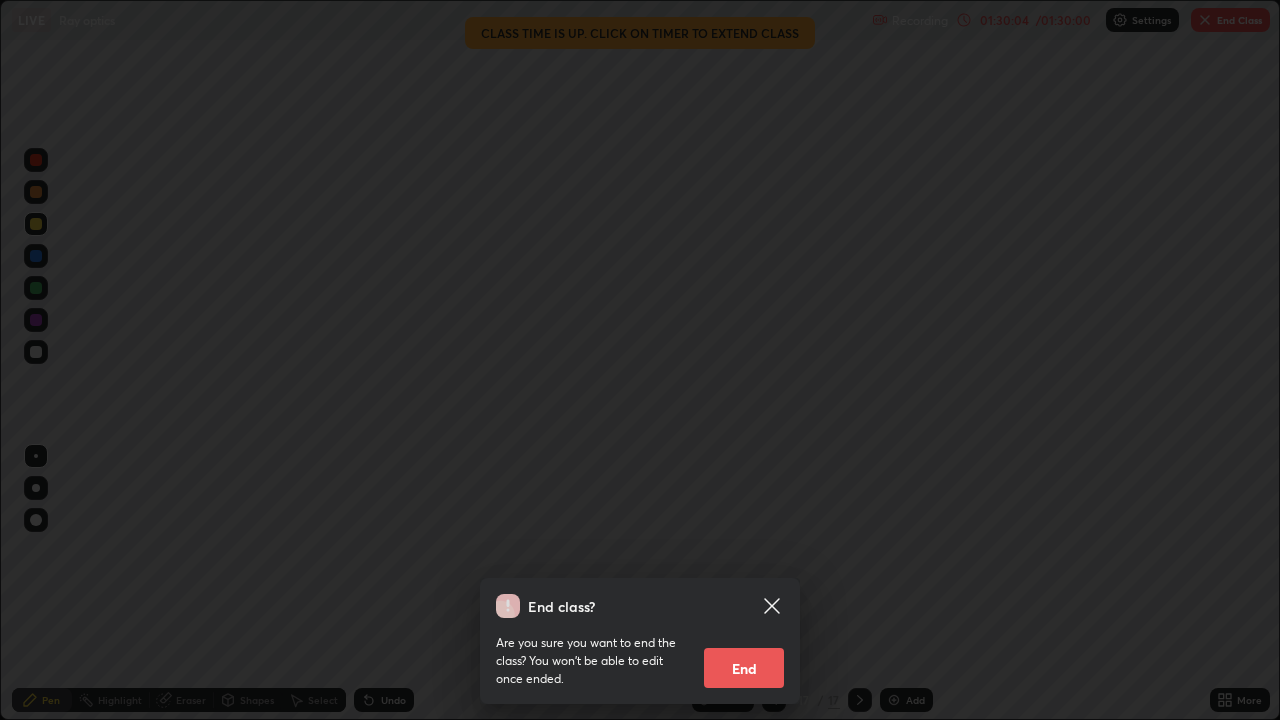 click on "End" at bounding box center (744, 668) 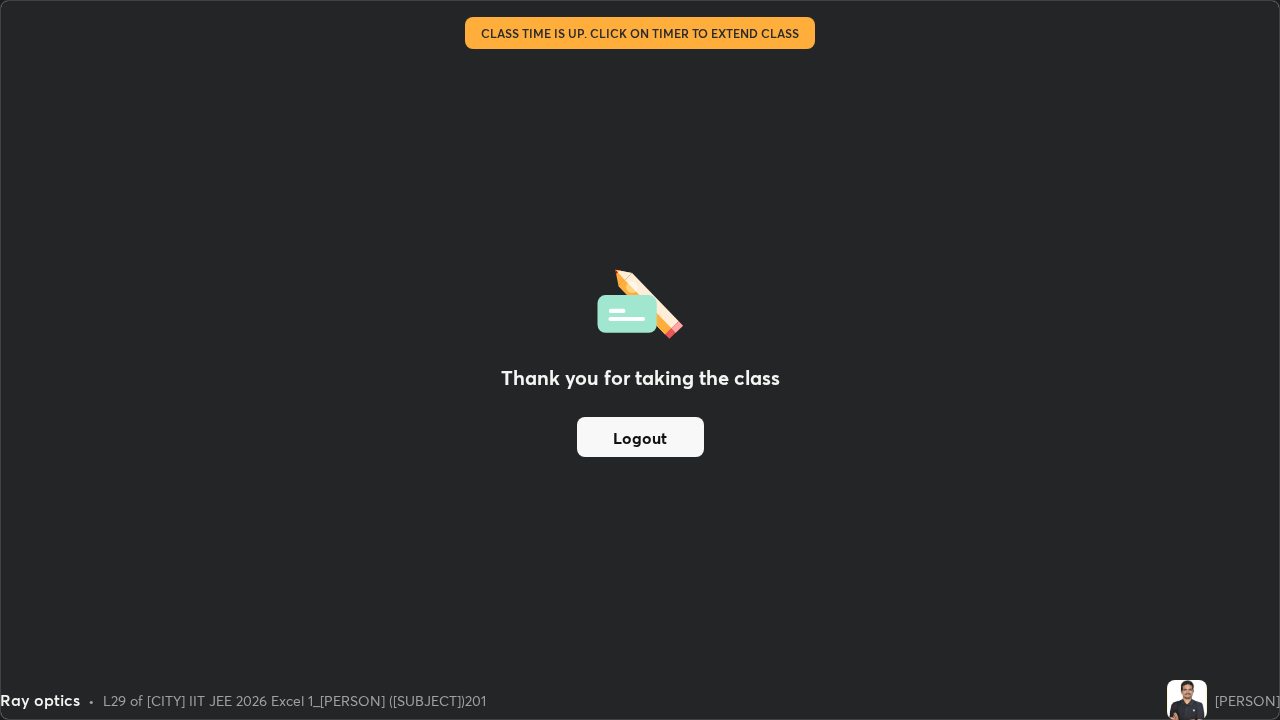 click on "Logout" at bounding box center (640, 437) 